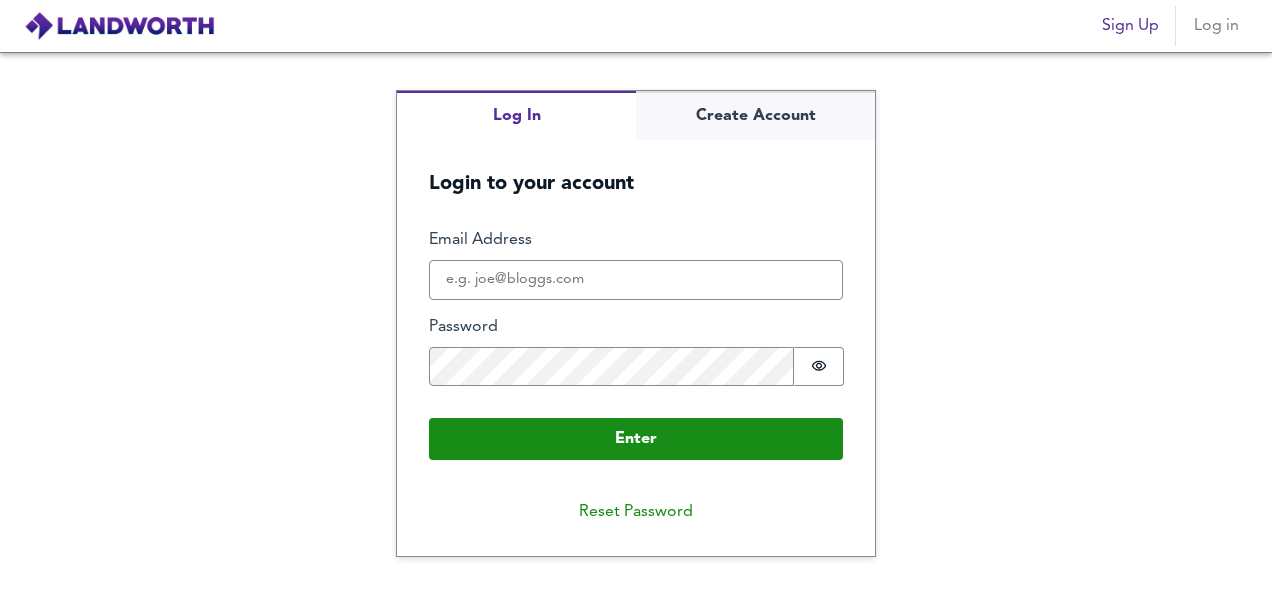 scroll, scrollTop: 0, scrollLeft: 0, axis: both 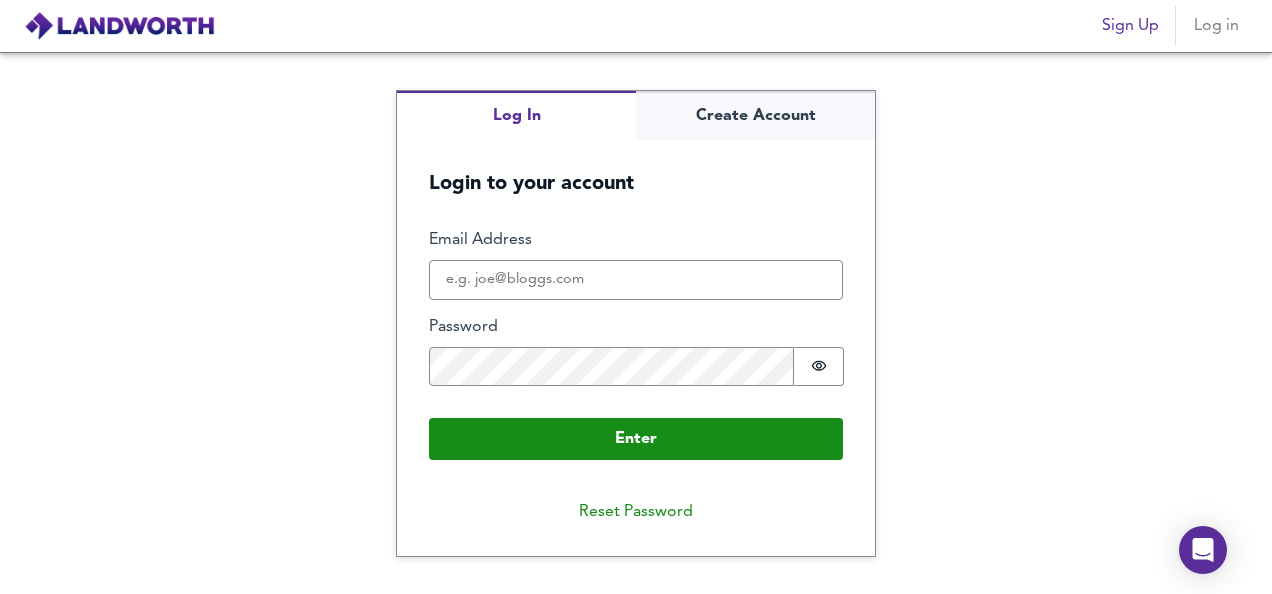 click on "Enter Email Address Password Password is hidden Buffer" at bounding box center [636, 315] 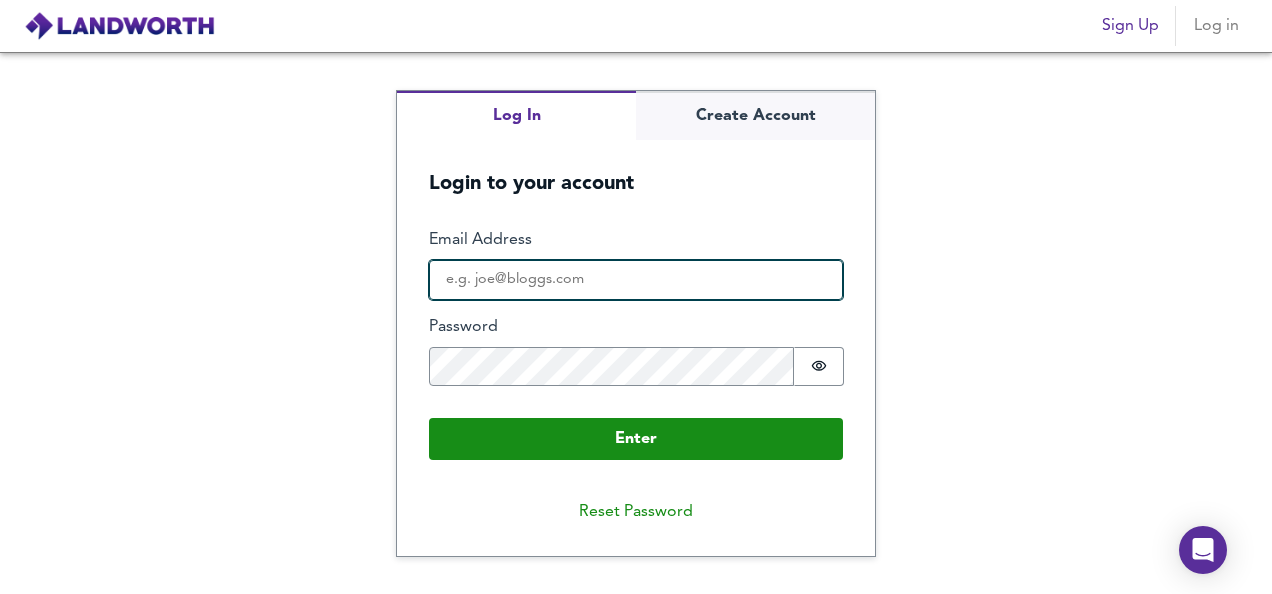 click on "Email Address" at bounding box center (636, 280) 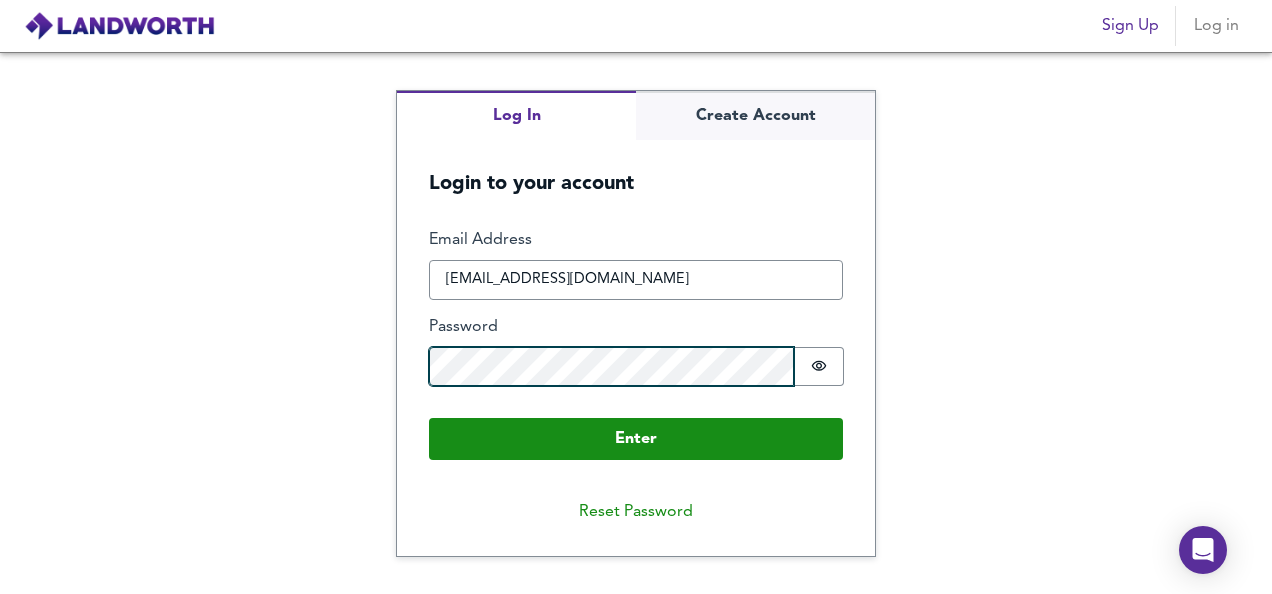 click on "Enter" at bounding box center (636, 439) 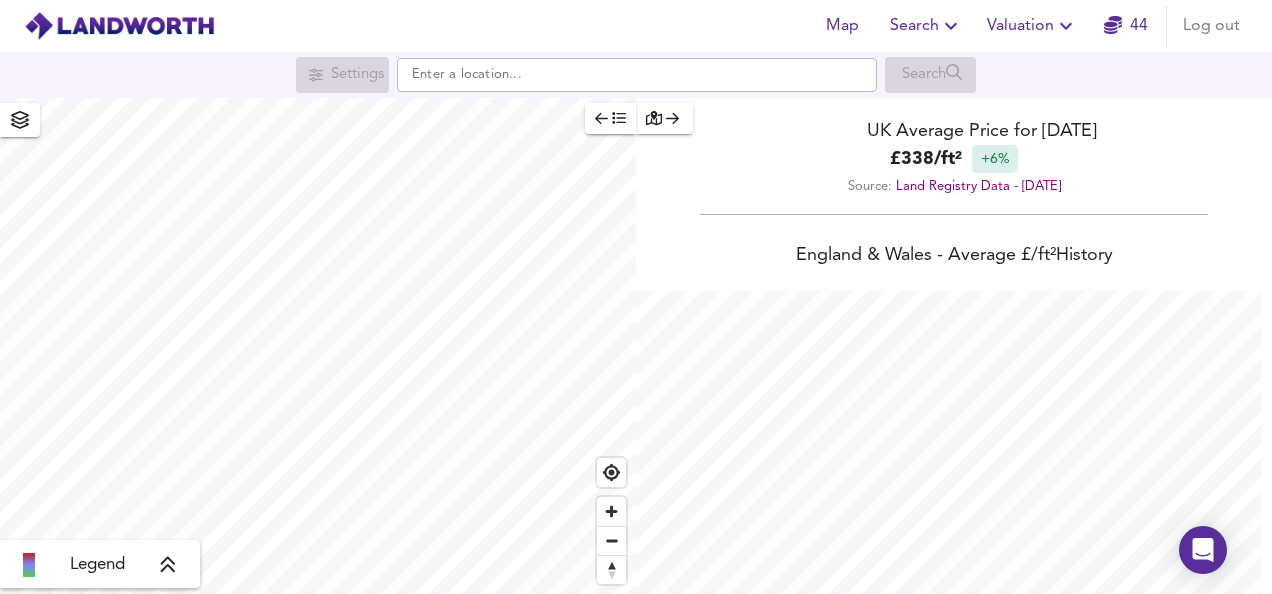 scroll, scrollTop: 999406, scrollLeft: 998728, axis: both 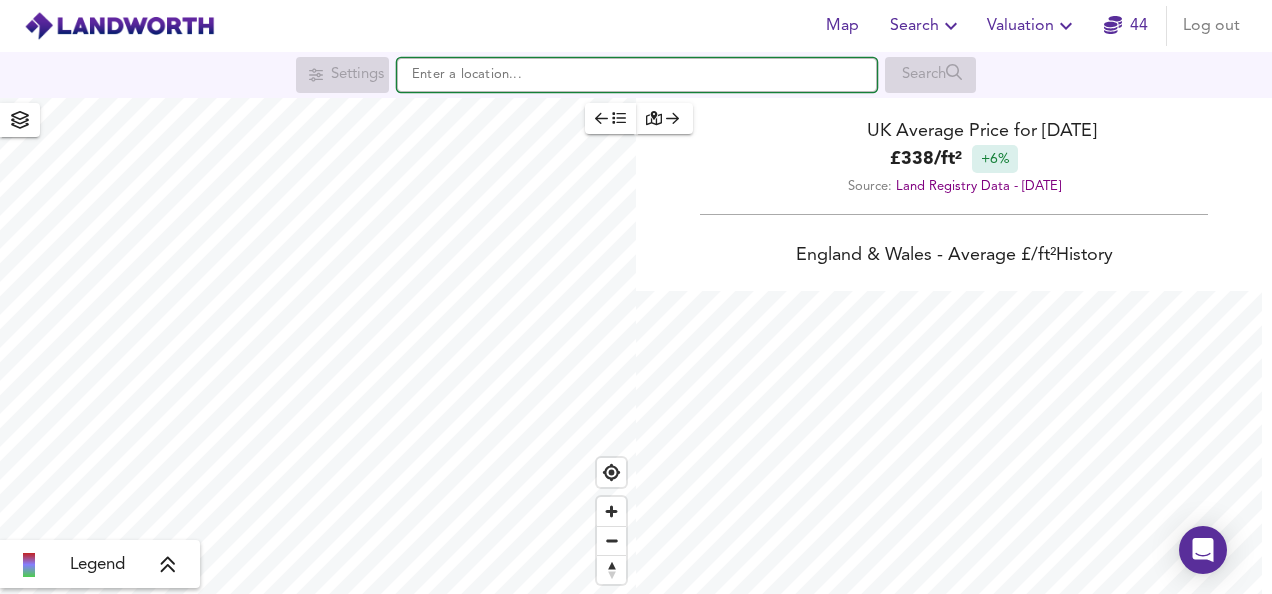 click at bounding box center [637, 75] 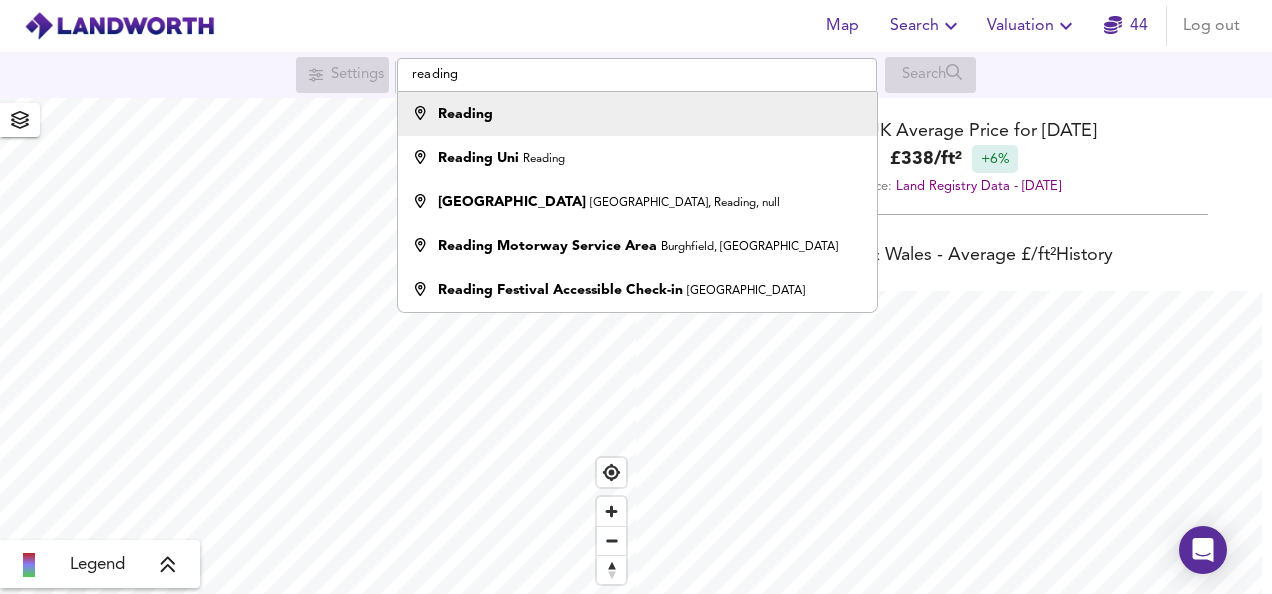 click on "Reading" at bounding box center [632, 114] 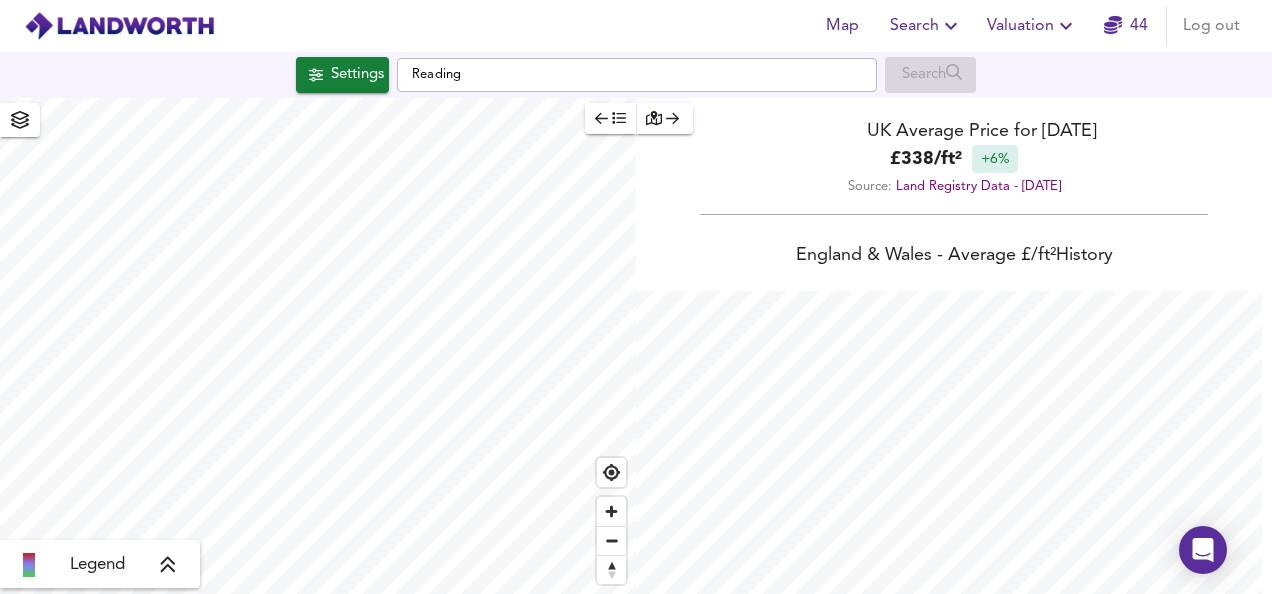 checkbox on "false" 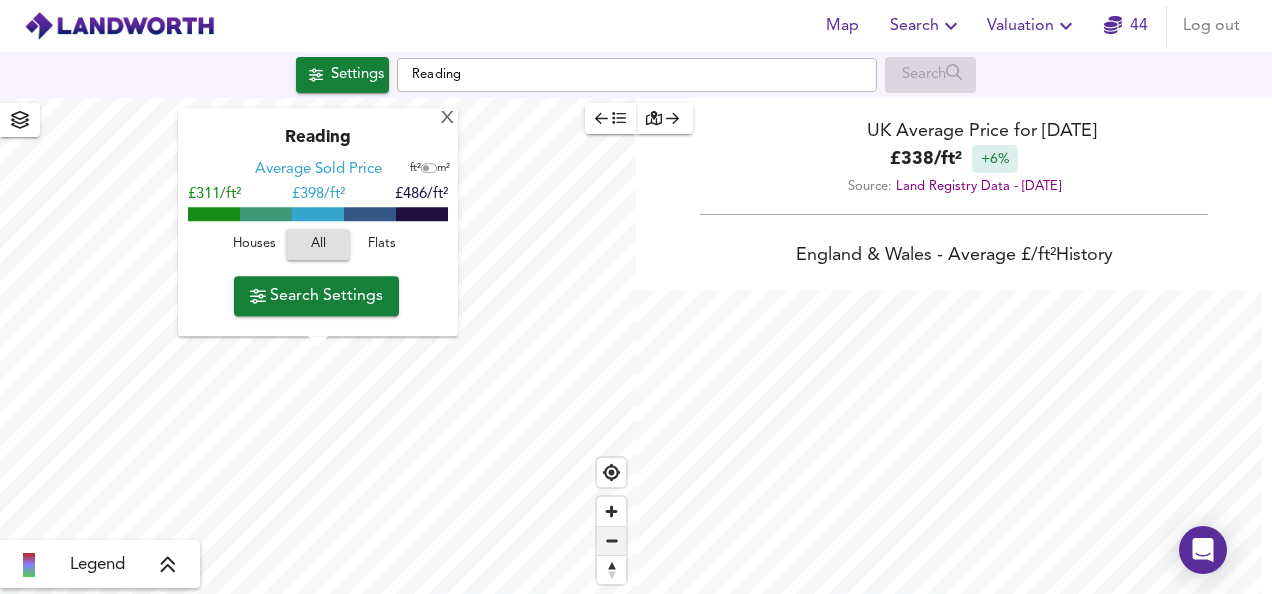 click at bounding box center (611, 541) 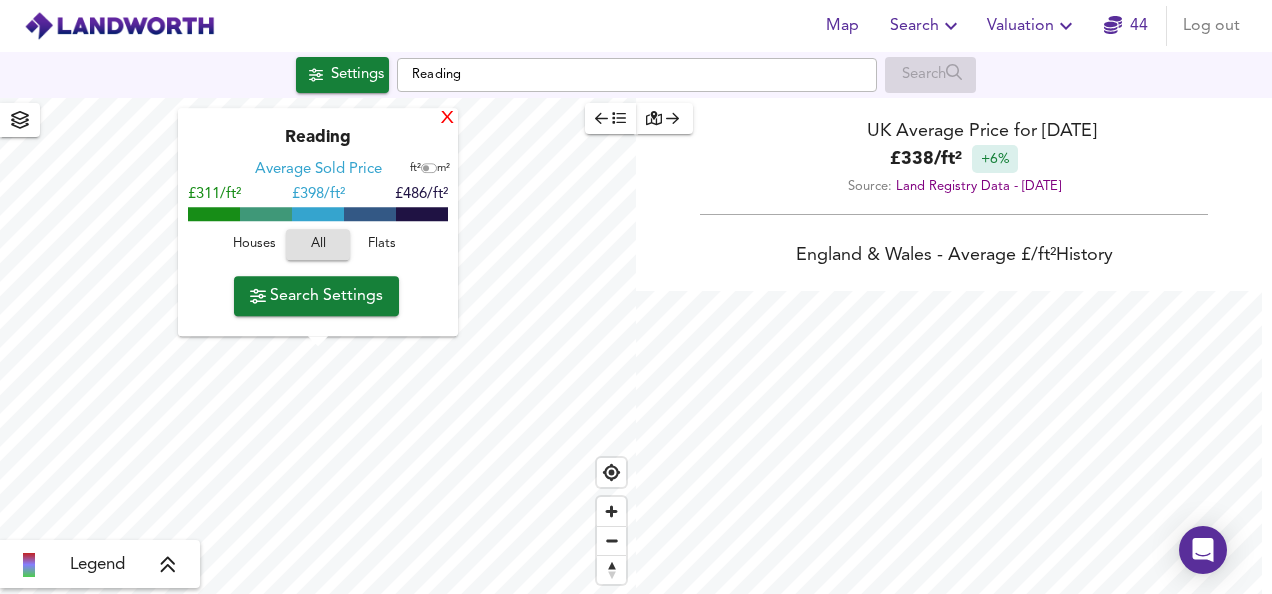 click on "X" at bounding box center [447, 119] 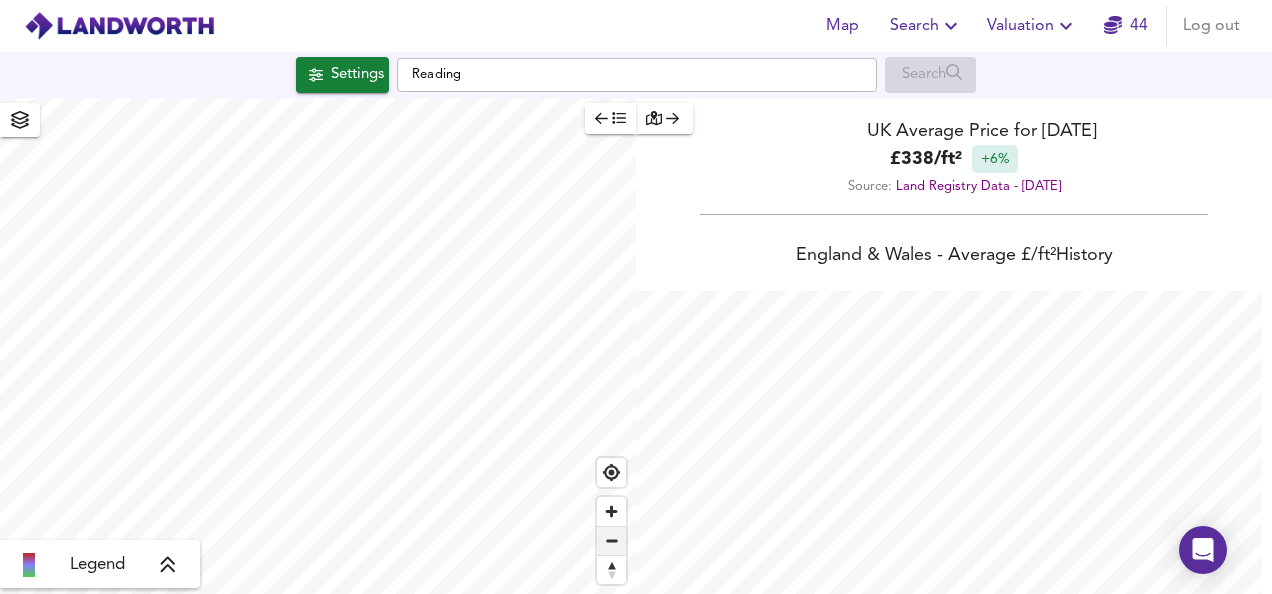 click at bounding box center [611, 541] 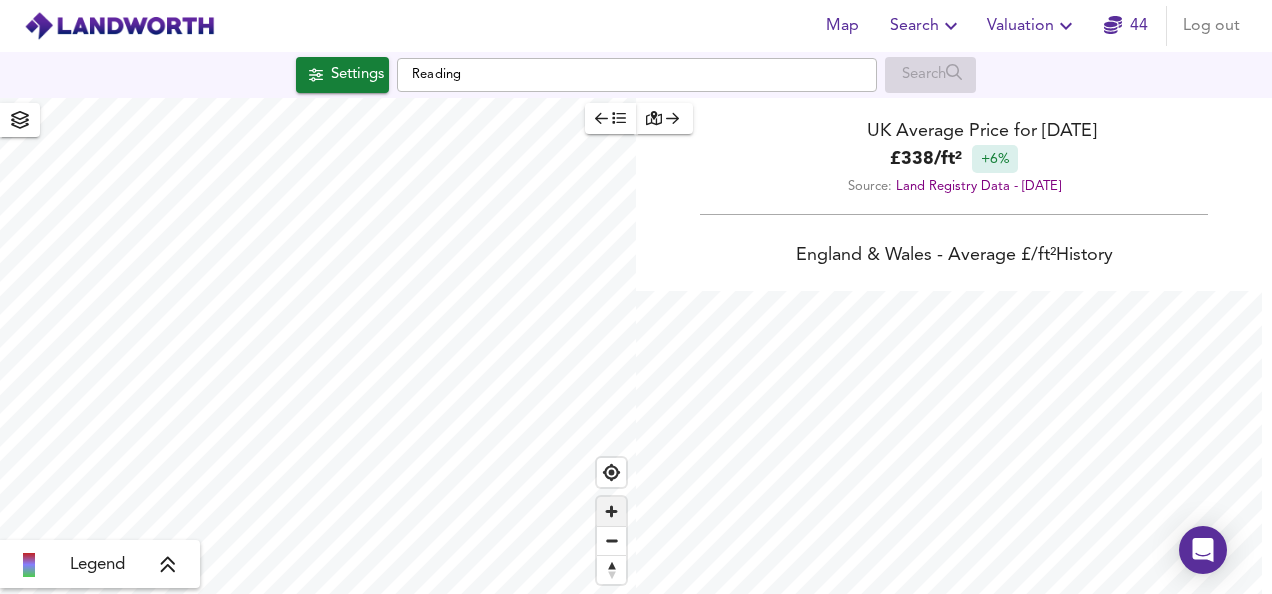 click at bounding box center (611, 511) 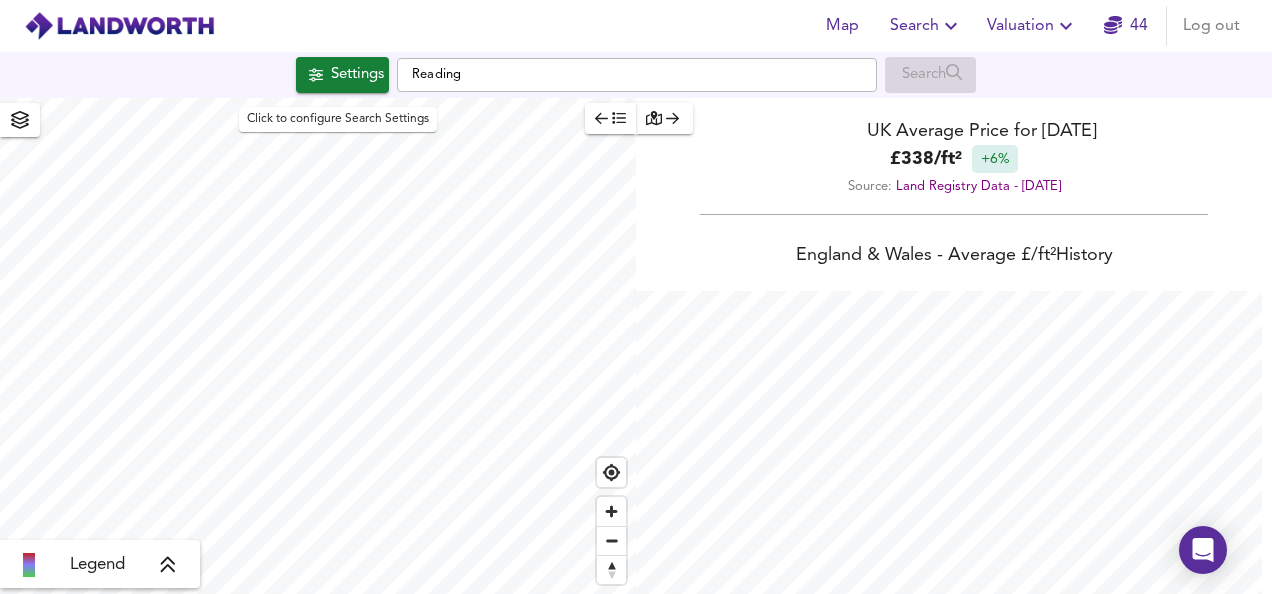 scroll, scrollTop: 594, scrollLeft: 1272, axis: both 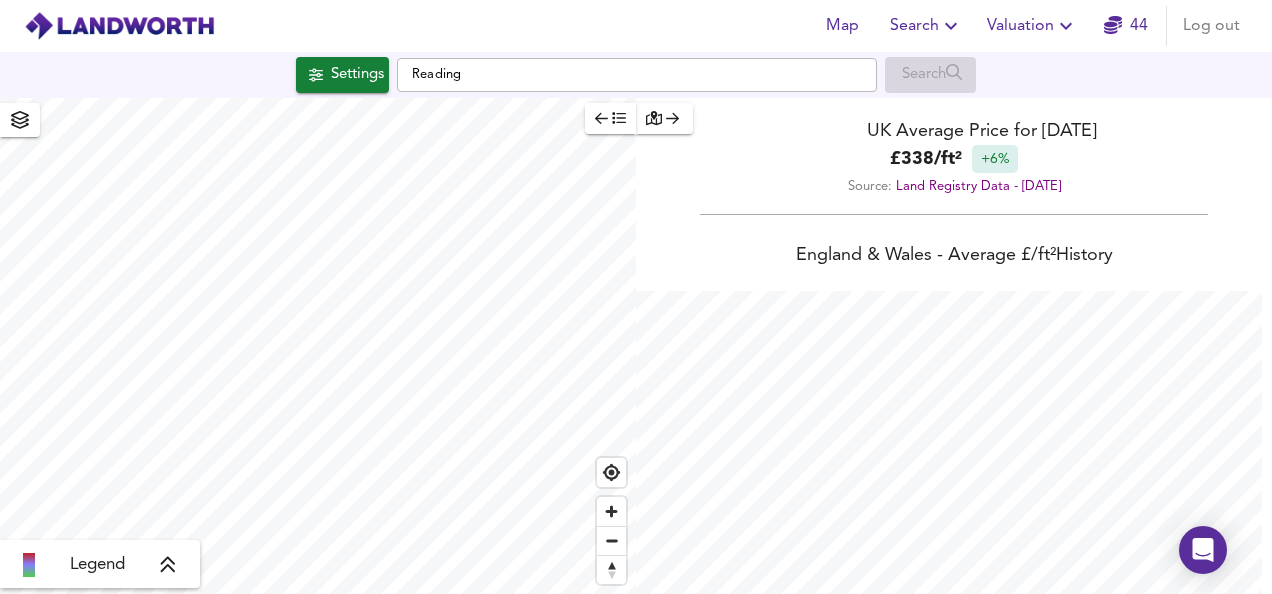 type on "7475" 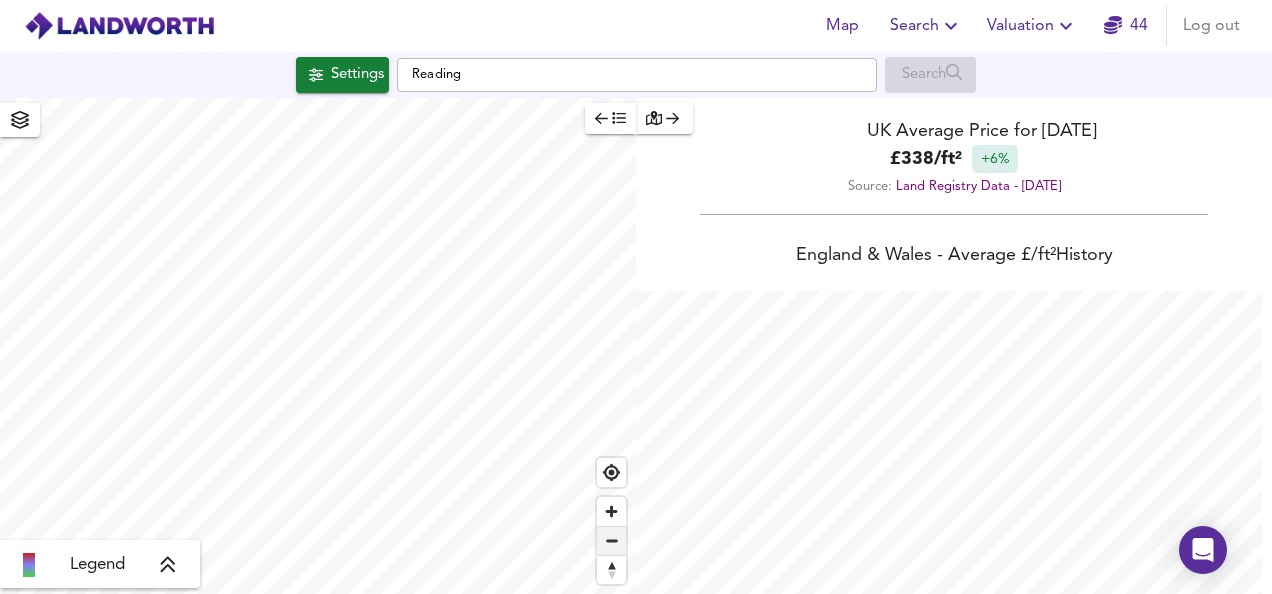 click at bounding box center (611, 541) 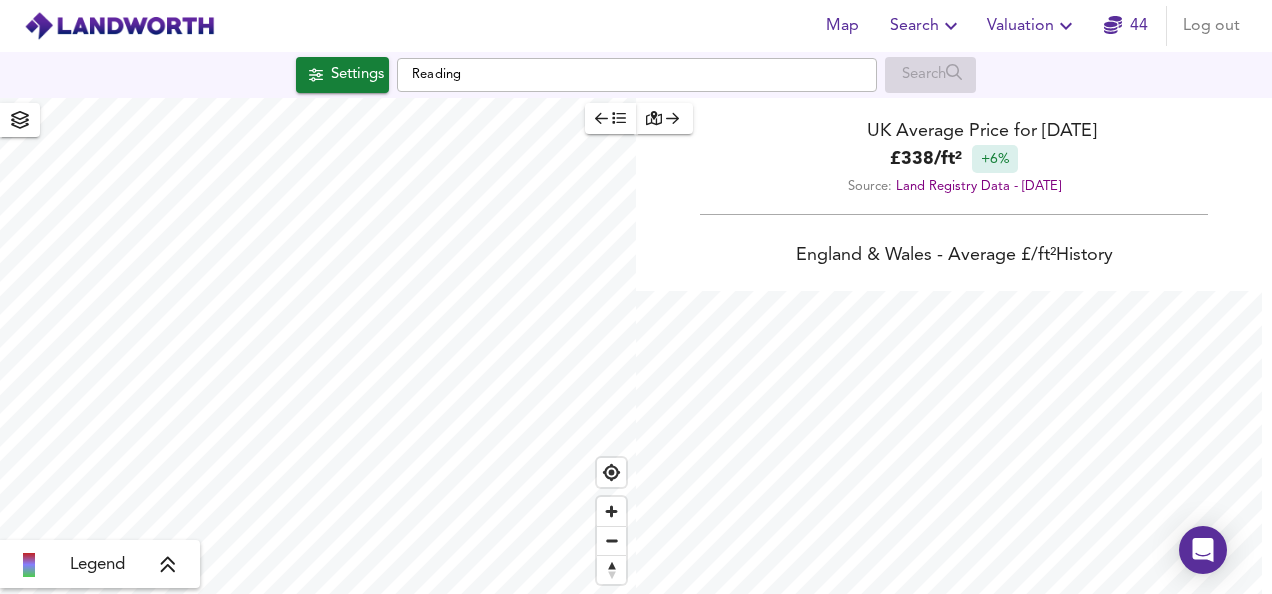 scroll, scrollTop: 594, scrollLeft: 1272, axis: both 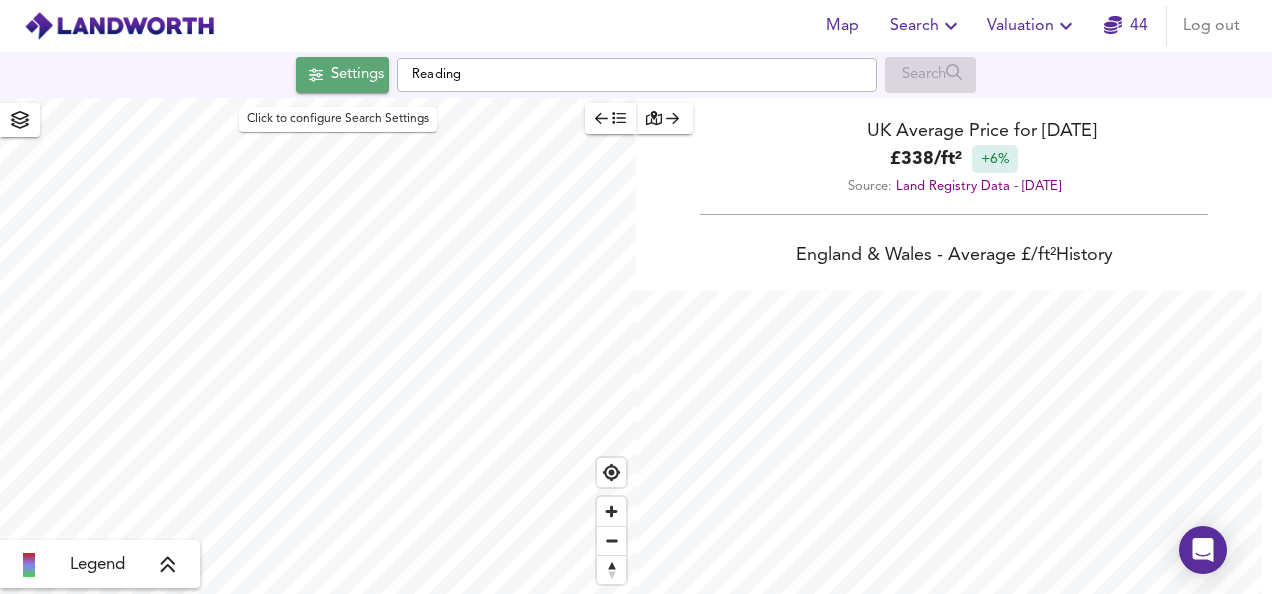click on "Settings" at bounding box center [357, 75] 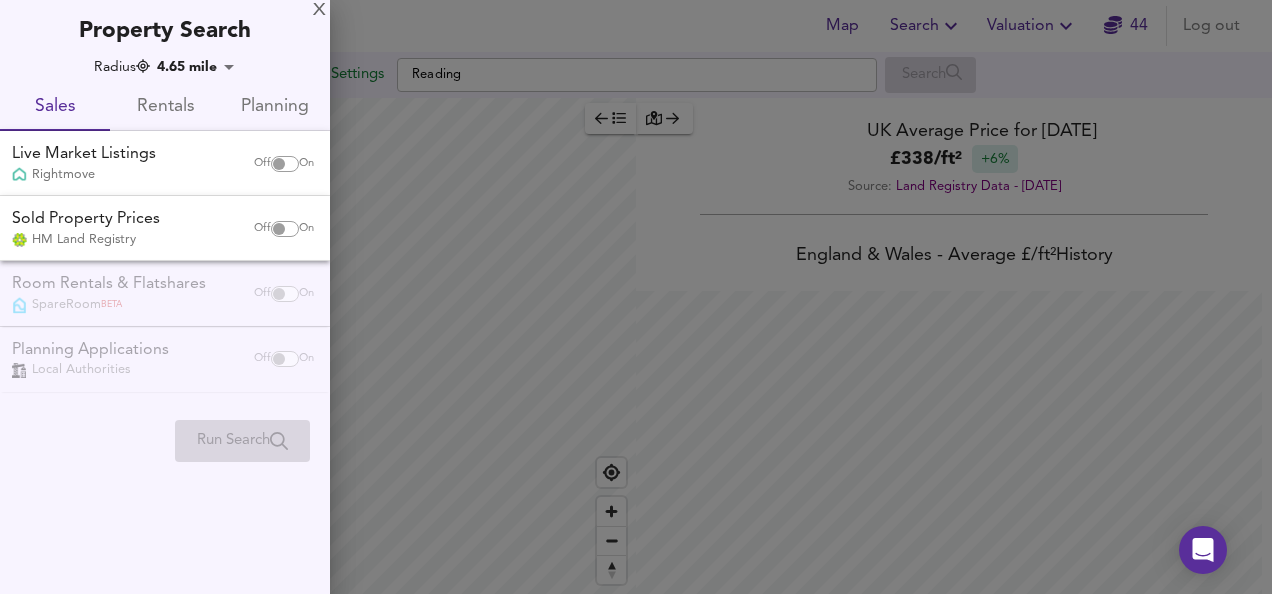 click at bounding box center (279, 164) 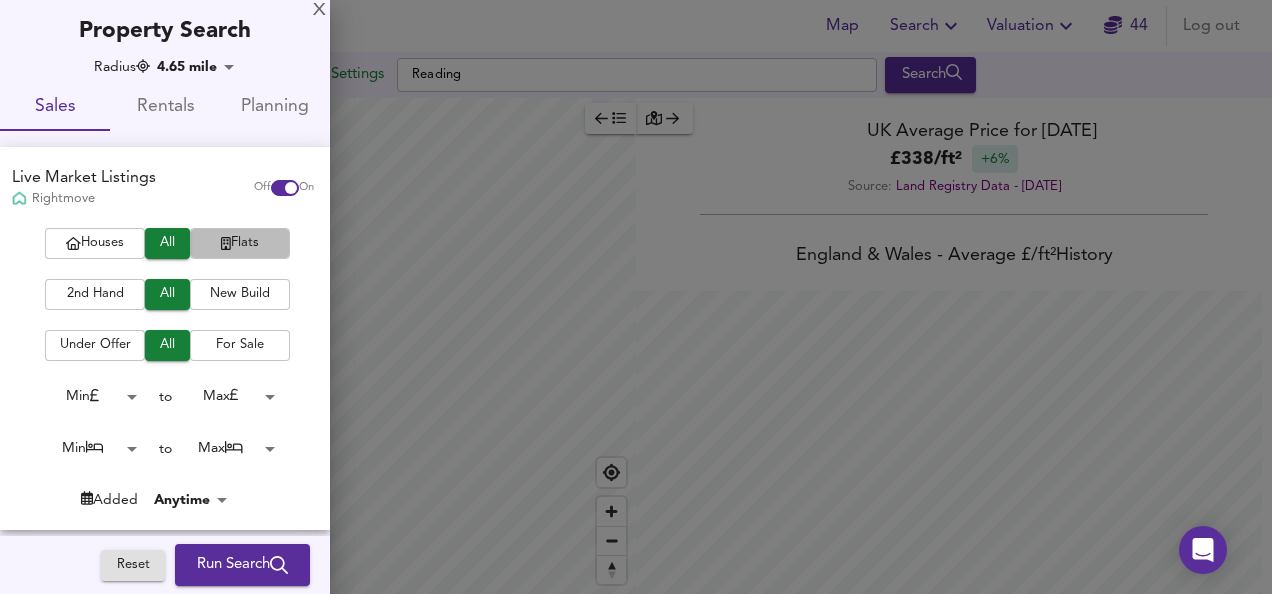 click on "Flats" at bounding box center [240, 243] 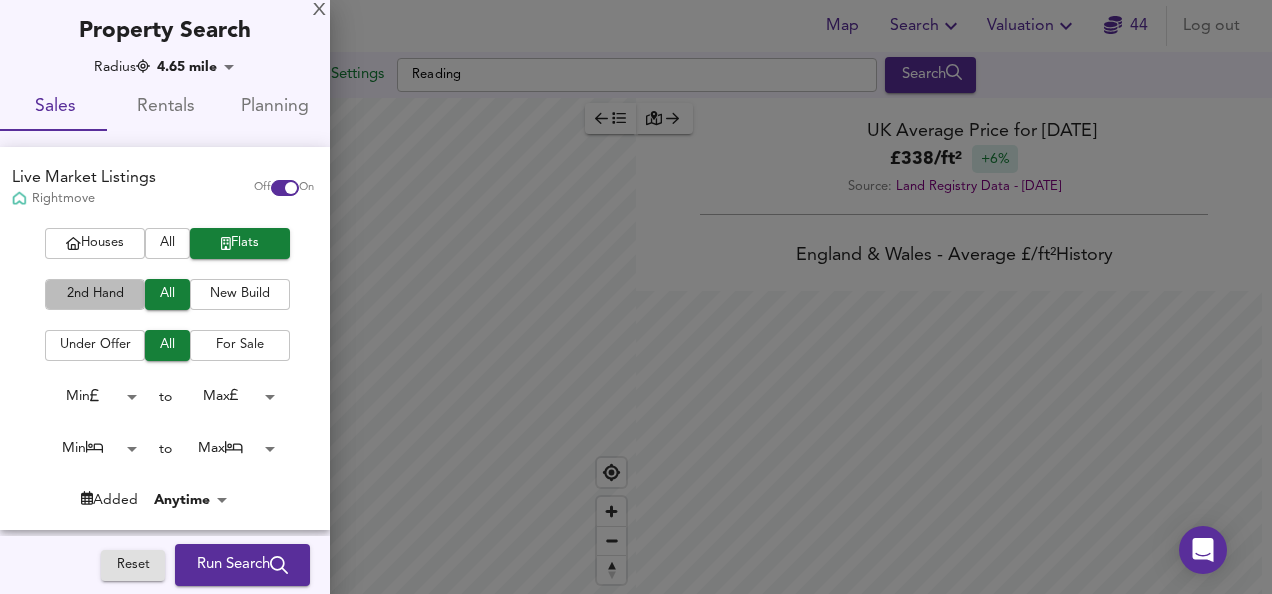 click on "2nd Hand" at bounding box center [95, 294] 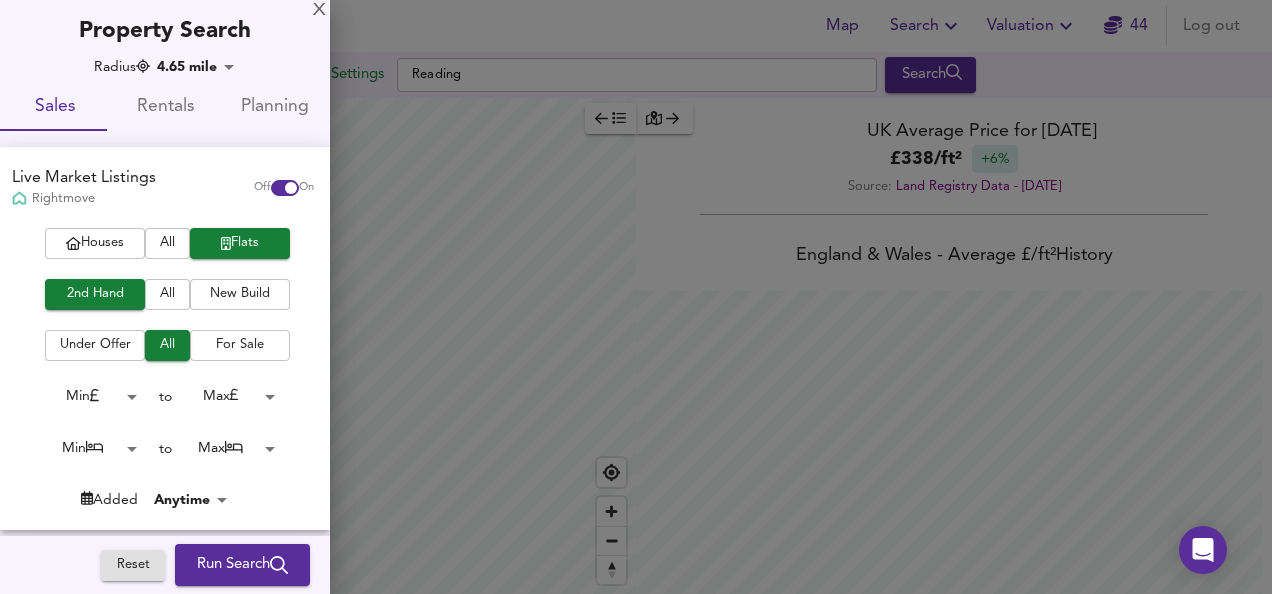 click on "For Sale" at bounding box center (240, 345) 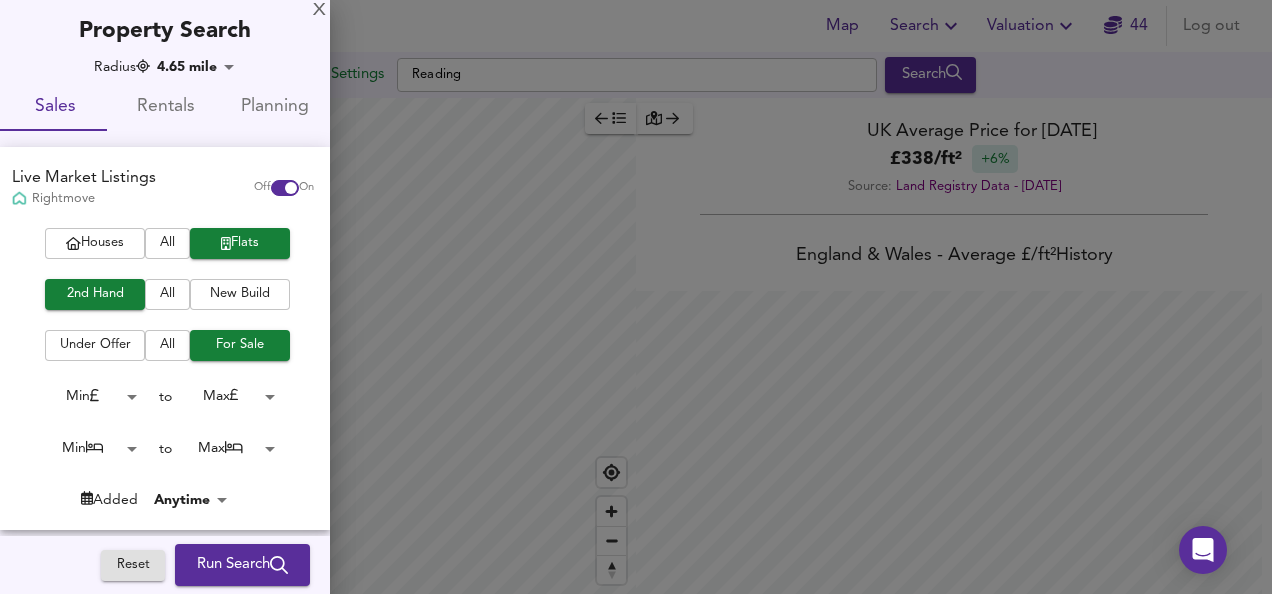 click on "Map Search Valuation    44 Log out        Settings     Reading        Search            Legend       UK Average Price   for [DATE] £ 338 / ft²      +6% Source:   Land Registry Data - [DATE] [GEOGRAPHIC_DATA] & [GEOGRAPHIC_DATA] - Average £/ ft²  History [GEOGRAPHIC_DATA] & [GEOGRAPHIC_DATA] - Total Quarterly Sales History
X Map Settings Basemap          Default hybrid Heatmap          Average Price landworth 2D   View Dynamic Heatmap   On Show Postcodes Show Boroughs 2D 3D Find Me X Property Search Radius   4.65 mile 7475 Sales Rentals Planning    Live Market Listings   Rightmove Off   On    Houses All   Flats 2nd Hand All New Build Under Offer All For Sale Min   0 to Max   200000000   Min   0 to Max   50   Added Anytime -1    Sold Property Prices   HM Land Registry Off   On     Room Rentals & Flatshares   SpareRoom   BETA Off   On     Planning Applications Local Authorities Off   On  Reset Run Search" at bounding box center (636, 297) 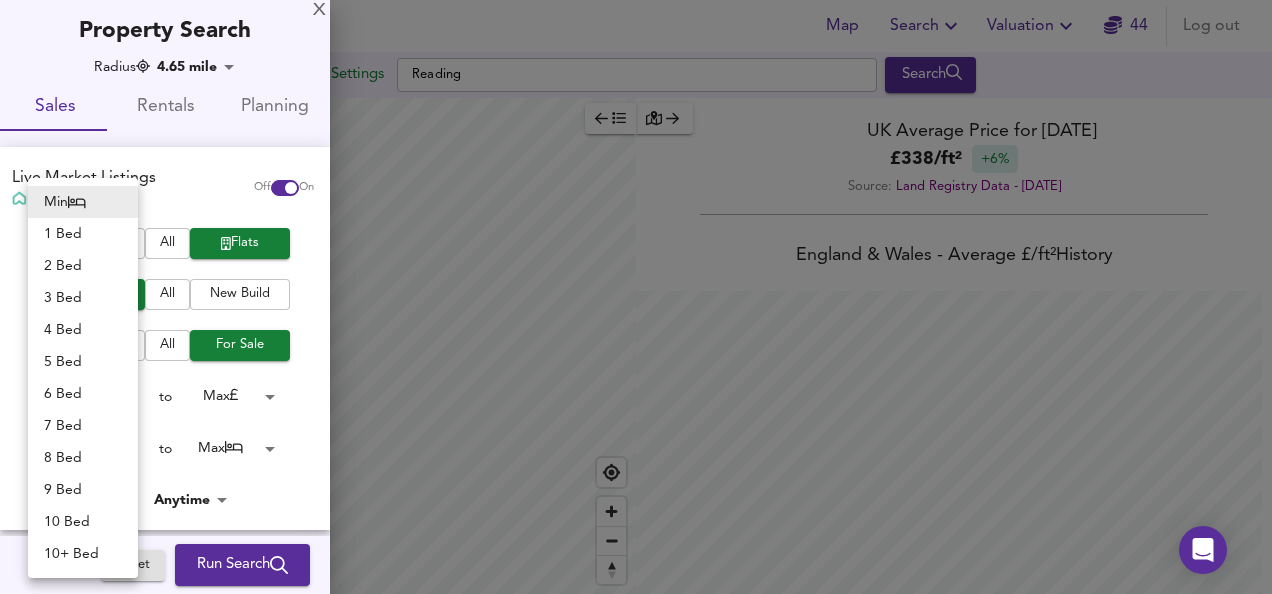 click on "1 Bed" at bounding box center [83, 234] 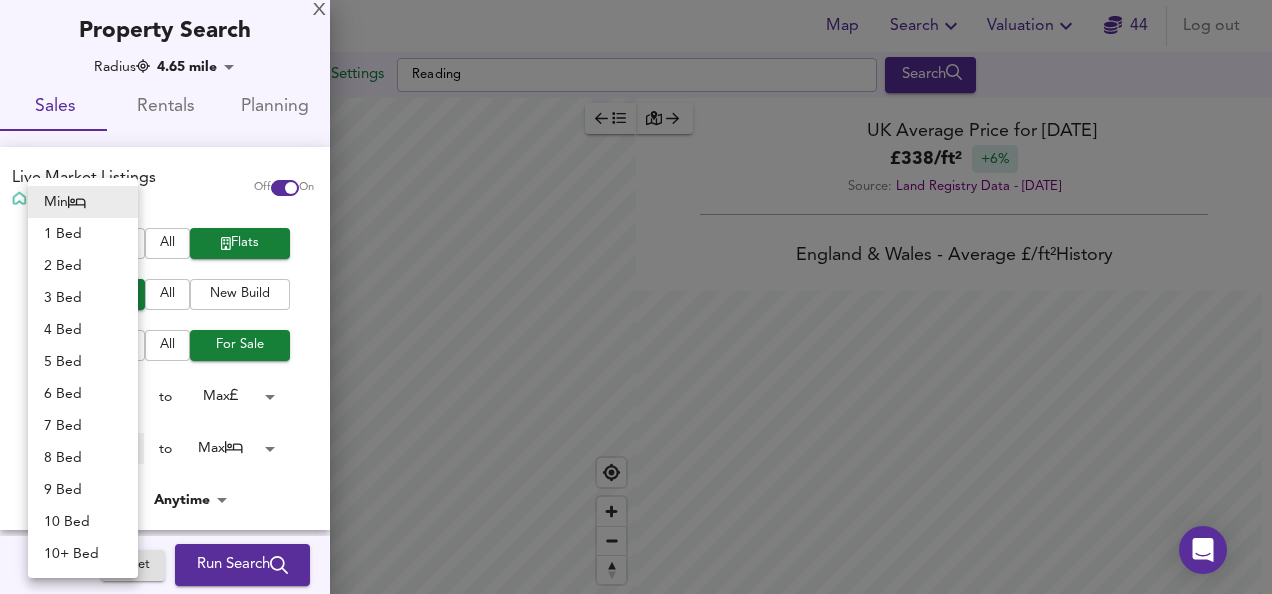 type on "1" 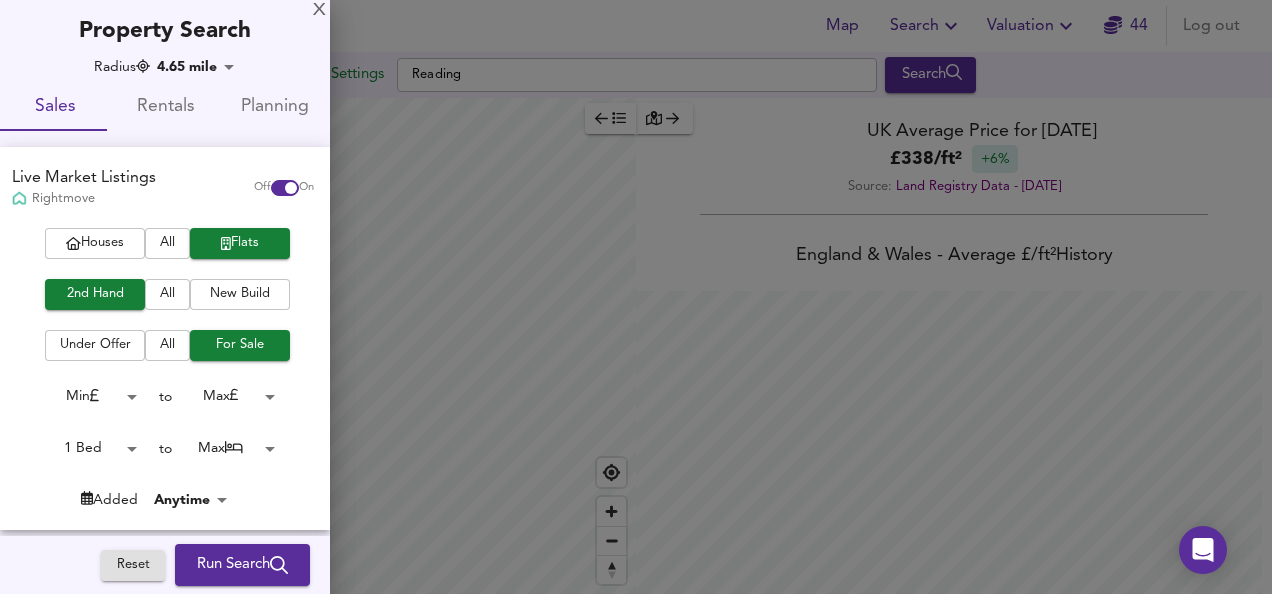 click on "Map Search Valuation    44 Log out        Settings     Reading        Search            Legend       UK Average Price   for [DATE] £ 338 / ft²      +6% Source:   Land Registry Data - [DATE] [GEOGRAPHIC_DATA] & [GEOGRAPHIC_DATA] - Average £/ ft²  History [GEOGRAPHIC_DATA] & [GEOGRAPHIC_DATA] - Total Quarterly Sales History
X Map Settings Basemap          Default hybrid Heatmap          Average Price landworth 2D   View Dynamic Heatmap   On Show Postcodes Show Boroughs 2D 3D Find Me X Property Search Radius   4.65 mile 7475 Sales Rentals Planning    Live Market Listings   Rightmove Off   On    Houses All   Flats 2nd Hand All New Build Under Offer All For Sale Min   0 to Max   200000000   1 Bed 1 to Max   50   Added Anytime -1    Sold Property Prices   HM Land Registry Off   On     Room Rentals & Flatshares   SpareRoom   BETA Off   On     Planning Applications Local Authorities Off   On  Reset Run Search" at bounding box center [636, 297] 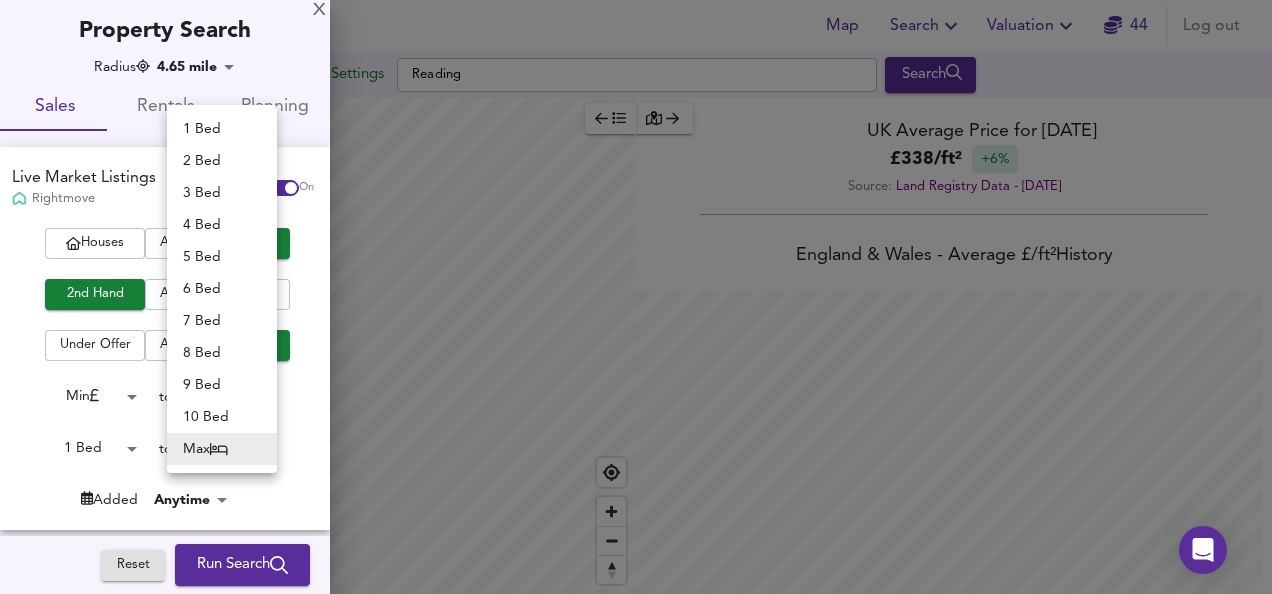 click on "1 Bed" at bounding box center (222, 129) 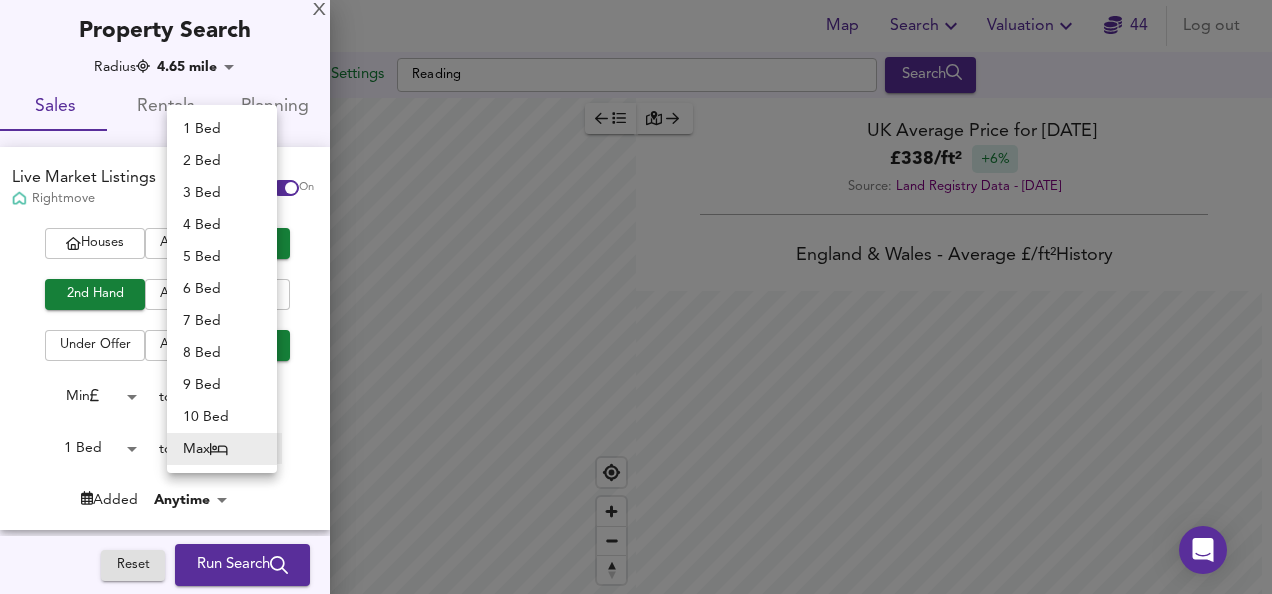 type on "1" 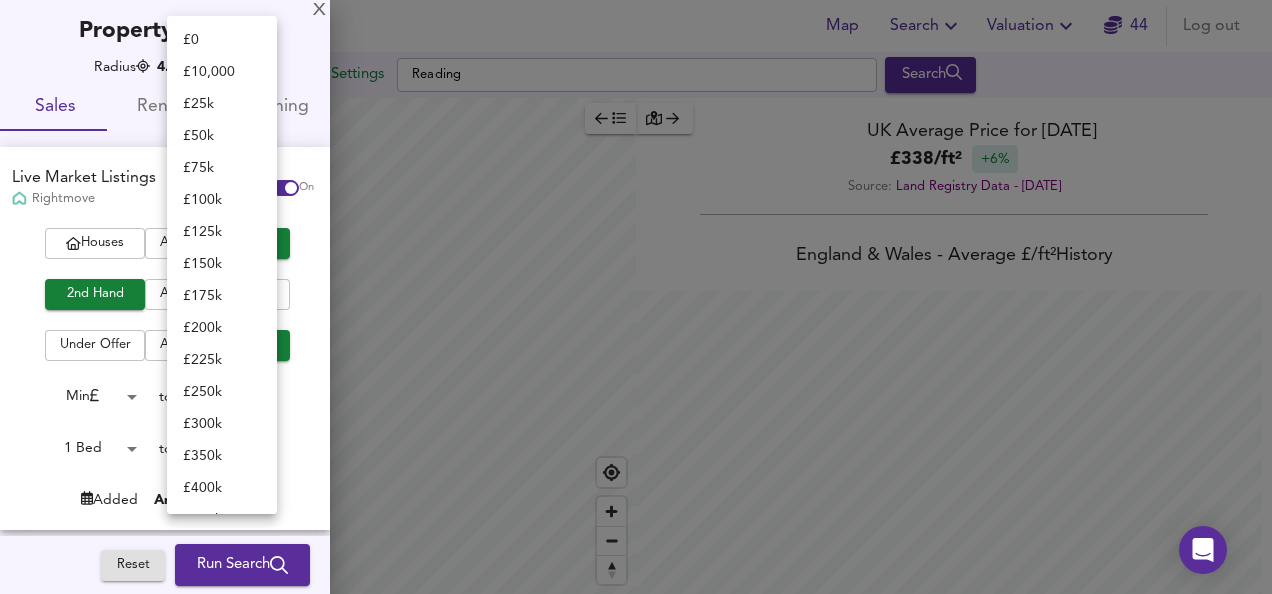 click on "Map Search Valuation    44 Log out        Settings     Reading        Search            Legend       UK Average Price   for [DATE] £ 338 / ft²      +6% Source:   Land Registry Data - [DATE] [GEOGRAPHIC_DATA] & [GEOGRAPHIC_DATA] - Average £/ ft²  History [GEOGRAPHIC_DATA] & [GEOGRAPHIC_DATA] - Total Quarterly Sales History
X Map Settings Basemap          Default hybrid Heatmap          Average Price landworth 2D   View Dynamic Heatmap   On Show Postcodes Show Boroughs 2D 3D Find Me X Property Search Radius   4.65 mile 7475 Sales Rentals Planning    Live Market Listings   Rightmove Off   On    Houses All   Flats 2nd Hand All New Build Under Offer All For Sale Min   0 to Max   200000000   1 Bed 1 to 1 Bed 1   Added Anytime -1    Sold Property Prices   HM Land Registry Off   On     Room Rentals & Flatshares   SpareRoom   BETA Off   On     Planning Applications Local Authorities Off   On  Reset Run Search   Please enable at least one data source to run a search" at bounding box center (636, 297) 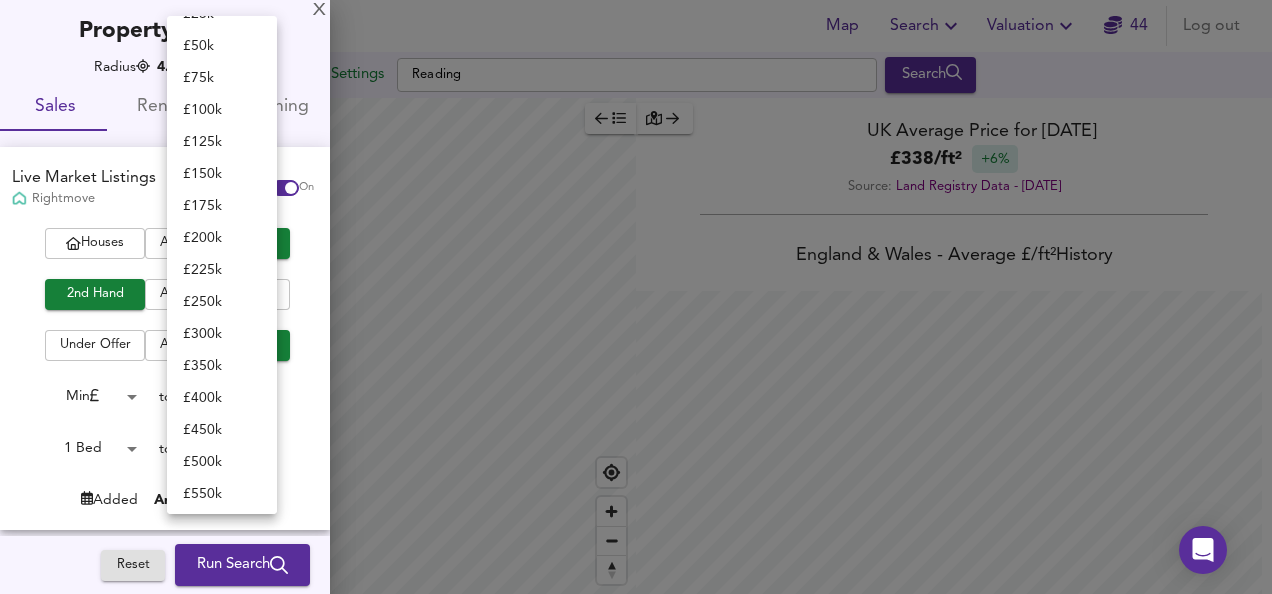 scroll, scrollTop: 84, scrollLeft: 0, axis: vertical 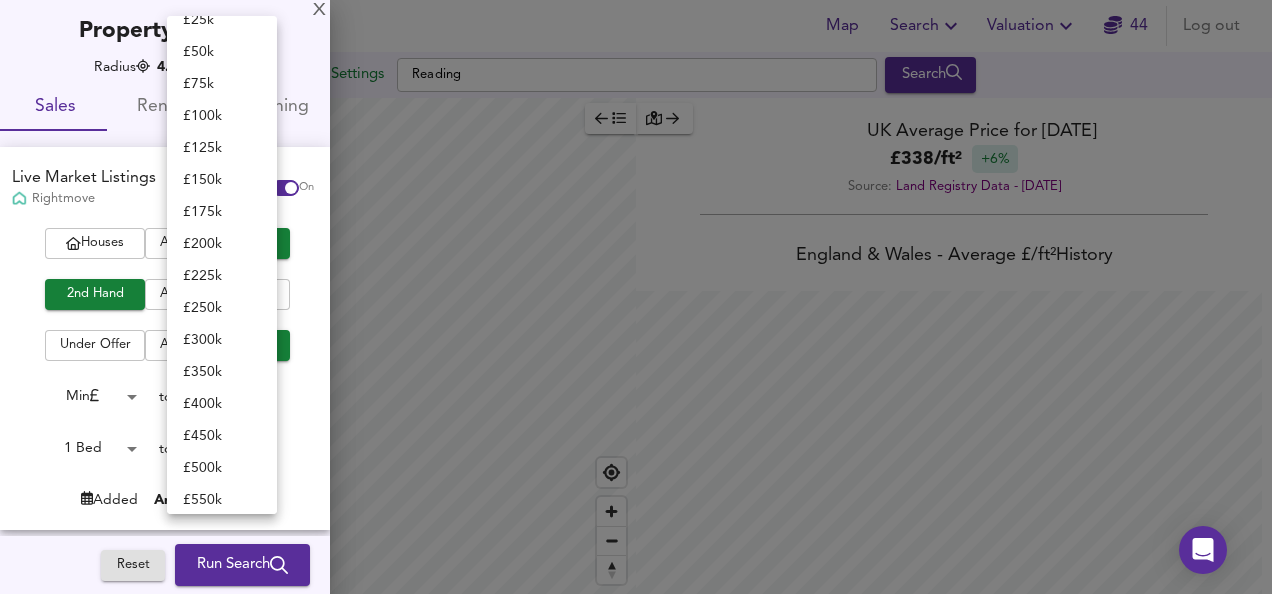 click on "£ 200k" at bounding box center [222, 244] 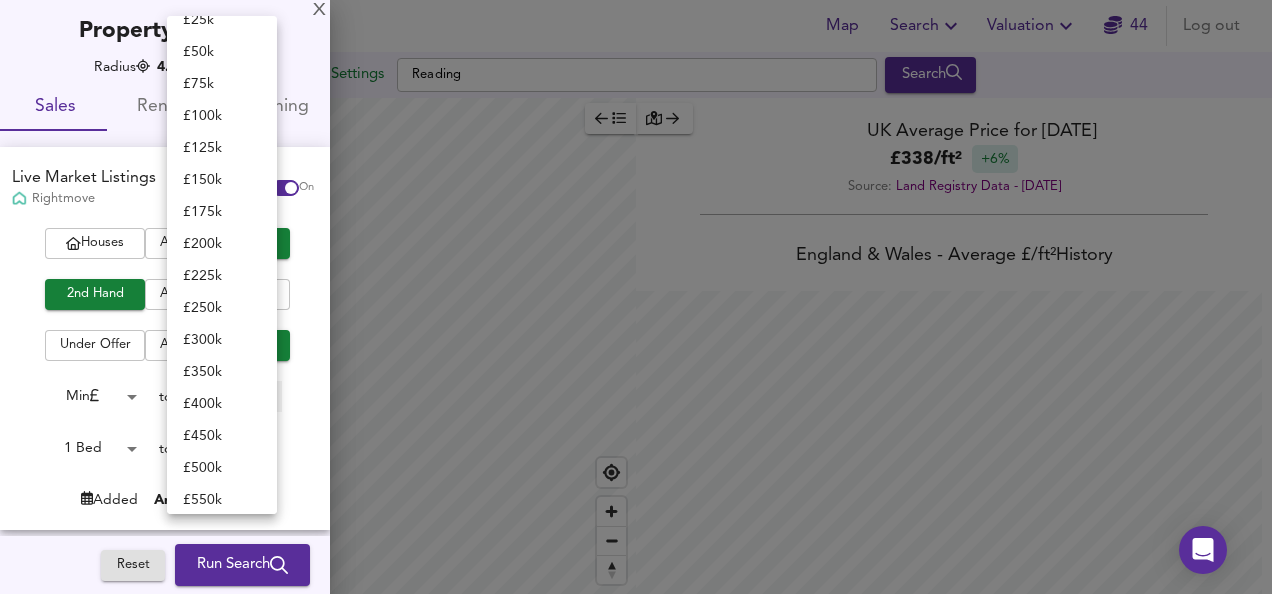 type on "200000" 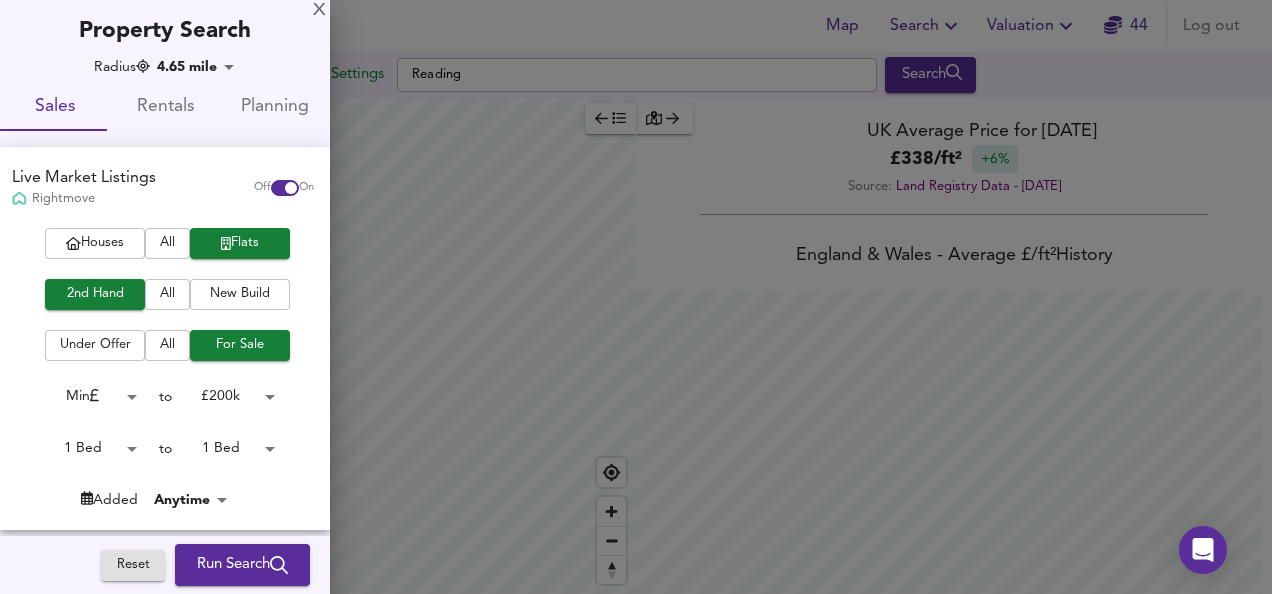 click on "Run Search" at bounding box center [242, 565] 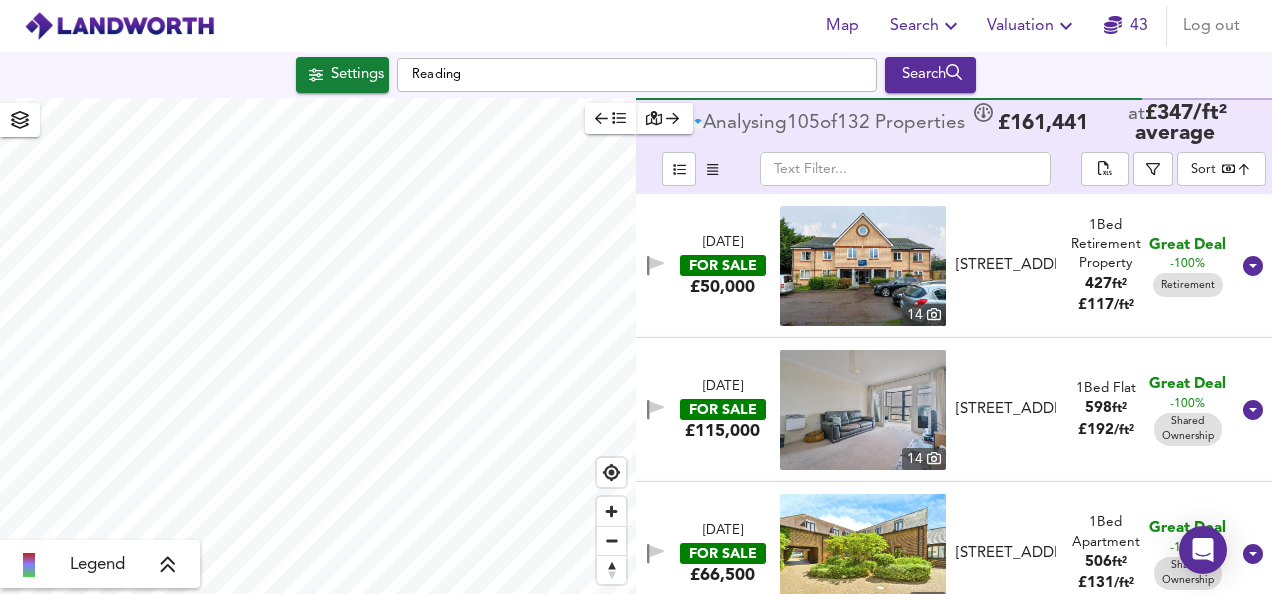 drag, startPoint x: 604, startPoint y: 129, endPoint x: 508, endPoint y: 289, distance: 186.59045 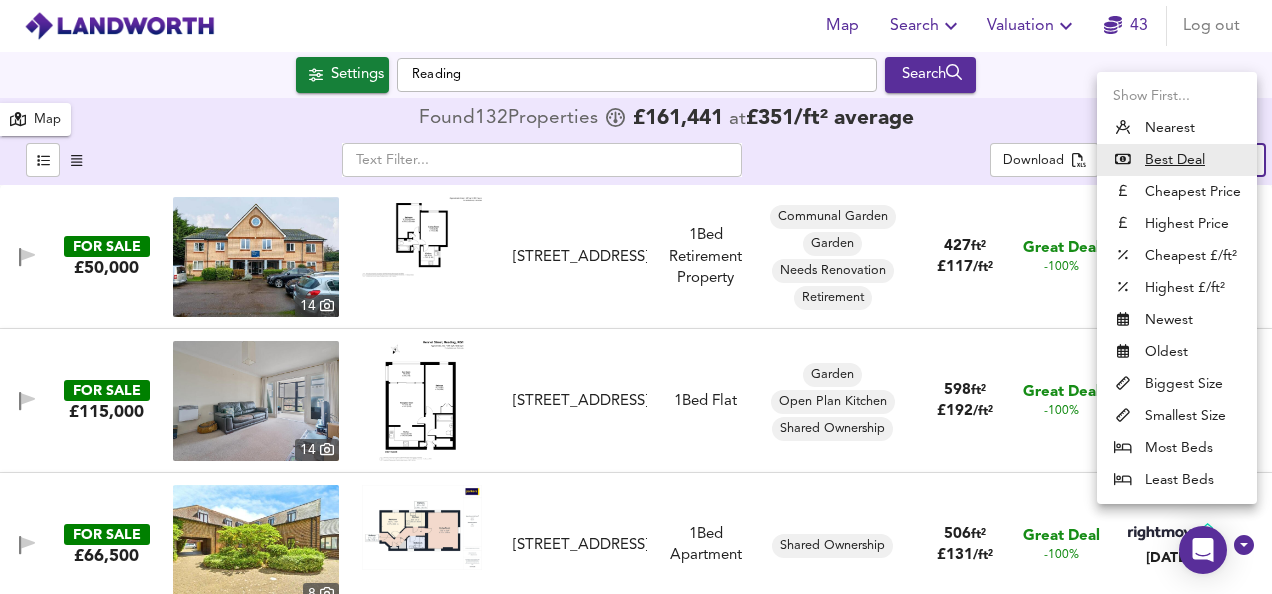 click on "Map Search Valuation    43 Log out        Settings     Reading        Search            132  Results   Legend   Map Found  132  Propert ies     £ 161,441   at  £ 351 / ft²   average              ​ Download   Filter   Sort   bestdeal ​ FOR SALE £50,000     [STREET_ADDRESS] 1  Bed   Retirement Property Communal Garden Garden Needs Renovation Retirement 427 ft² £ 117 / ft² Great Deal -100% [DATE] FOR SALE £115,000     [STREET_ADDRESS] 1  Bed   Flat Garden Open Plan Kitchen Shared Ownership 598 ft² £ 192 / ft² Great Deal -100% [DATE] FOR SALE £66,500     [STREET_ADDRESS] 1  Bed   Apartment Shared Ownership 506 ft² £ 131 / ft² Great Deal -100% [DATE] FOR SALE £135,000     14     1  Bed   657" at bounding box center (636, 297) 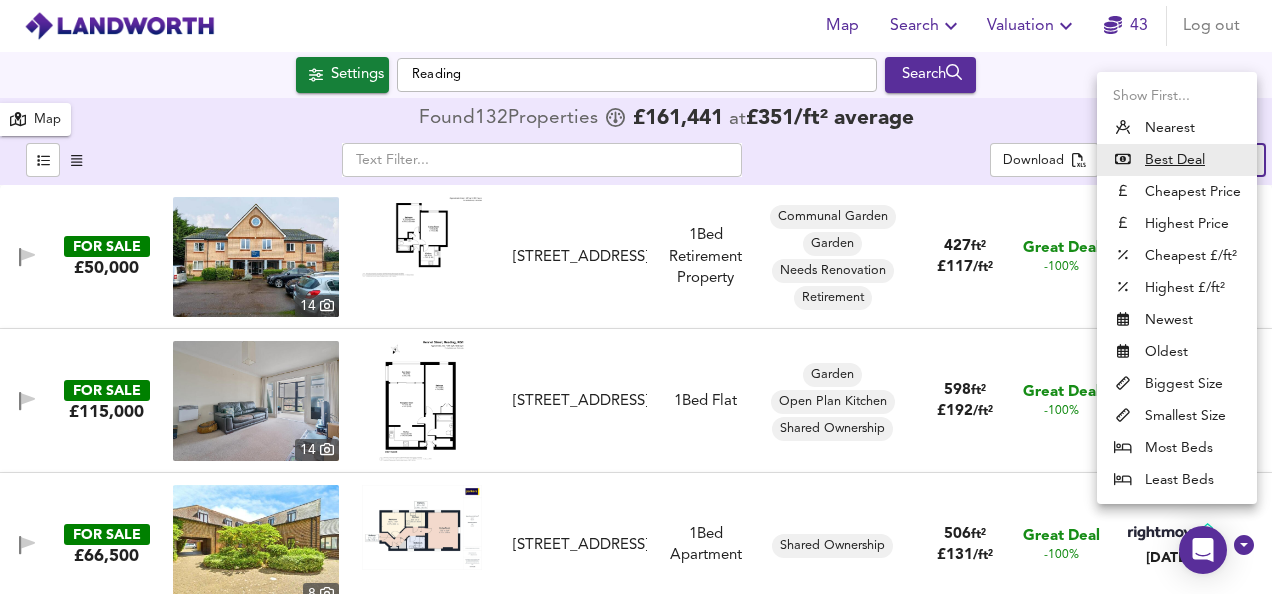 type on "biggest" 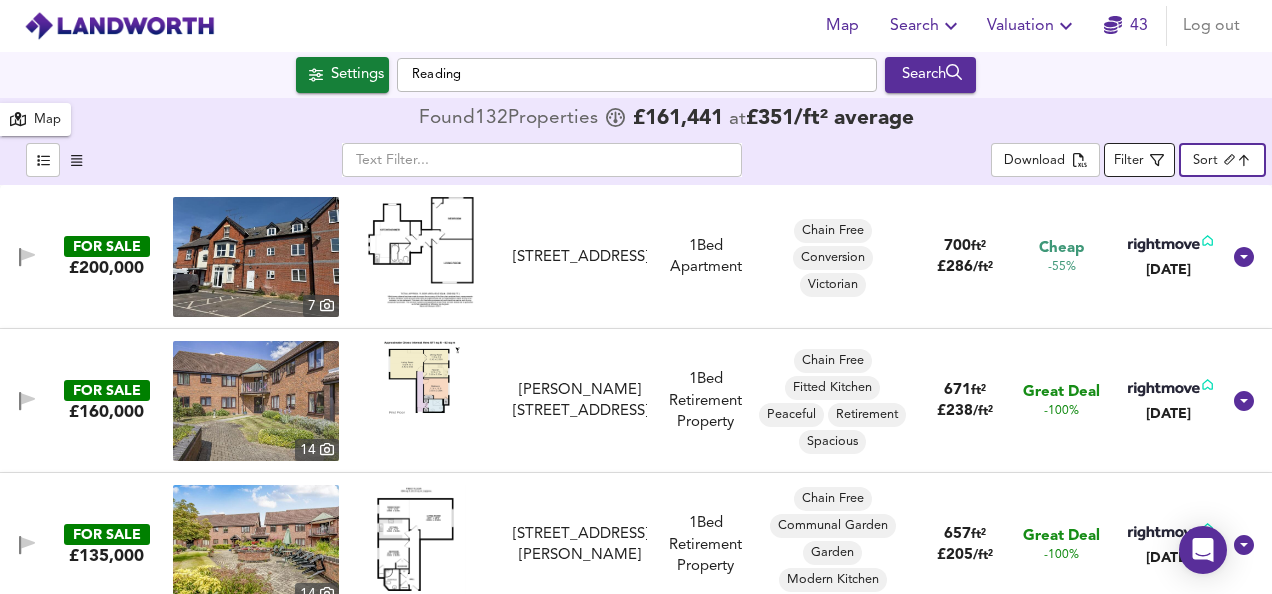 click on "Filter" at bounding box center [1129, 161] 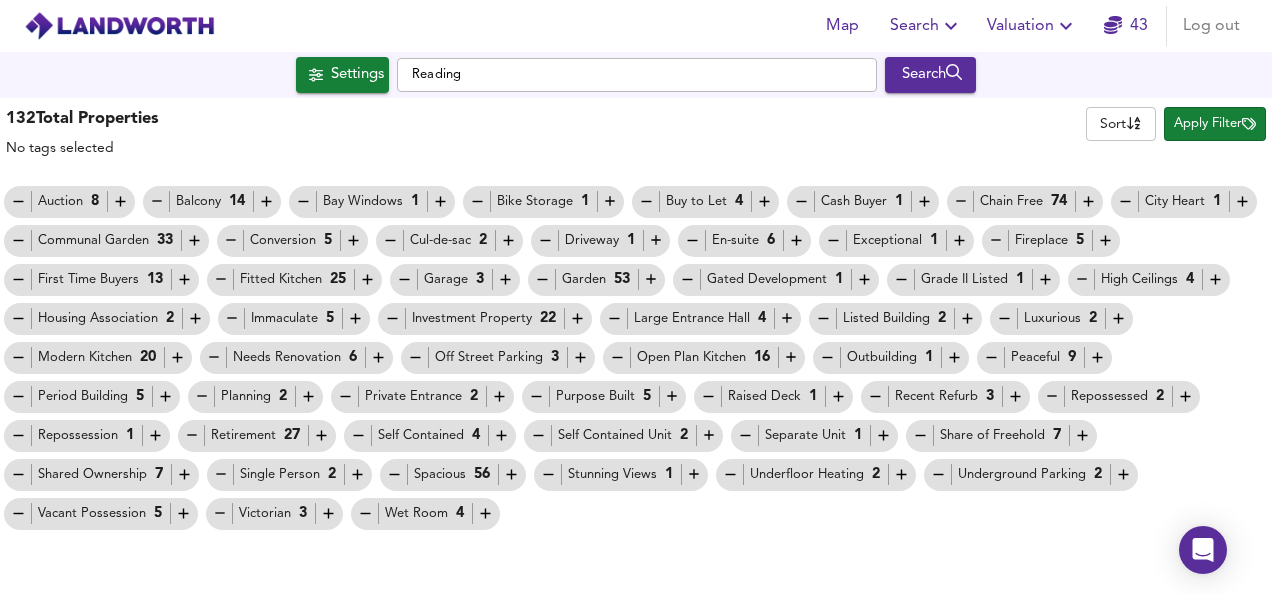 click 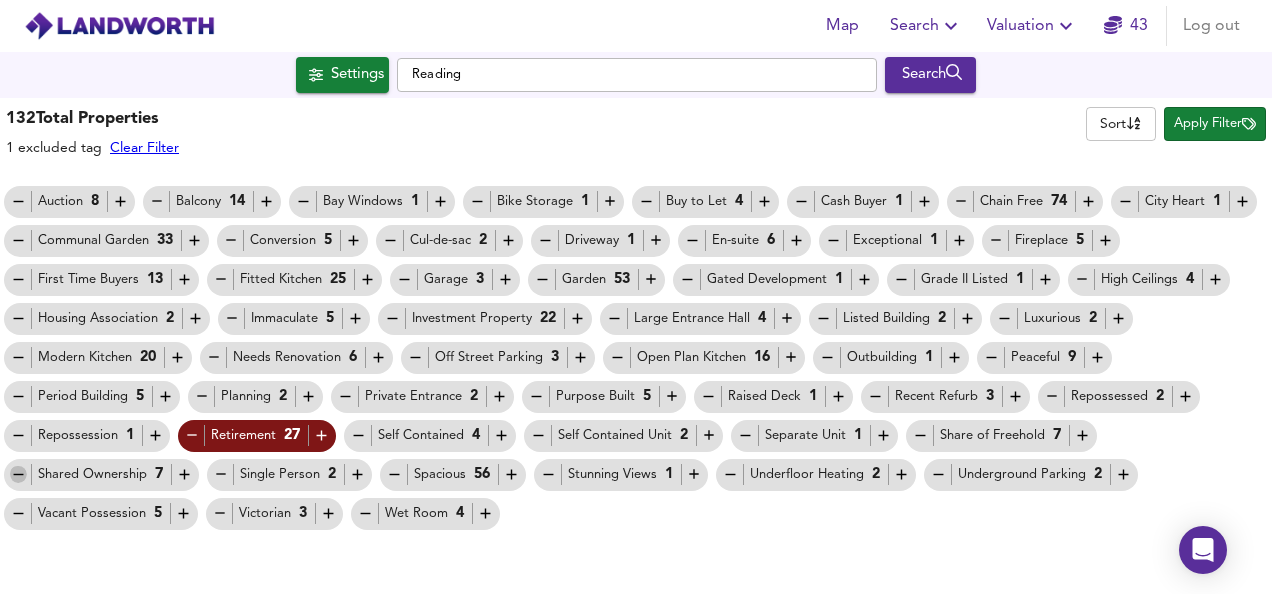 click 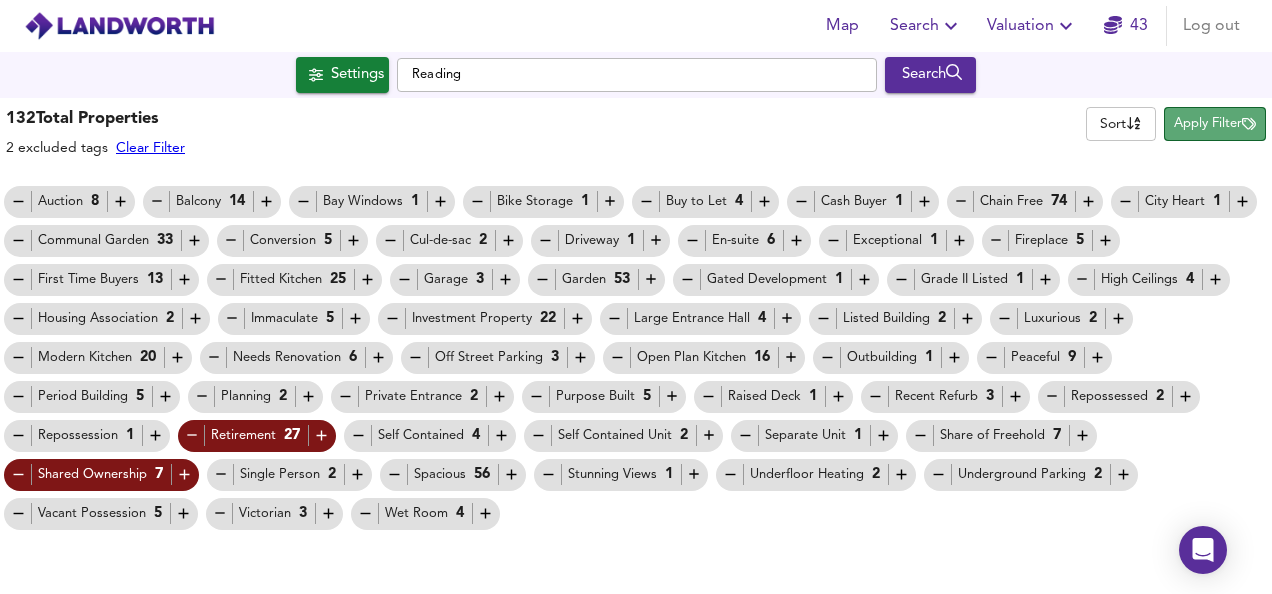 click on "Apply Filter" at bounding box center (1215, 124) 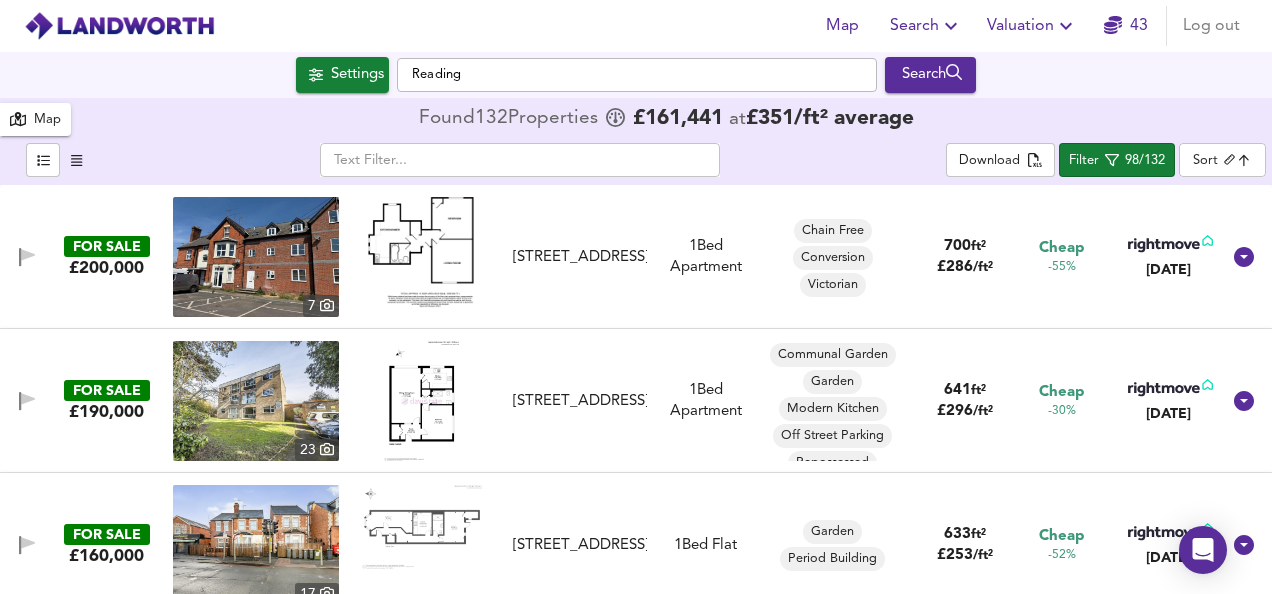 click at bounding box center (422, 252) 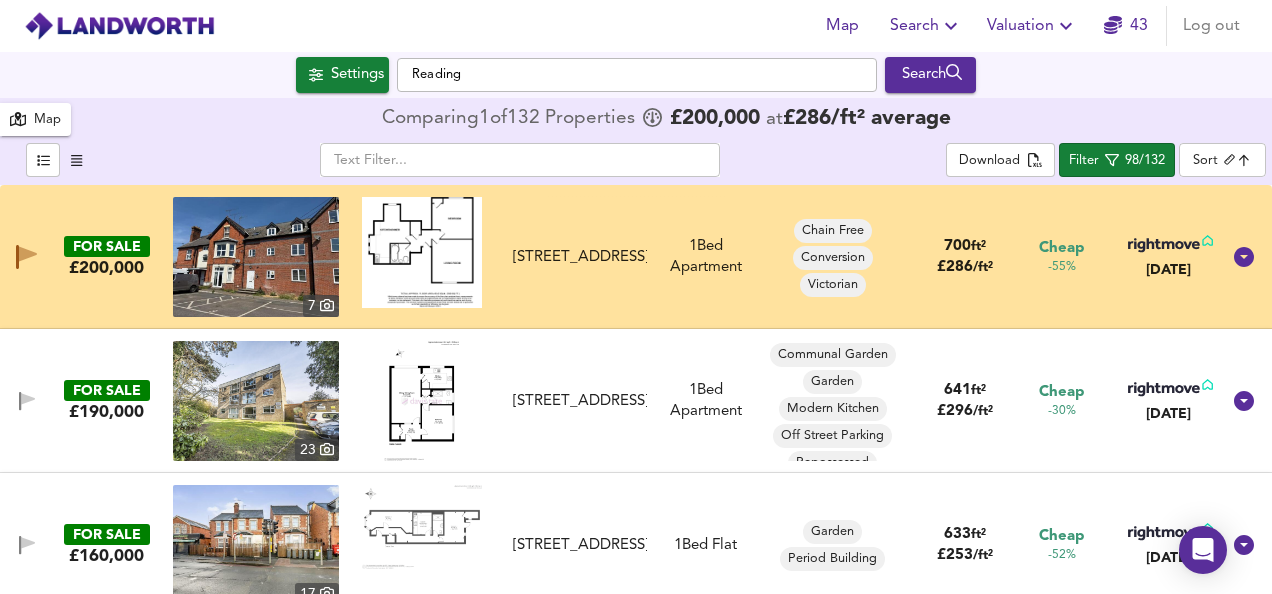 drag, startPoint x: 904, startPoint y: 386, endPoint x: 910, endPoint y: 420, distance: 34.525352 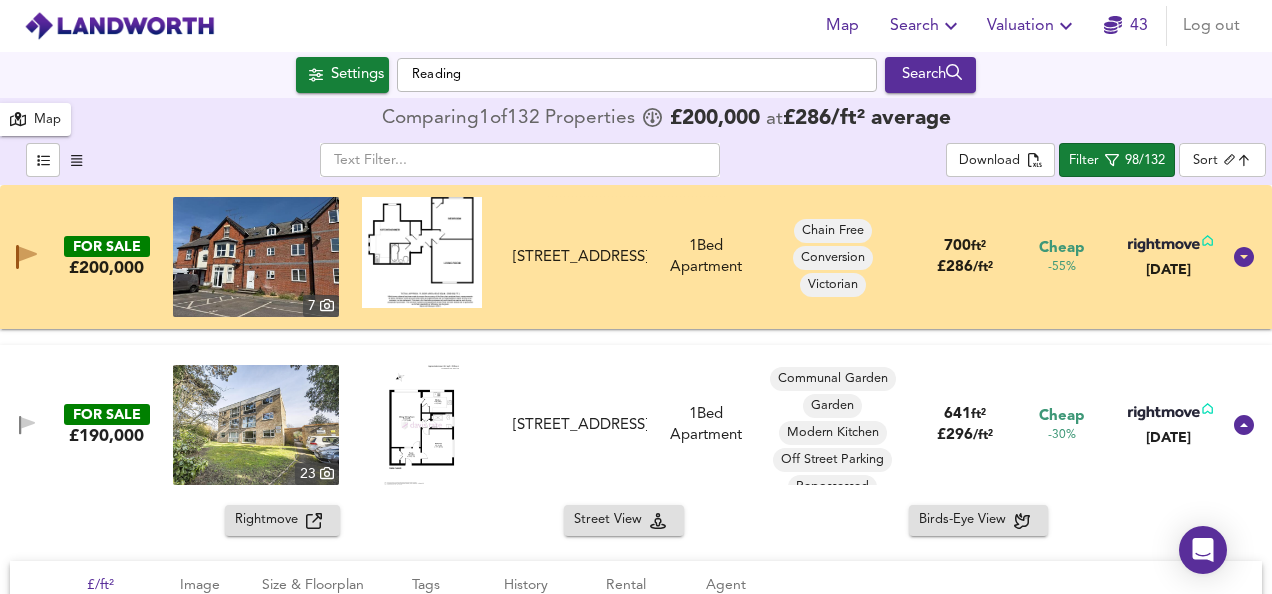 click at bounding box center [421, 425] 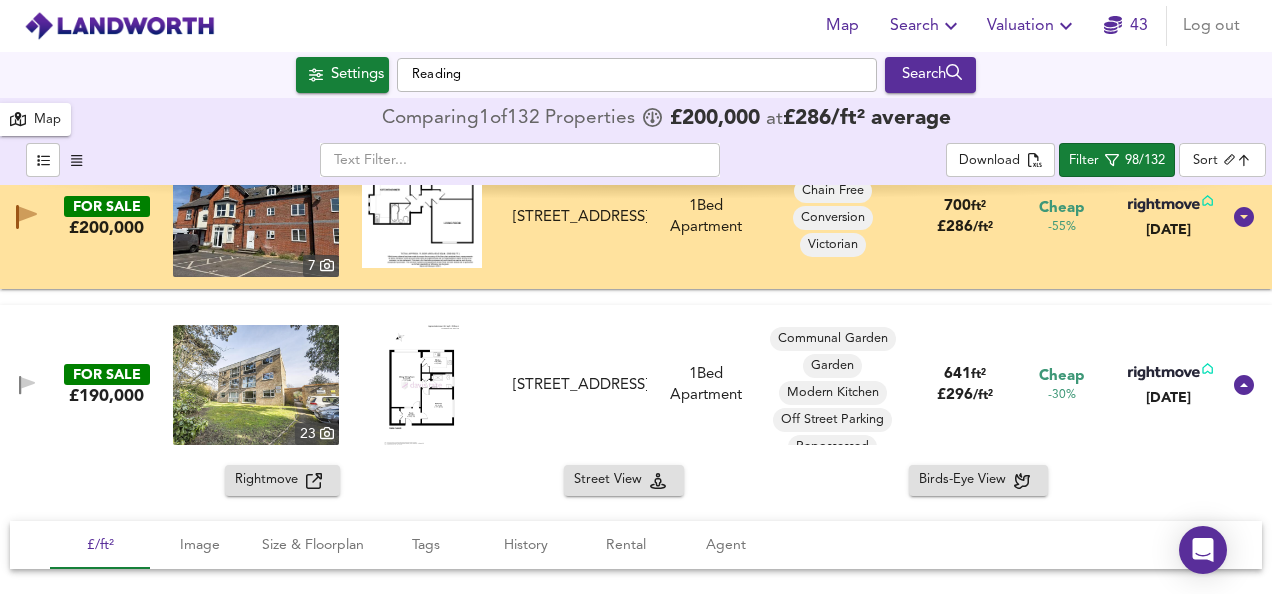 click on "FOR SALE £190,000     [STREET_ADDRESS] 1  Bed   Apartment Communal Garden Garden Modern Kitchen Off Street Parking Repossessed Share of Freehold Spacious Stunning Views 641 ft² £ 296 / ft² Cheap -30% [DATE]" at bounding box center (612, 385) 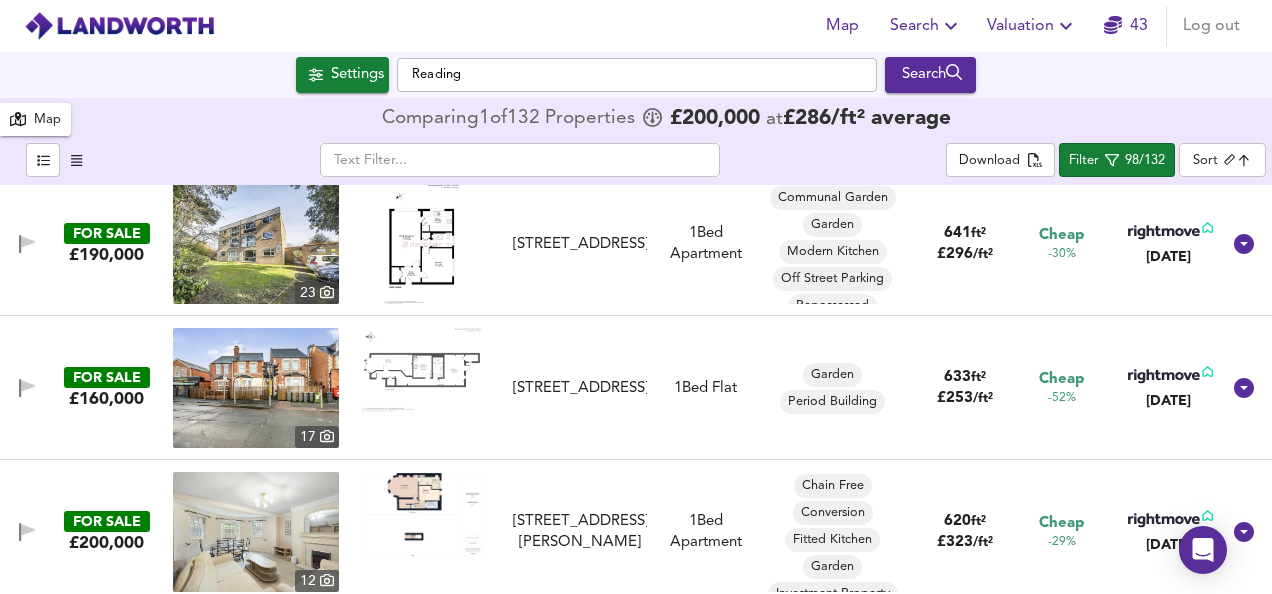 scroll, scrollTop: 160, scrollLeft: 0, axis: vertical 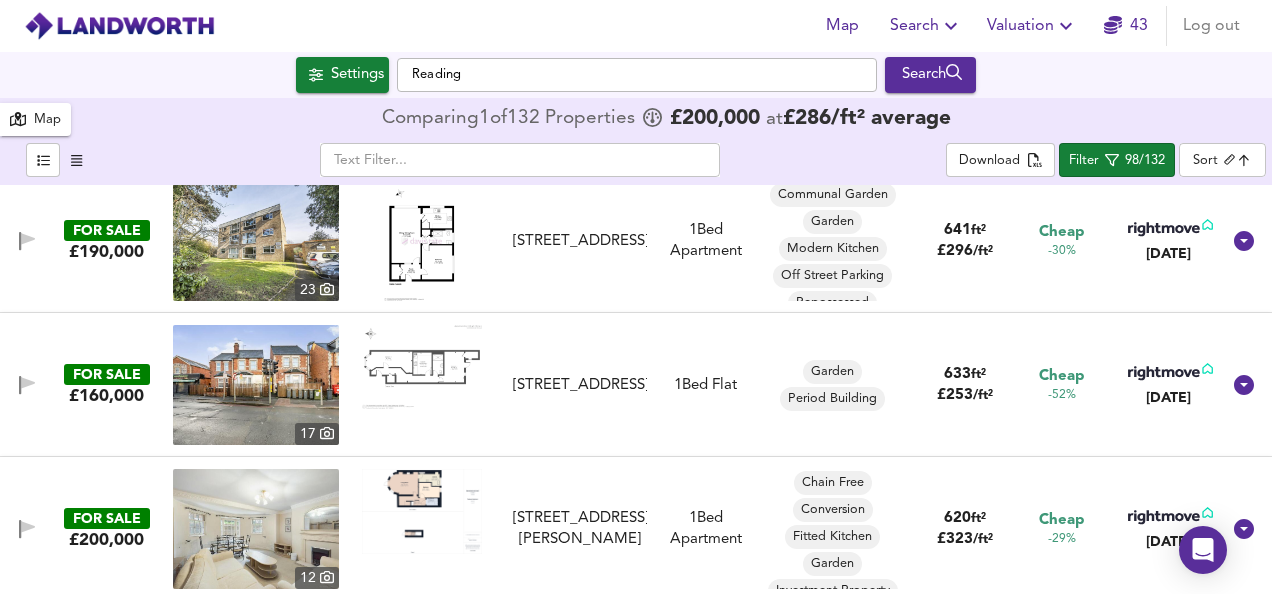 click at bounding box center (422, 367) 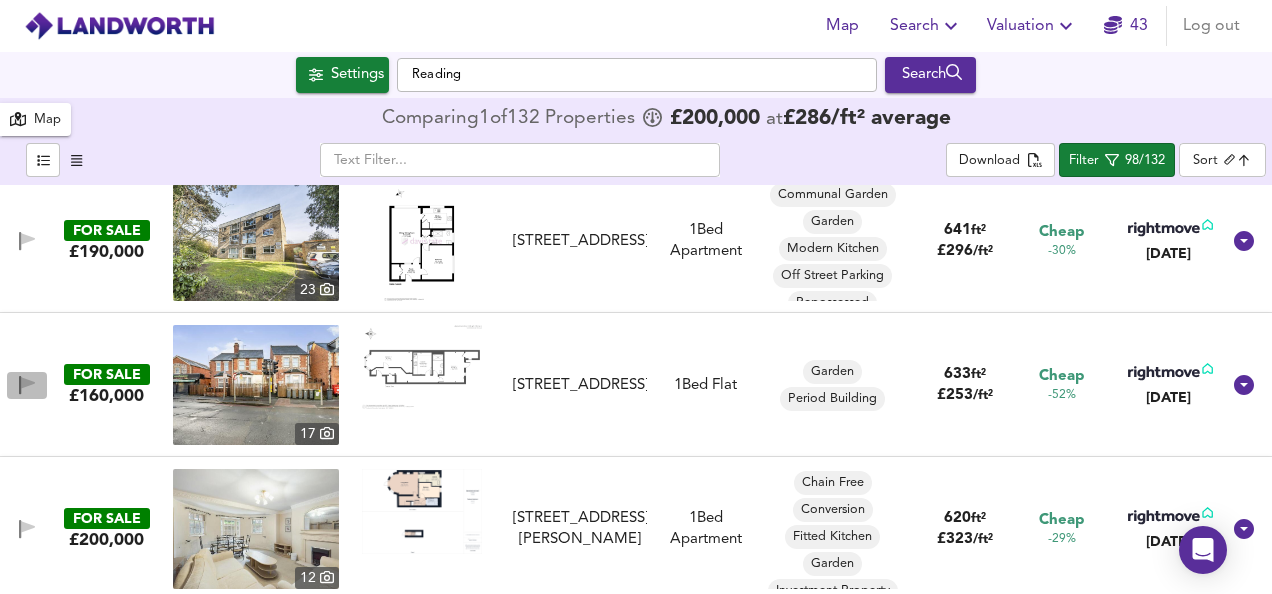 click 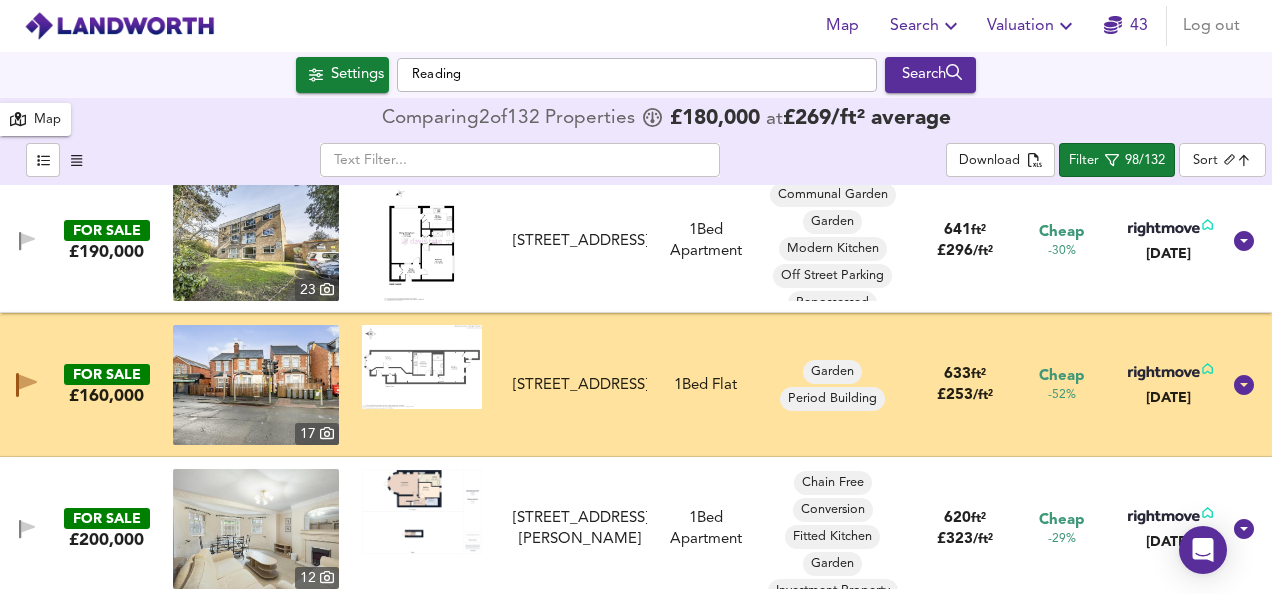type 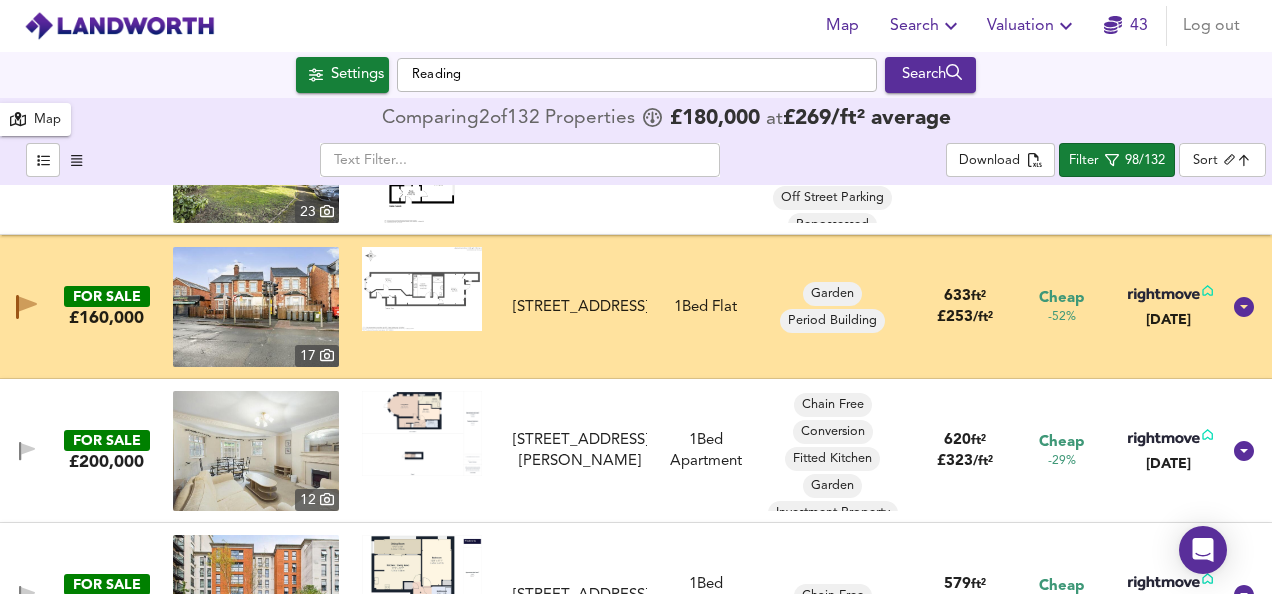 scroll, scrollTop: 240, scrollLeft: 0, axis: vertical 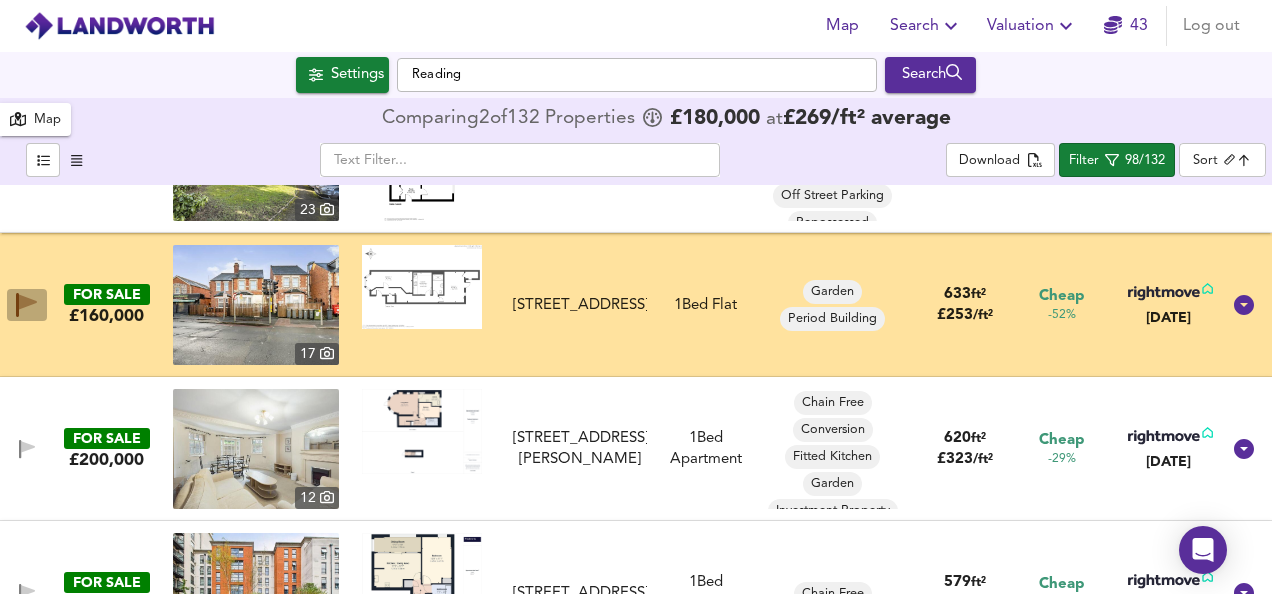 click 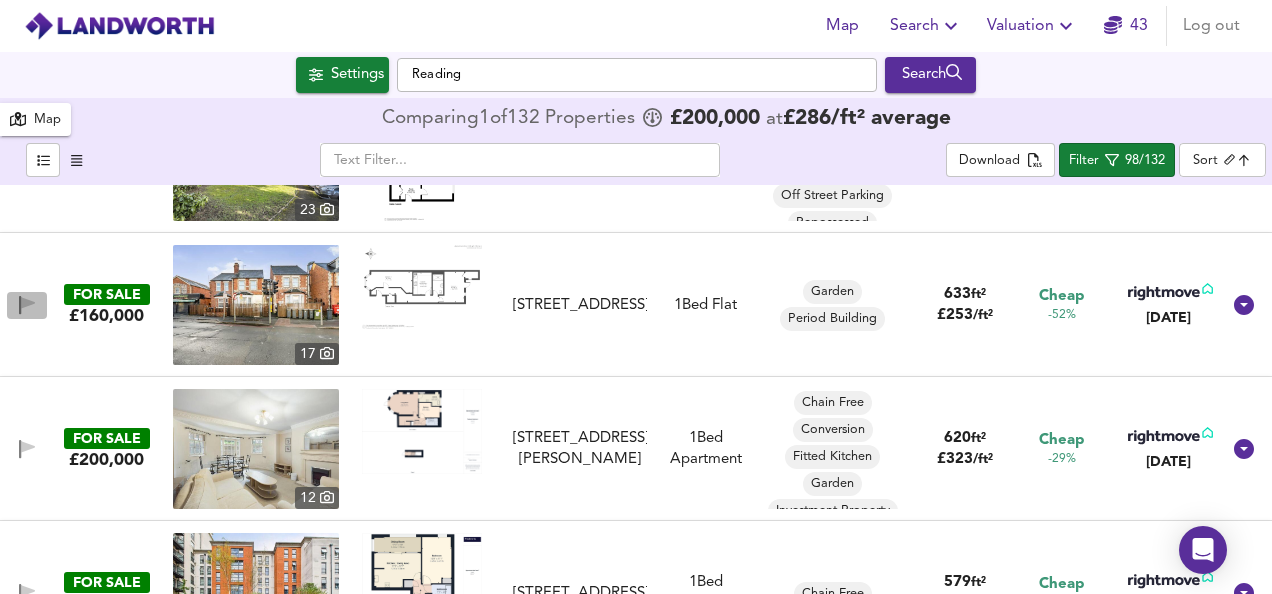 click 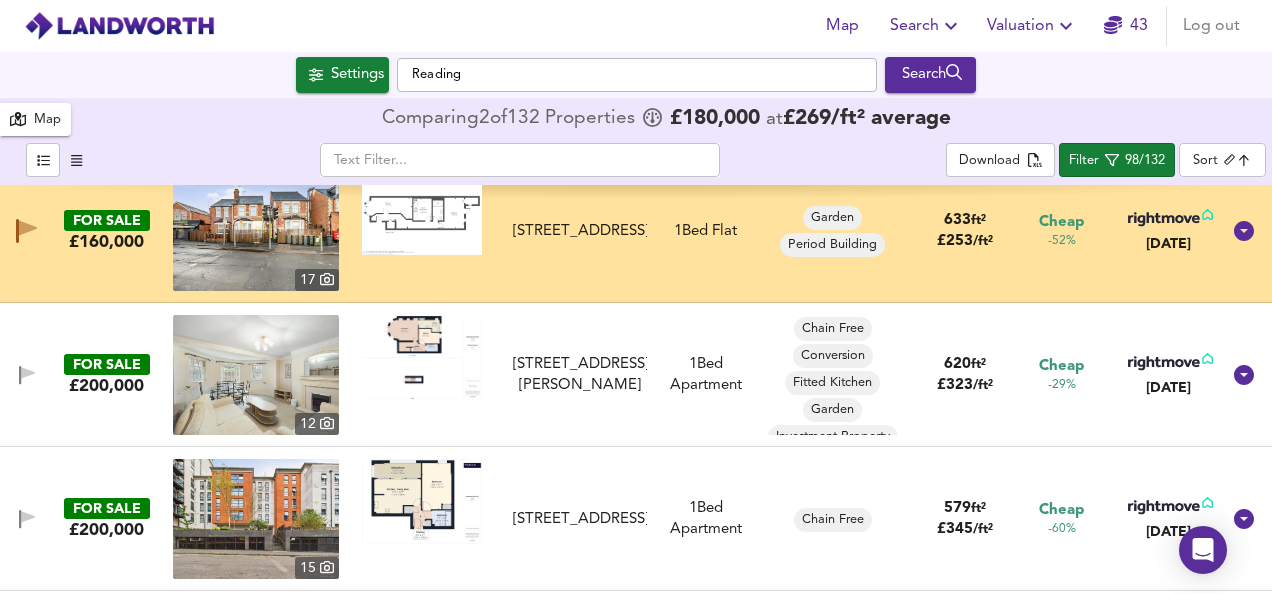 scroll, scrollTop: 320, scrollLeft: 0, axis: vertical 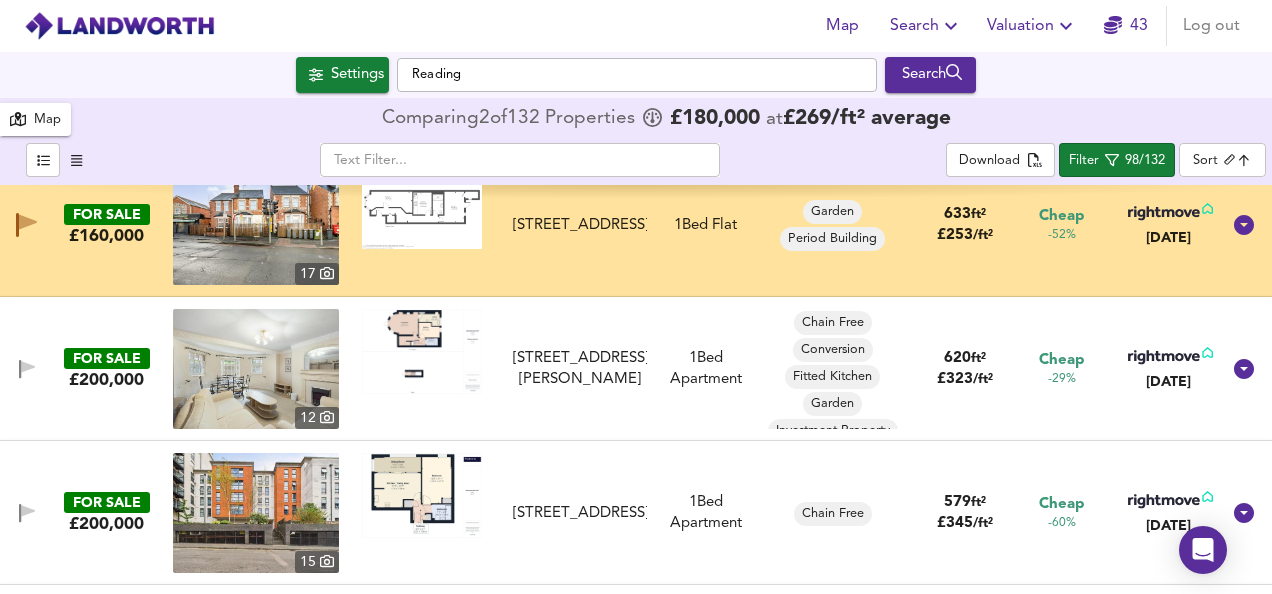 click at bounding box center [422, 351] 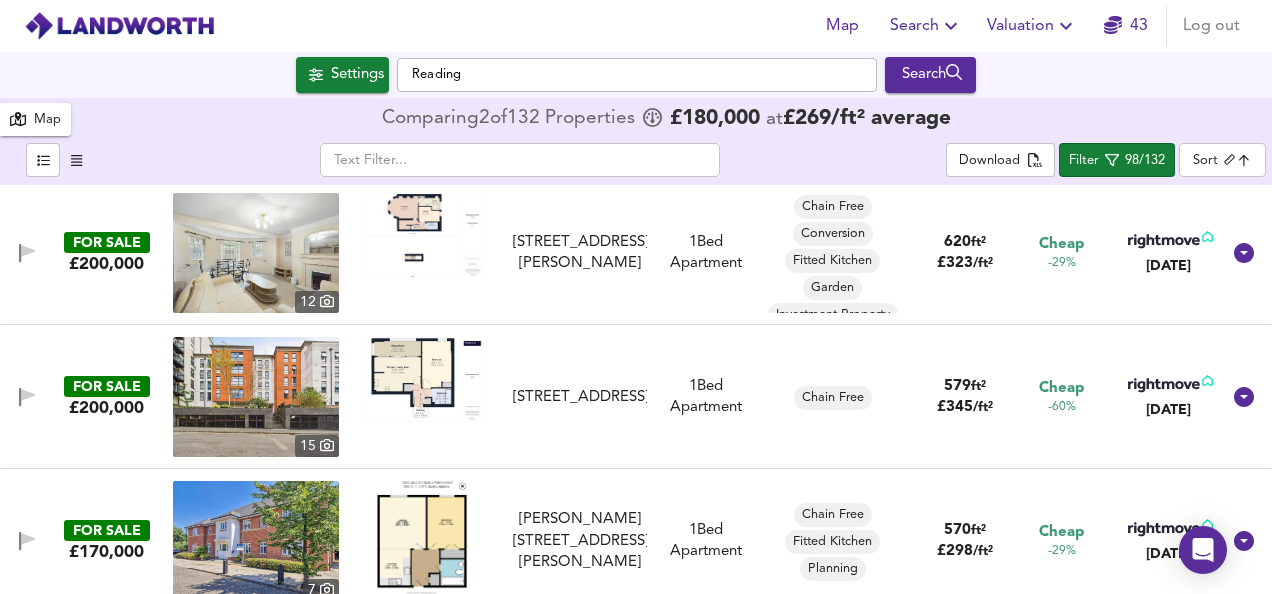scroll, scrollTop: 440, scrollLeft: 0, axis: vertical 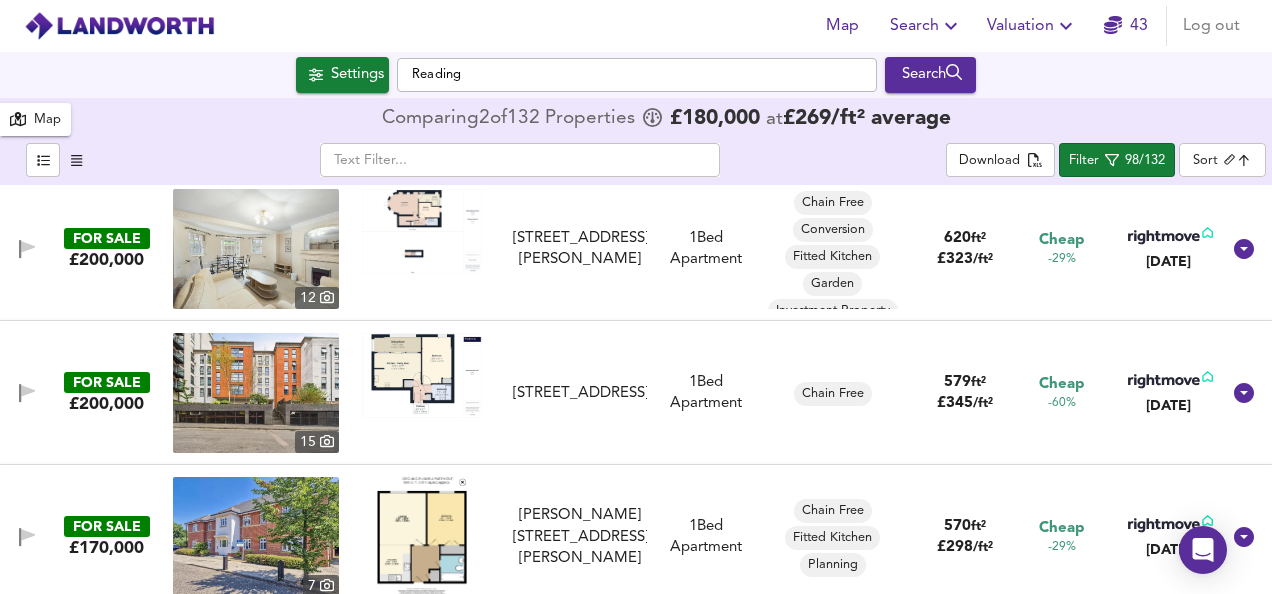click at bounding box center (422, 375) 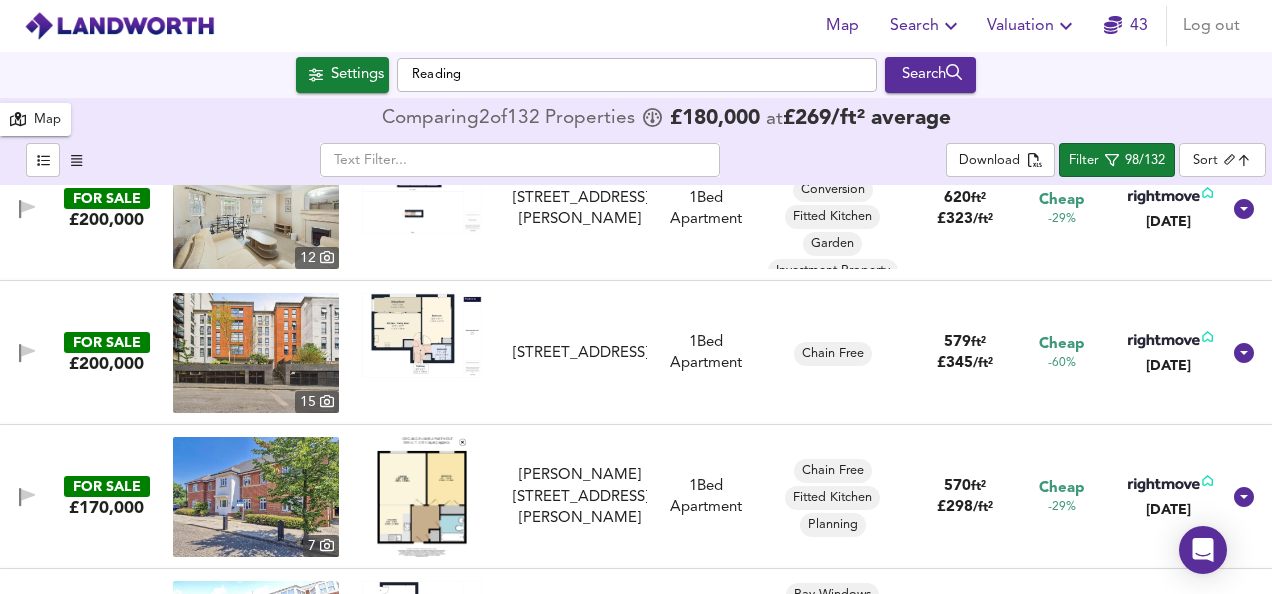 scroll, scrollTop: 520, scrollLeft: 0, axis: vertical 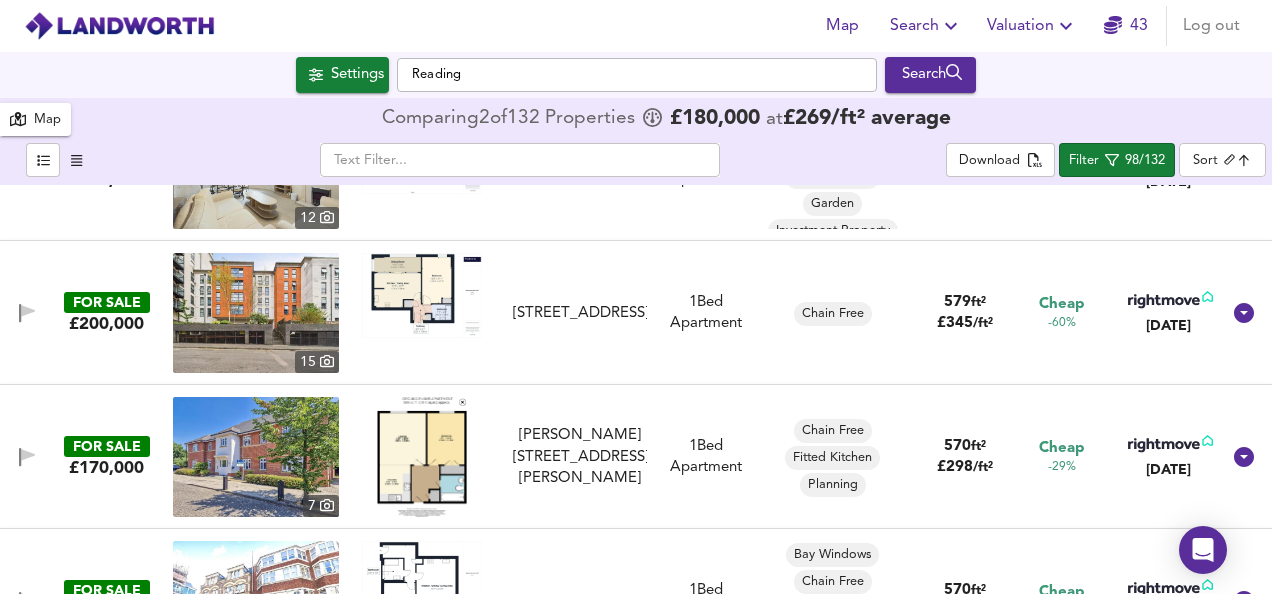 click at bounding box center [256, 457] 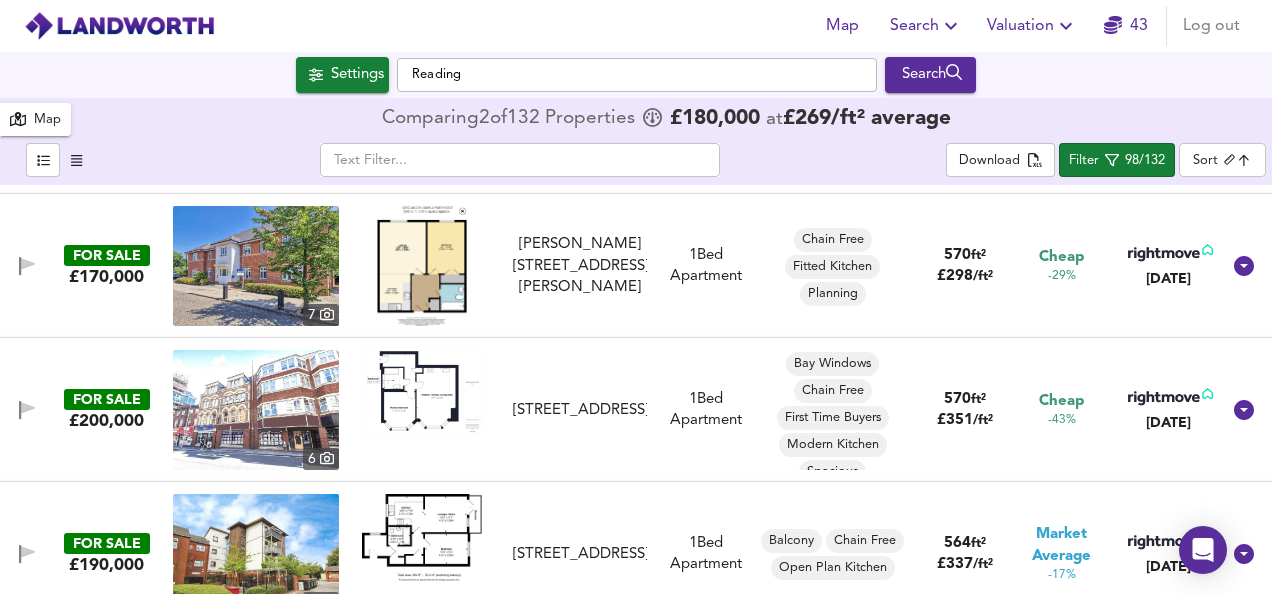 scroll, scrollTop: 720, scrollLeft: 0, axis: vertical 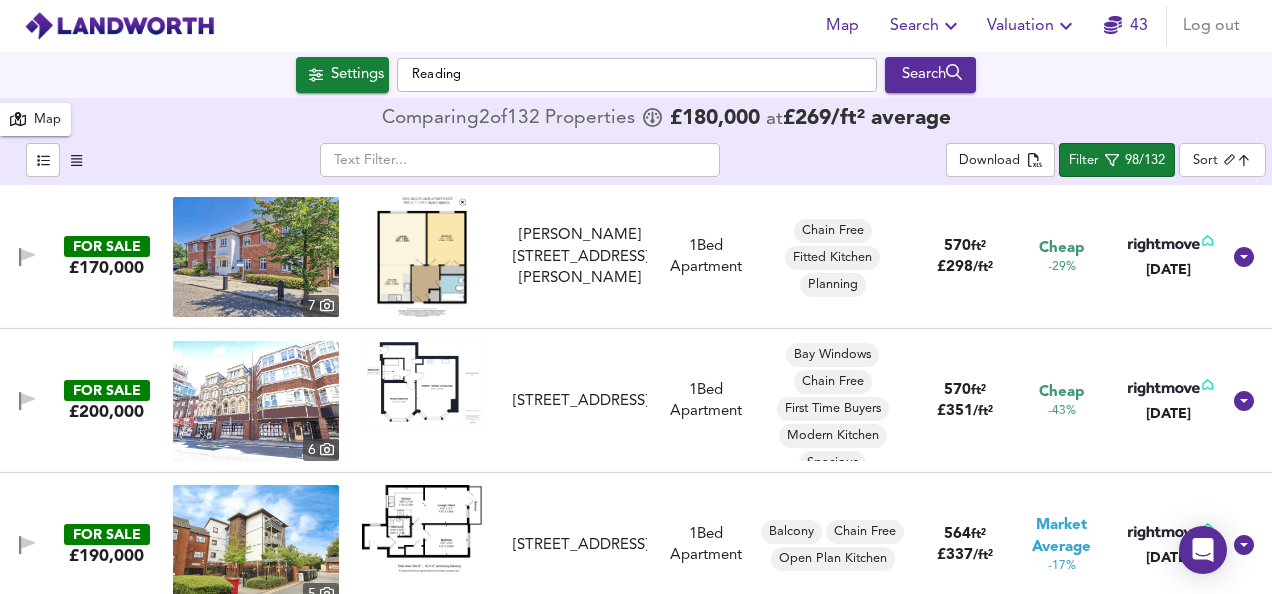 click at bounding box center [422, 383] 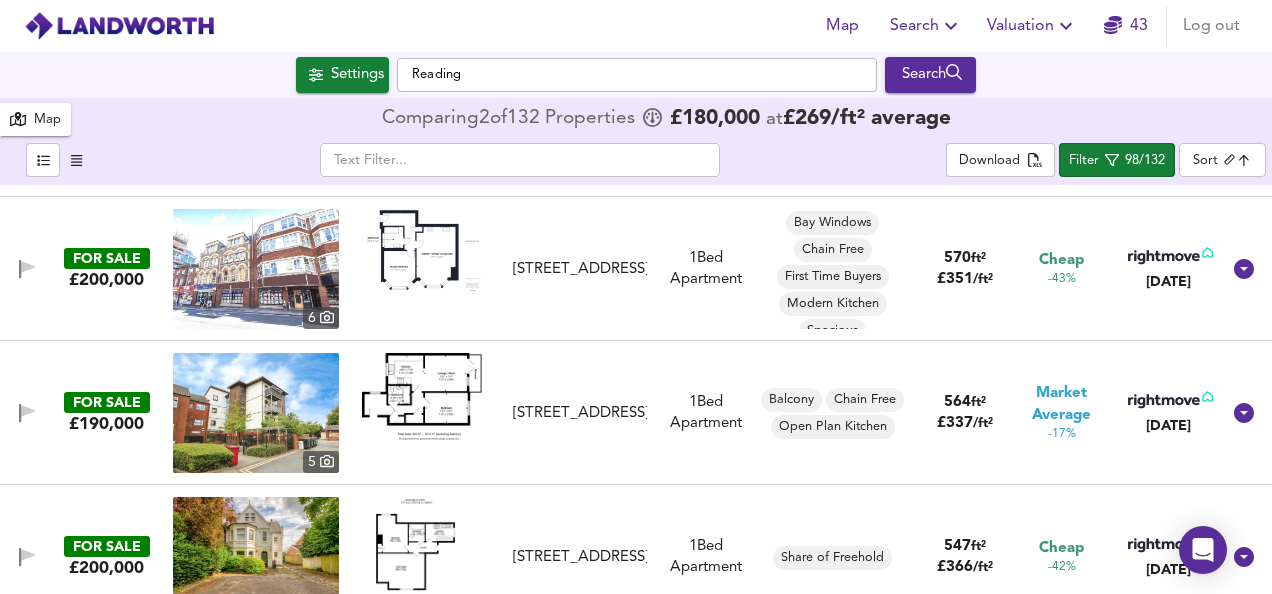 scroll, scrollTop: 880, scrollLeft: 0, axis: vertical 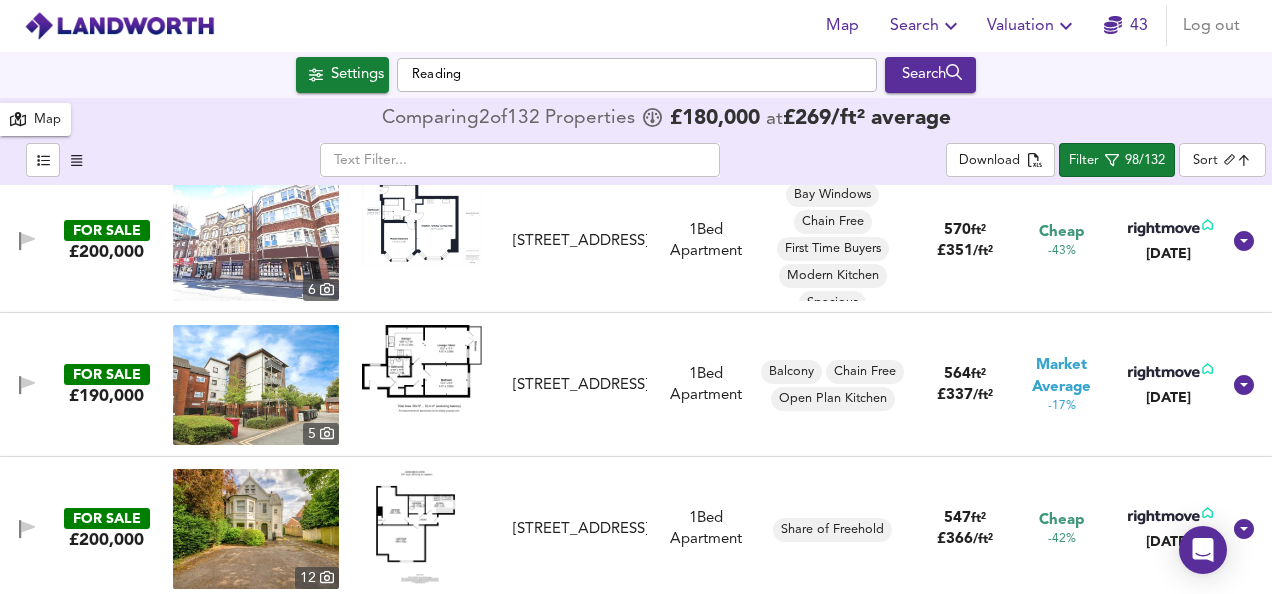 click at bounding box center (422, 368) 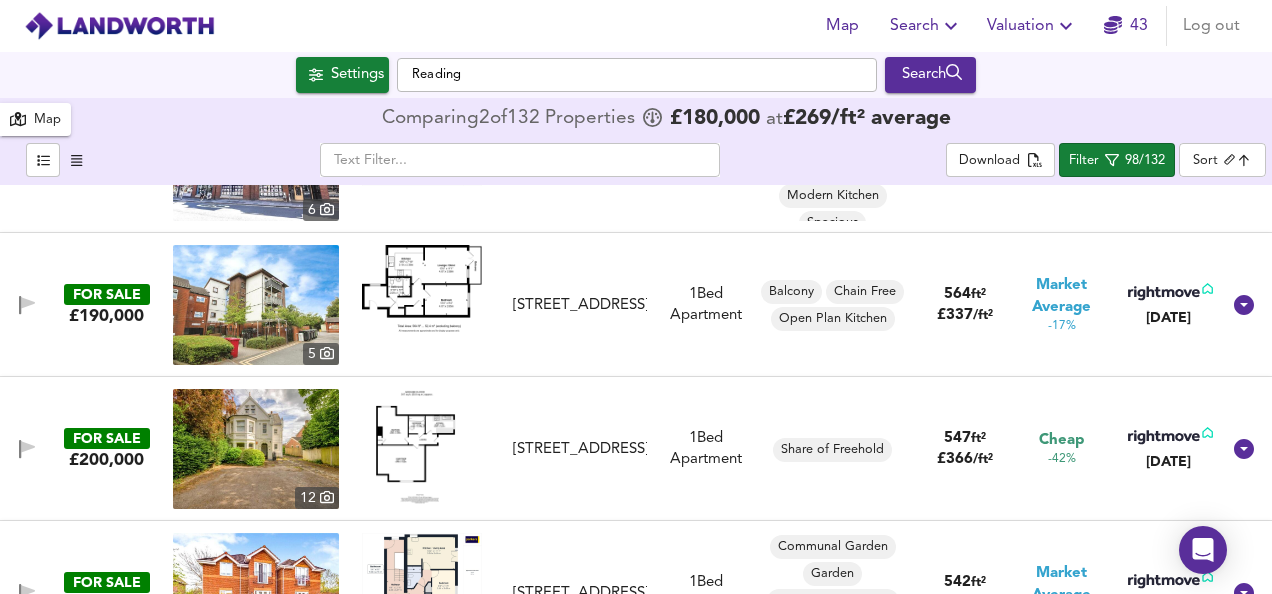scroll, scrollTop: 1000, scrollLeft: 0, axis: vertical 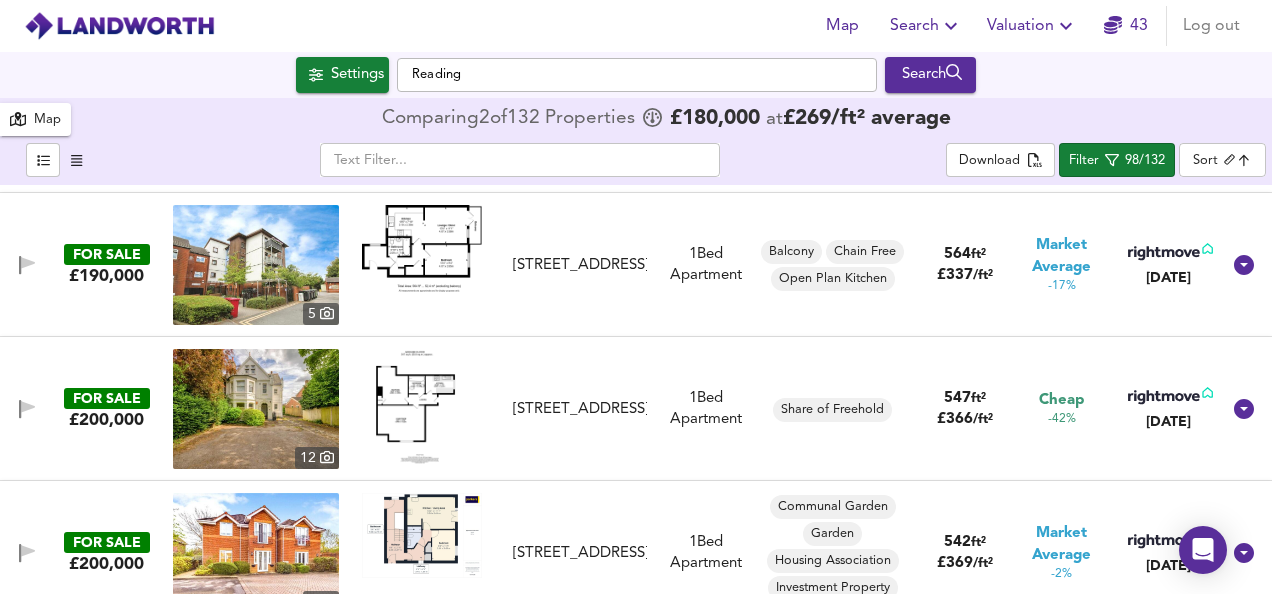 click at bounding box center [421, 409] 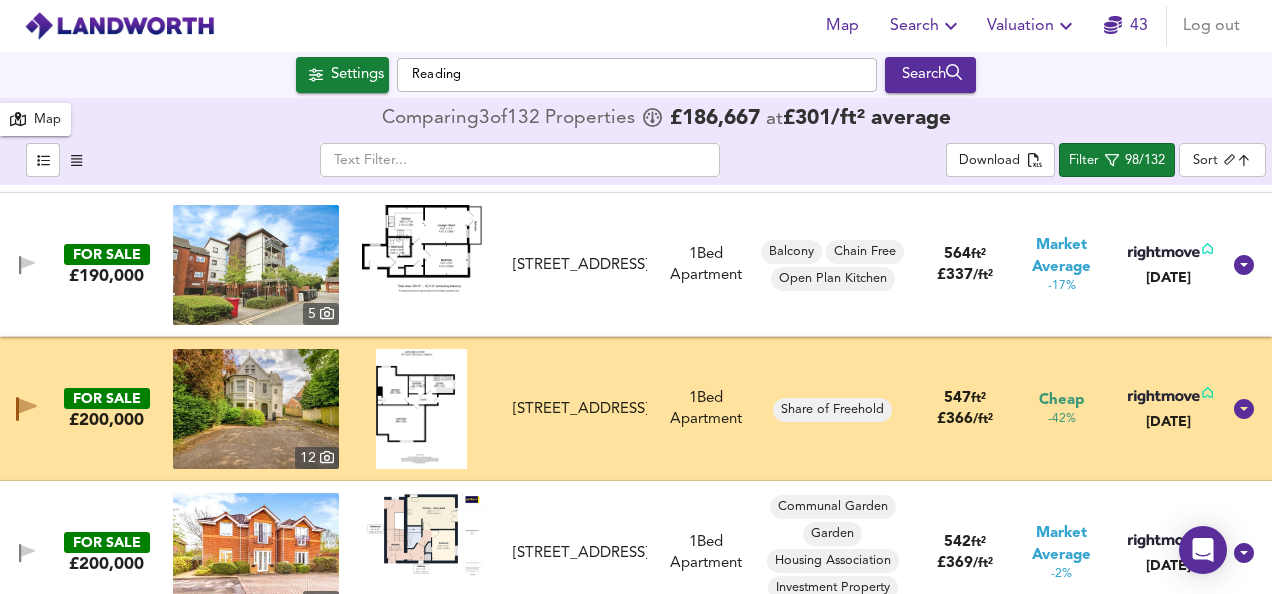 type 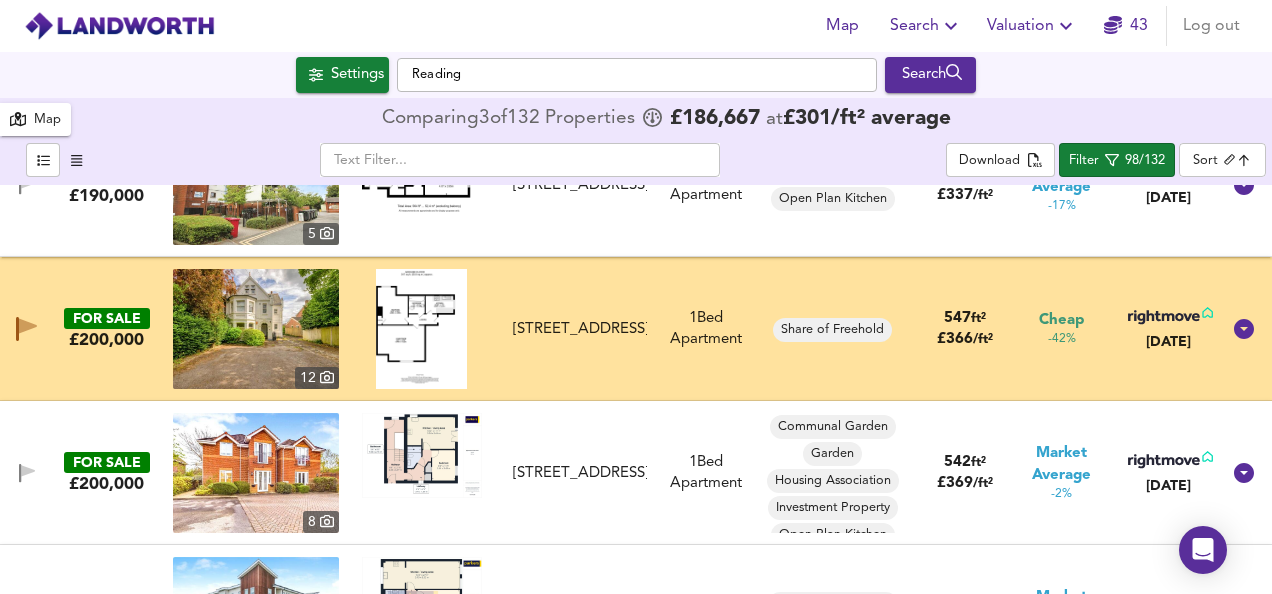 scroll, scrollTop: 1120, scrollLeft: 0, axis: vertical 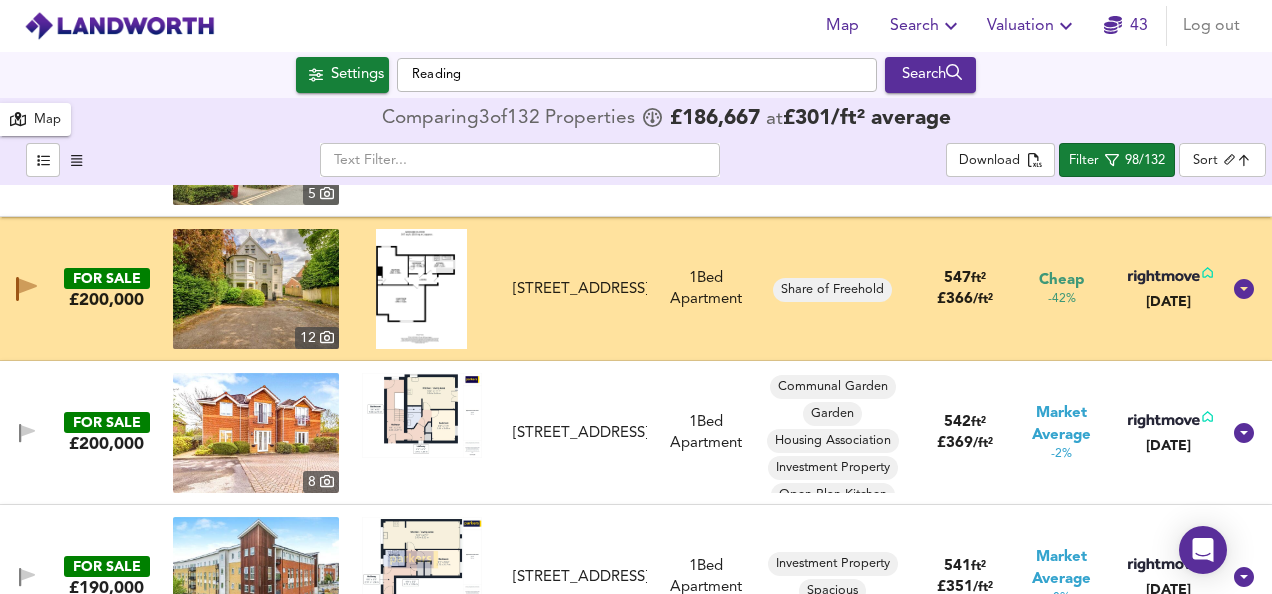 click at bounding box center (422, 415) 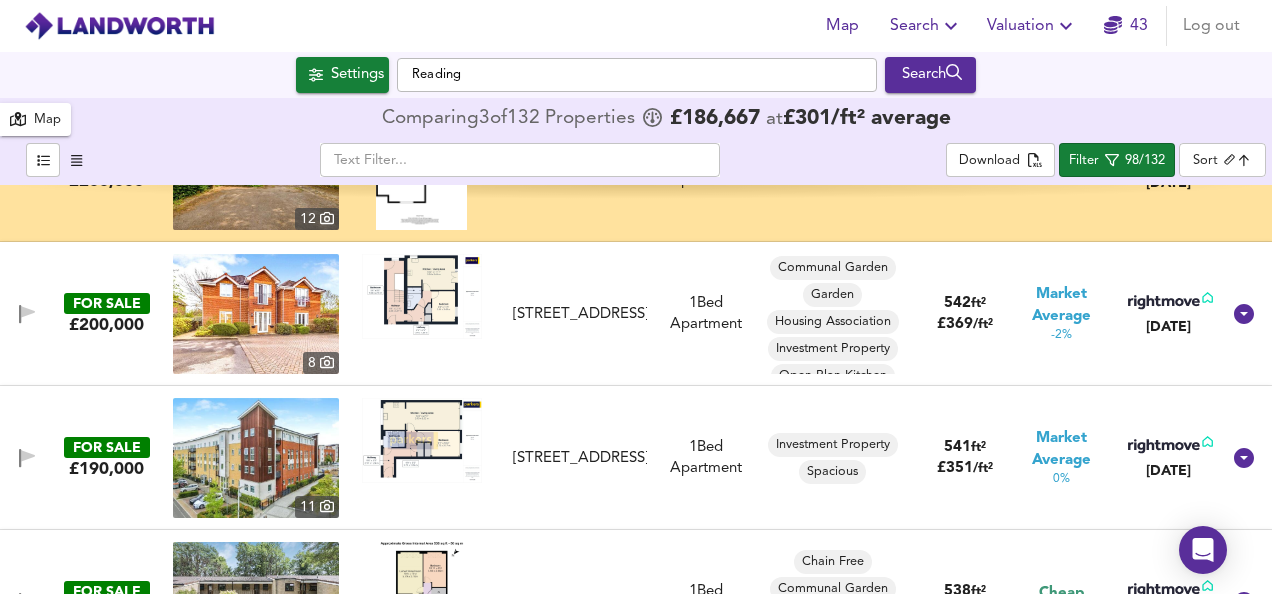 scroll, scrollTop: 1240, scrollLeft: 0, axis: vertical 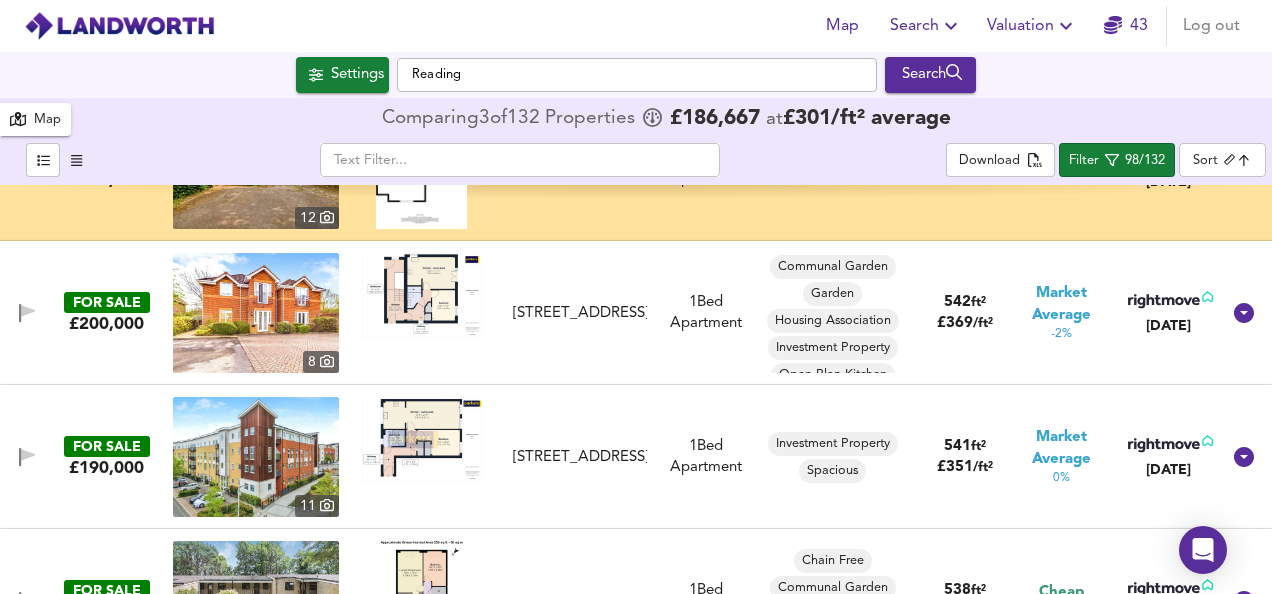 click at bounding box center [422, 439] 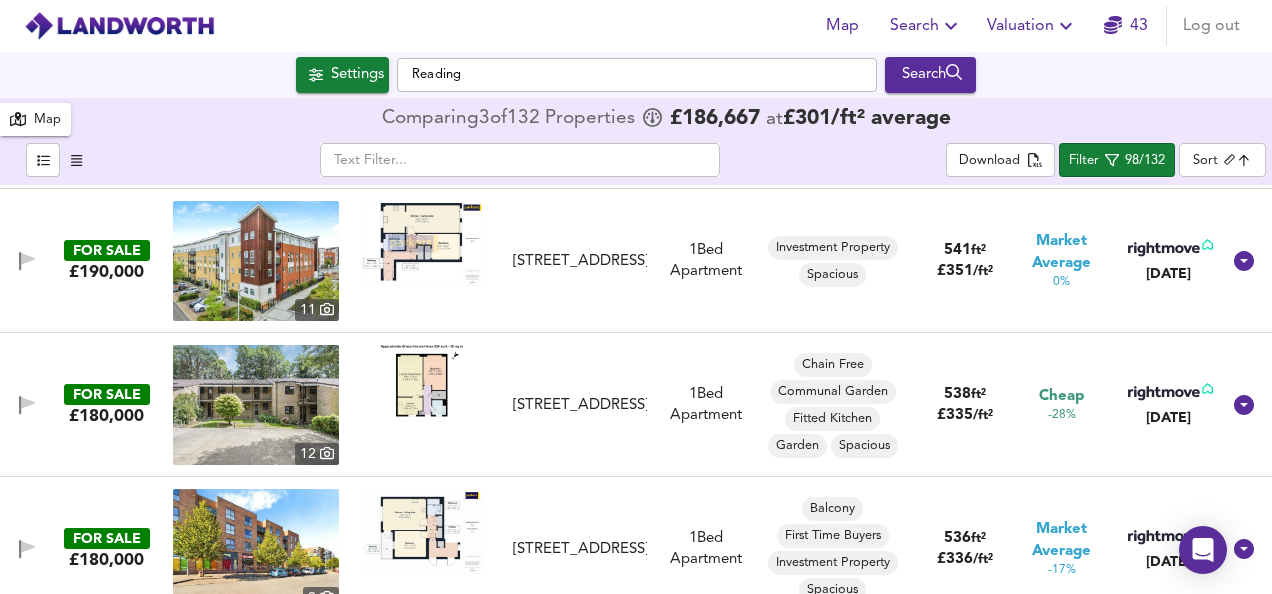 scroll, scrollTop: 1440, scrollLeft: 0, axis: vertical 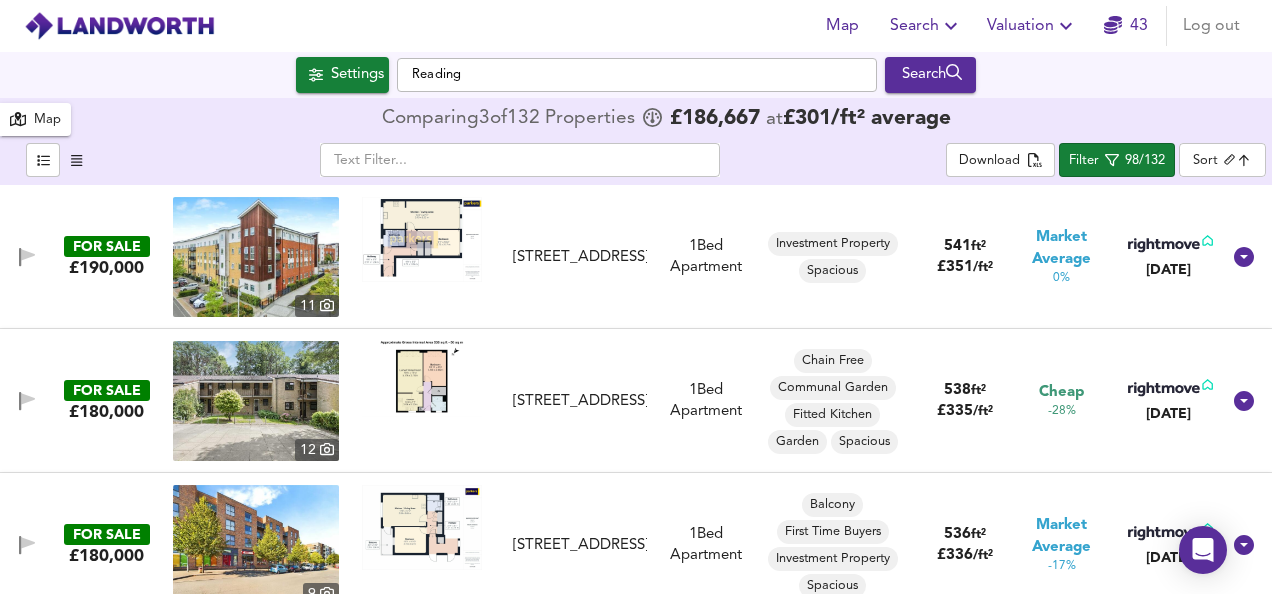 click at bounding box center (422, 379) 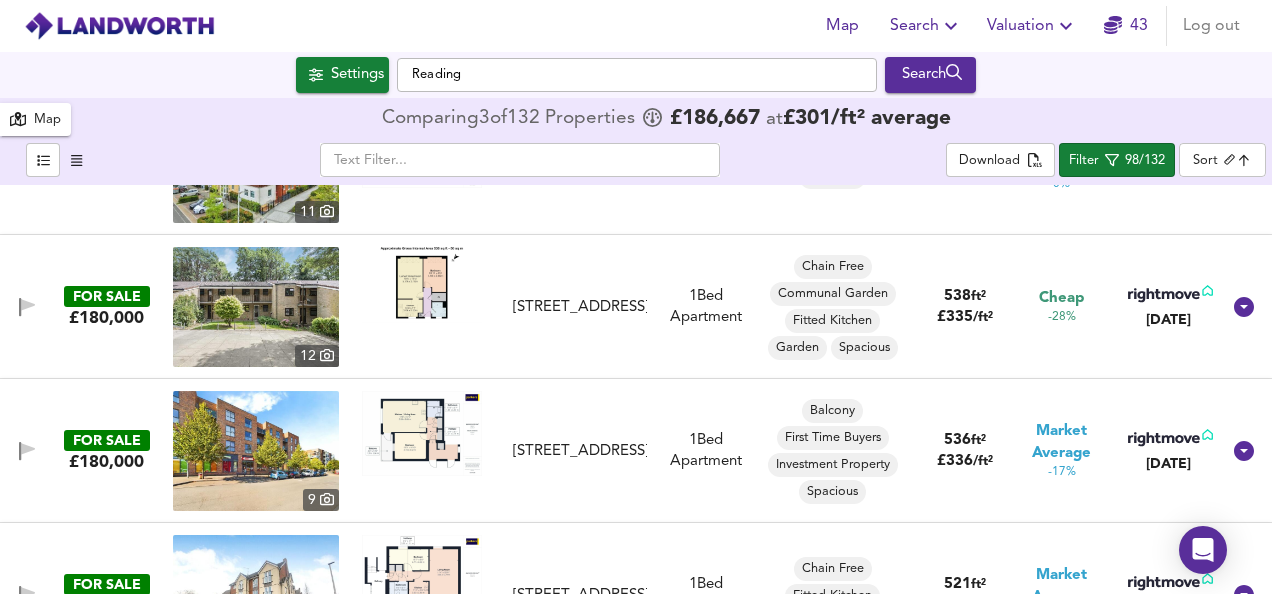 scroll, scrollTop: 1560, scrollLeft: 0, axis: vertical 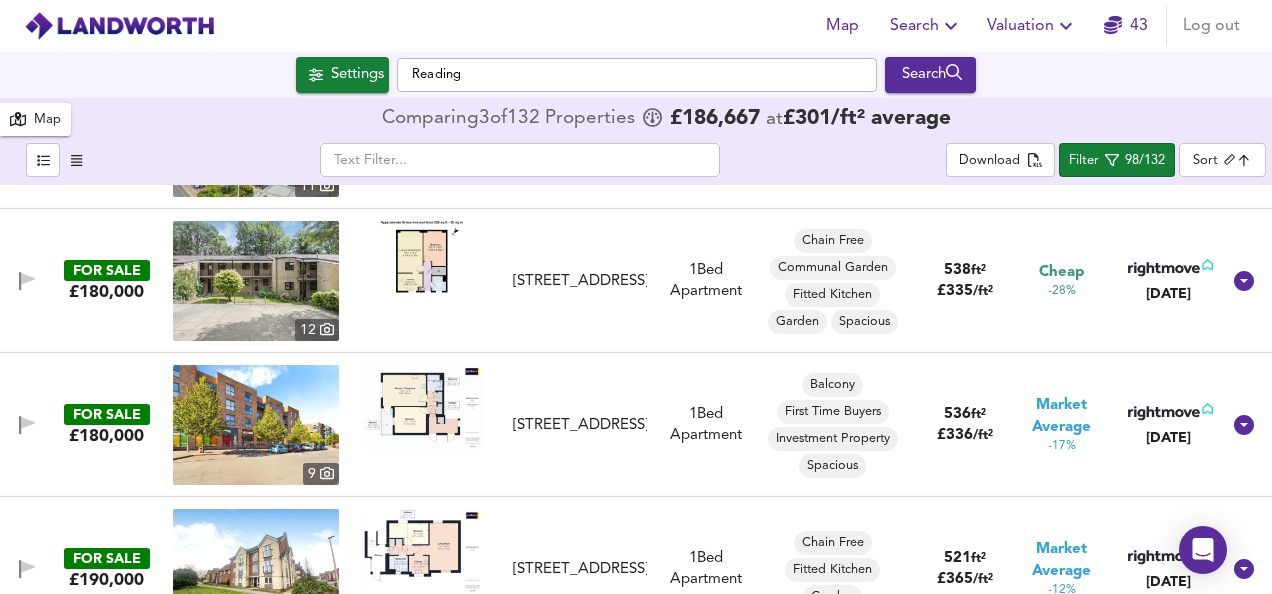 click at bounding box center (422, 407) 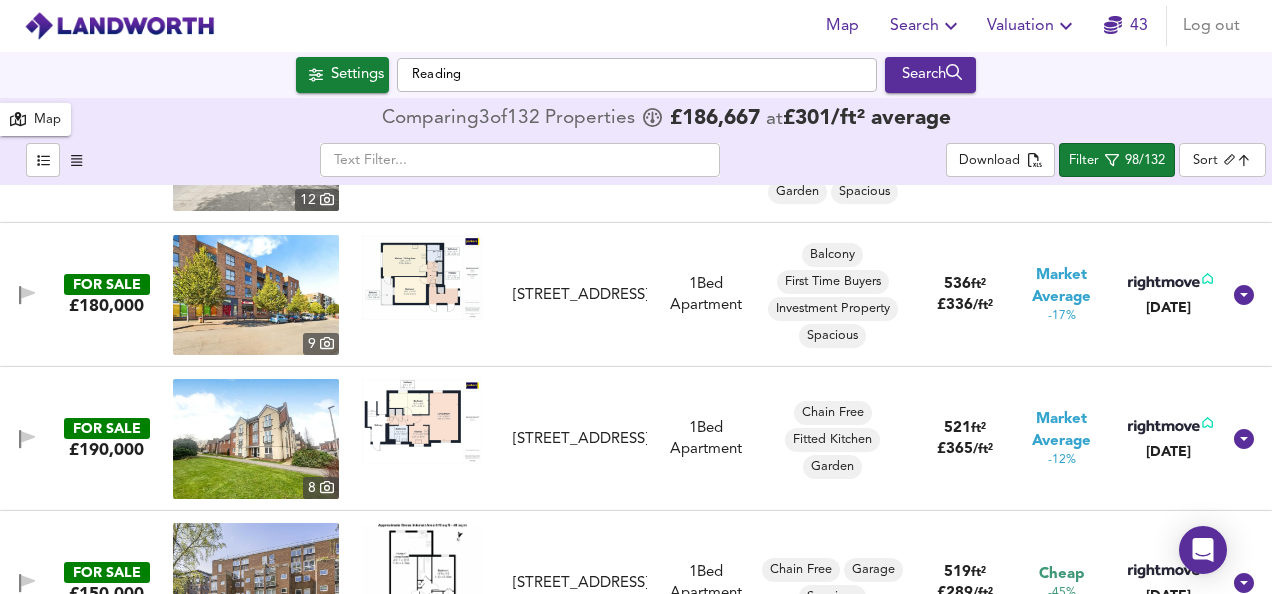 scroll, scrollTop: 1720, scrollLeft: 0, axis: vertical 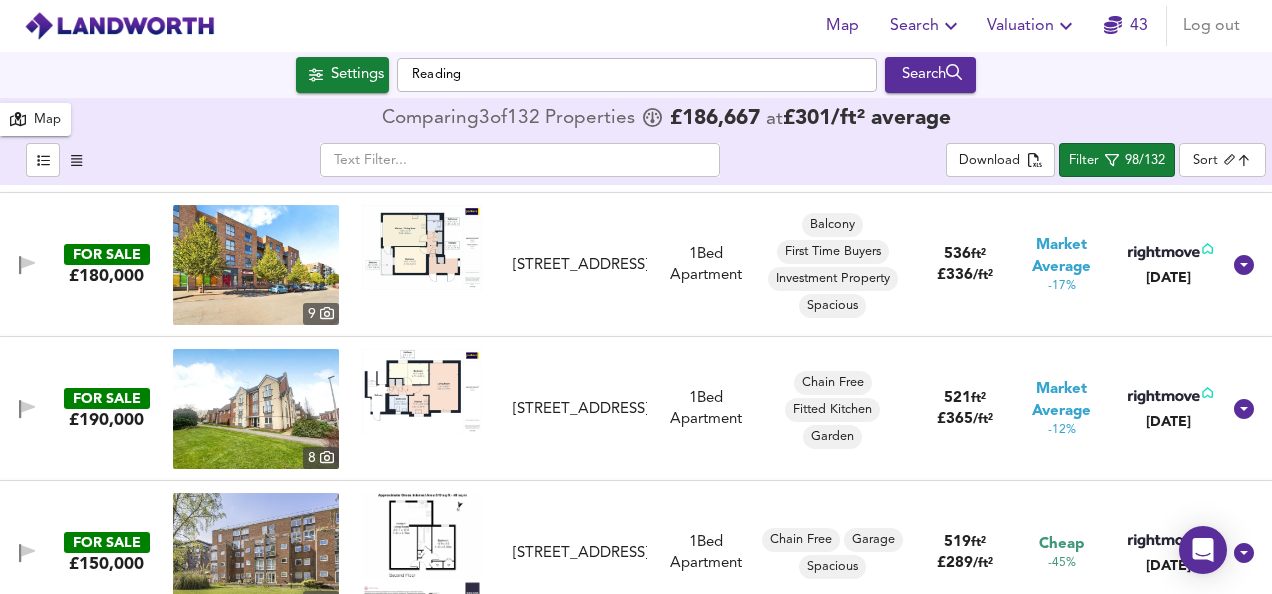 click at bounding box center [422, 391] 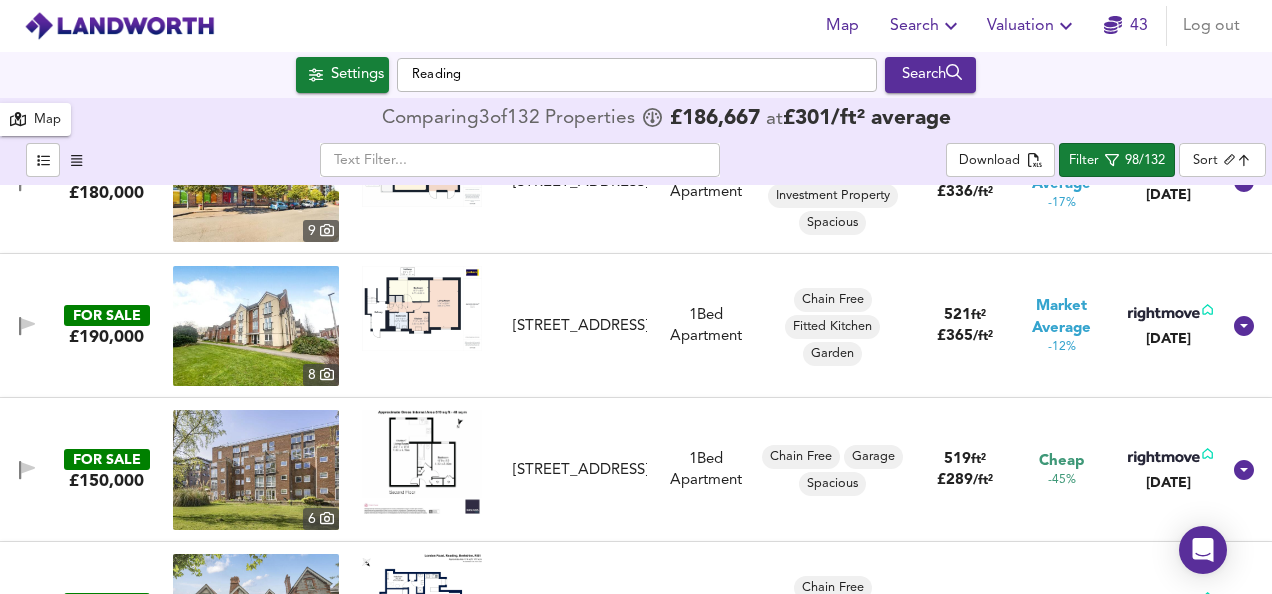 scroll, scrollTop: 1840, scrollLeft: 0, axis: vertical 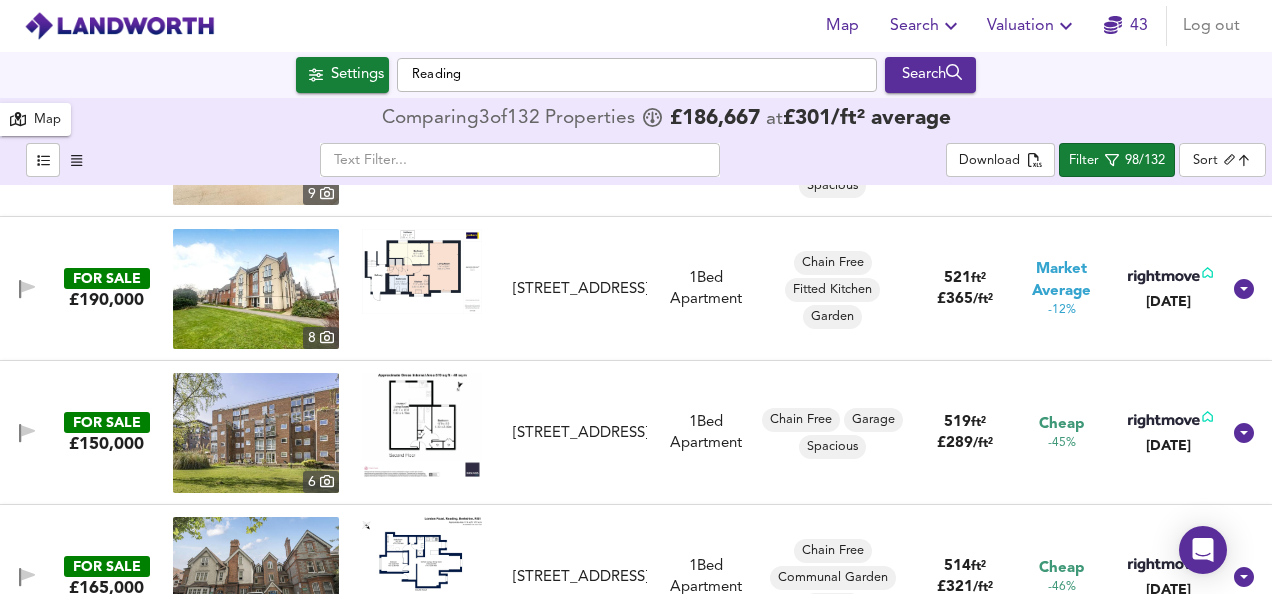 click at bounding box center [422, 424] 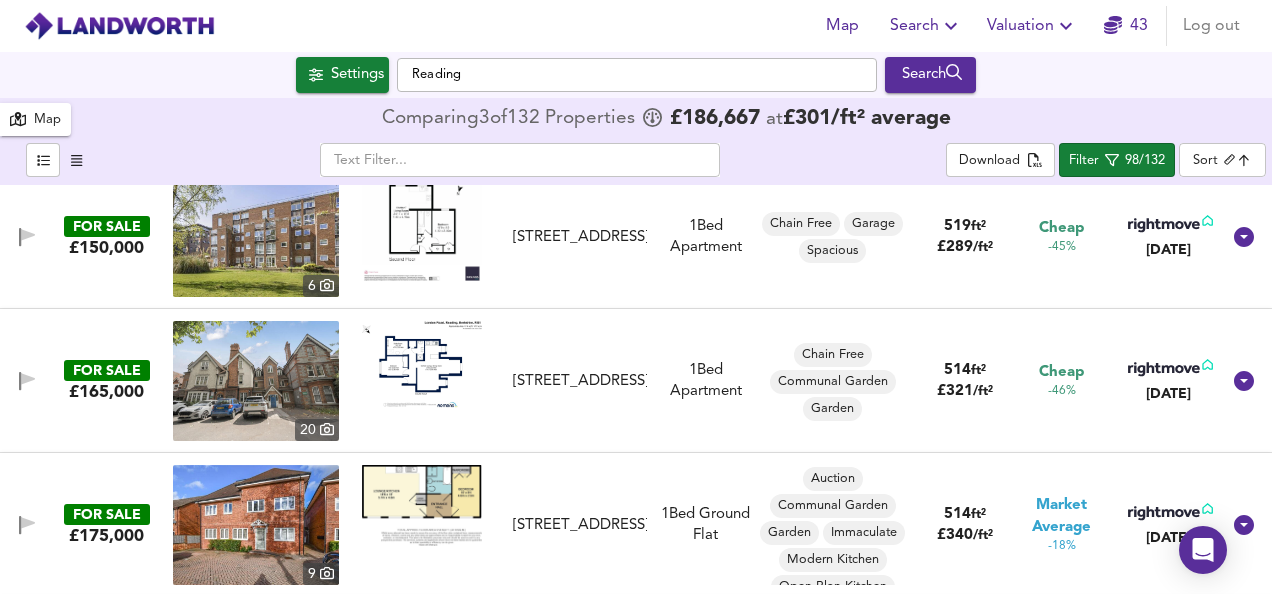 scroll, scrollTop: 2040, scrollLeft: 0, axis: vertical 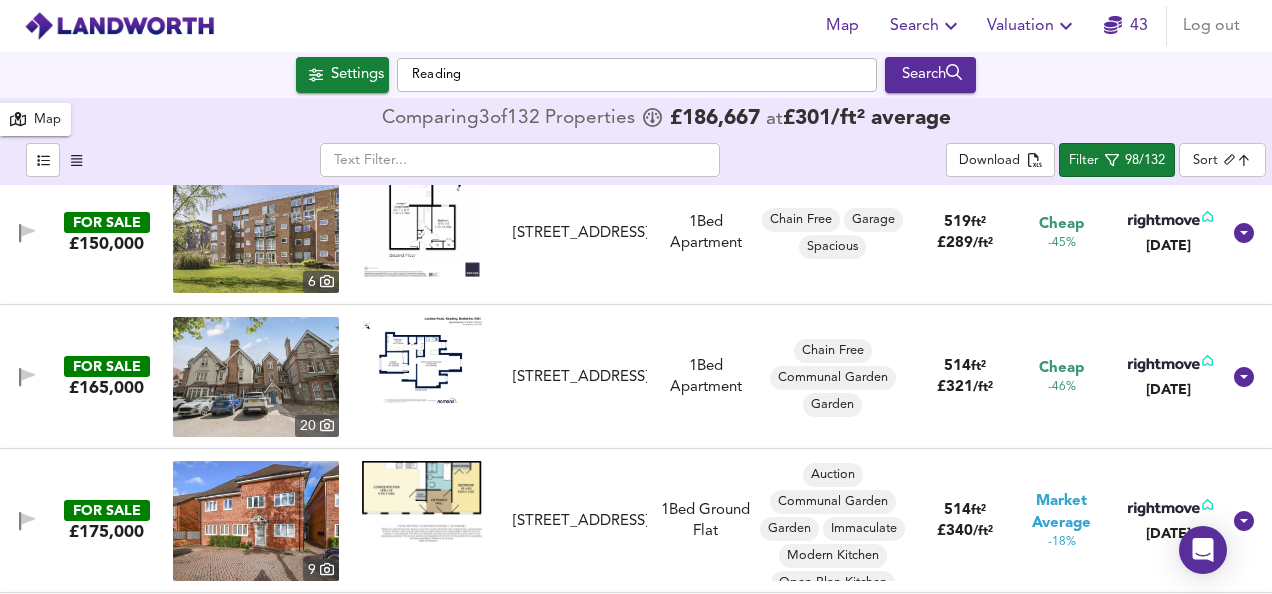 click at bounding box center [422, 360] 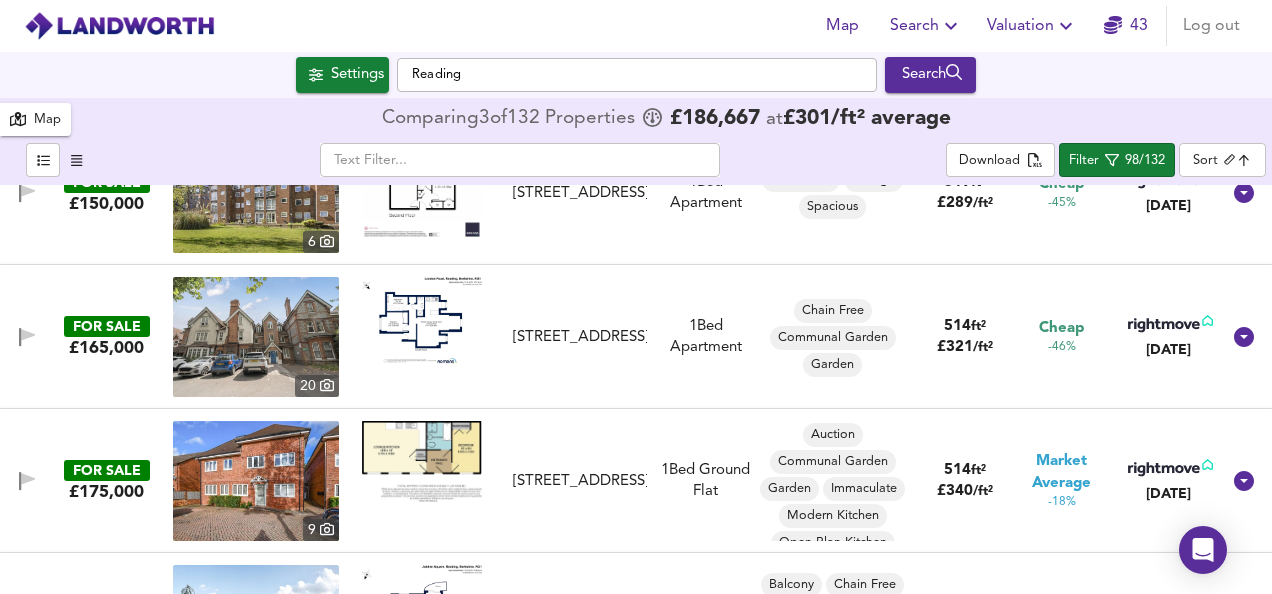 scroll, scrollTop: 2120, scrollLeft: 0, axis: vertical 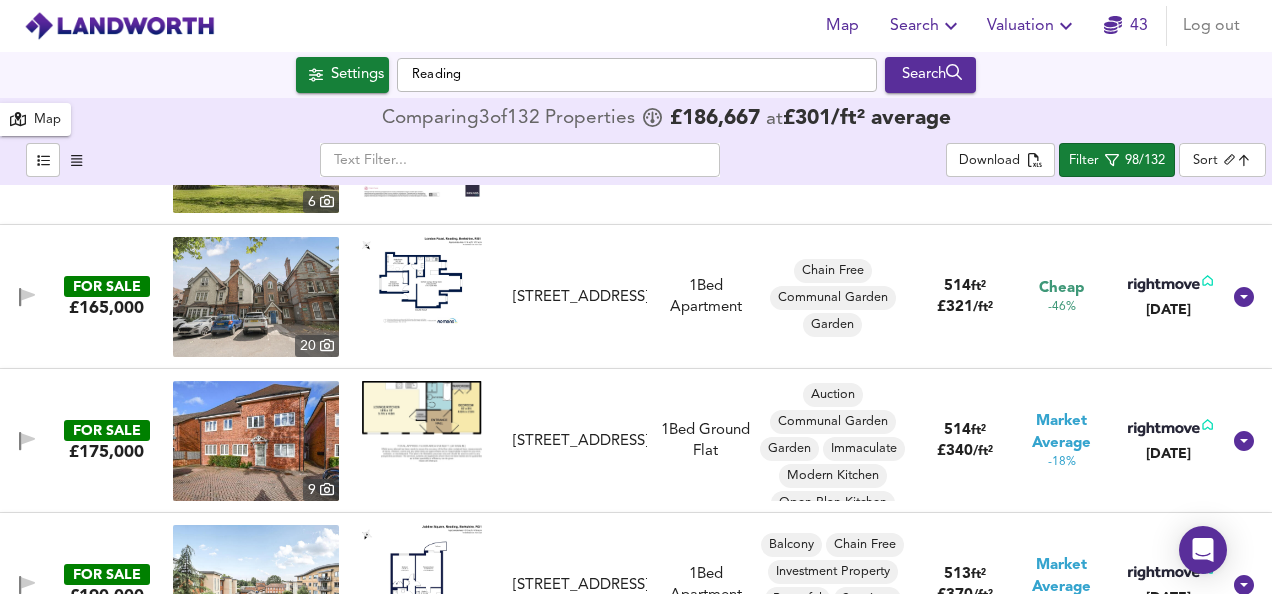 click at bounding box center (422, 421) 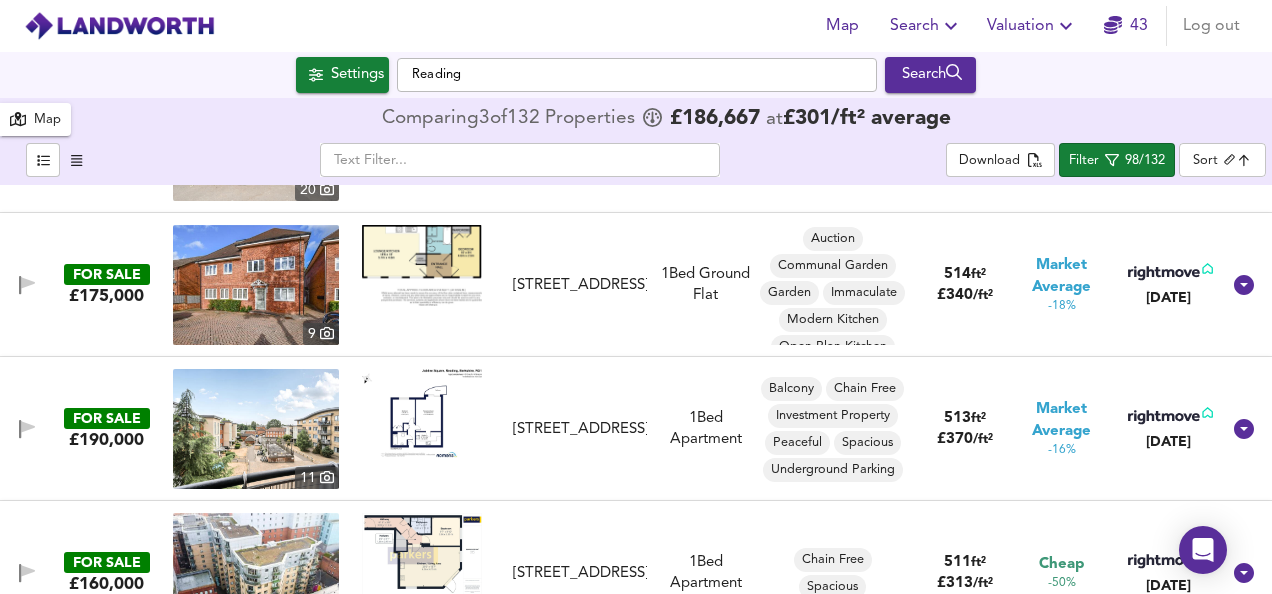 scroll, scrollTop: 2280, scrollLeft: 0, axis: vertical 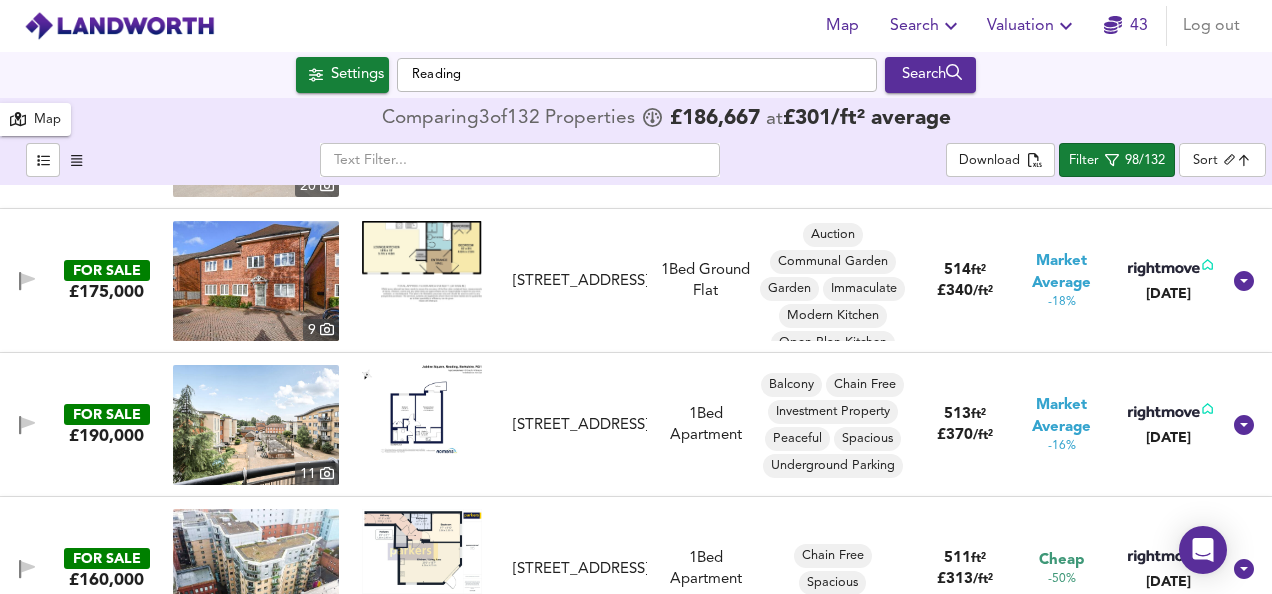 click at bounding box center [422, 409] 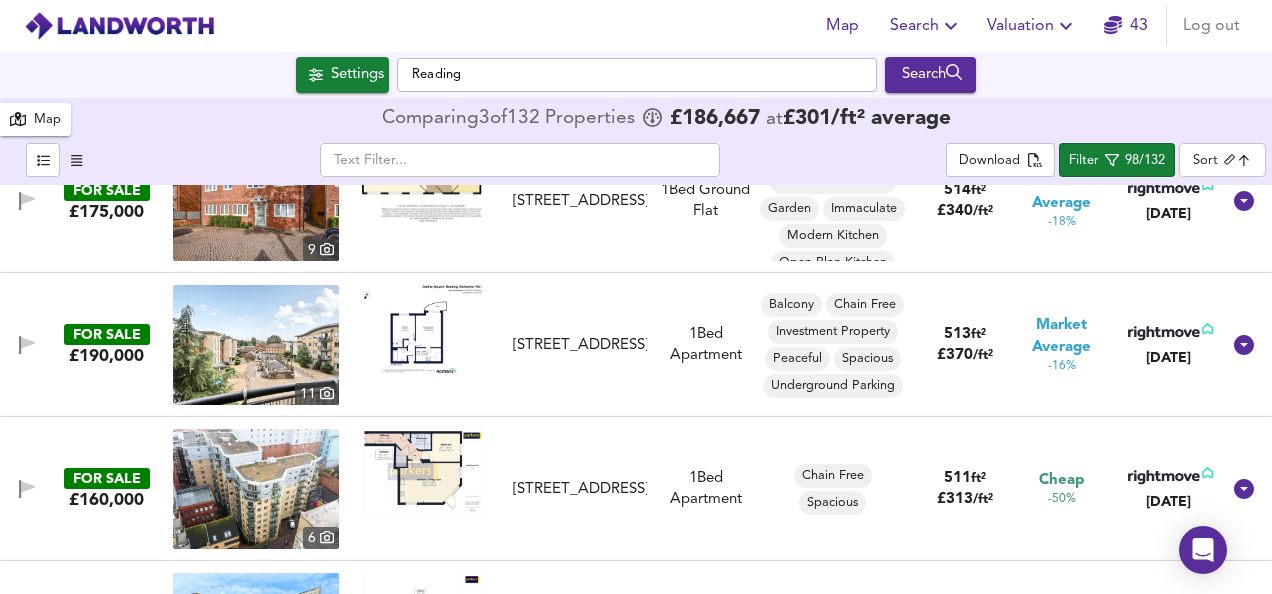 scroll, scrollTop: 2400, scrollLeft: 0, axis: vertical 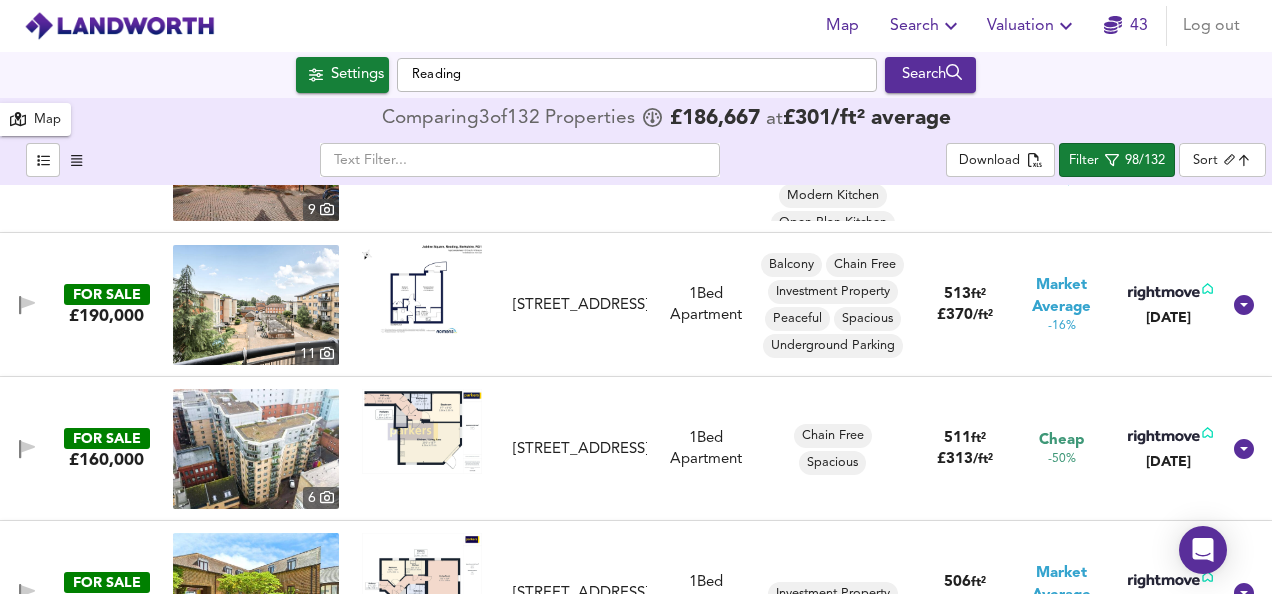 click at bounding box center (422, 431) 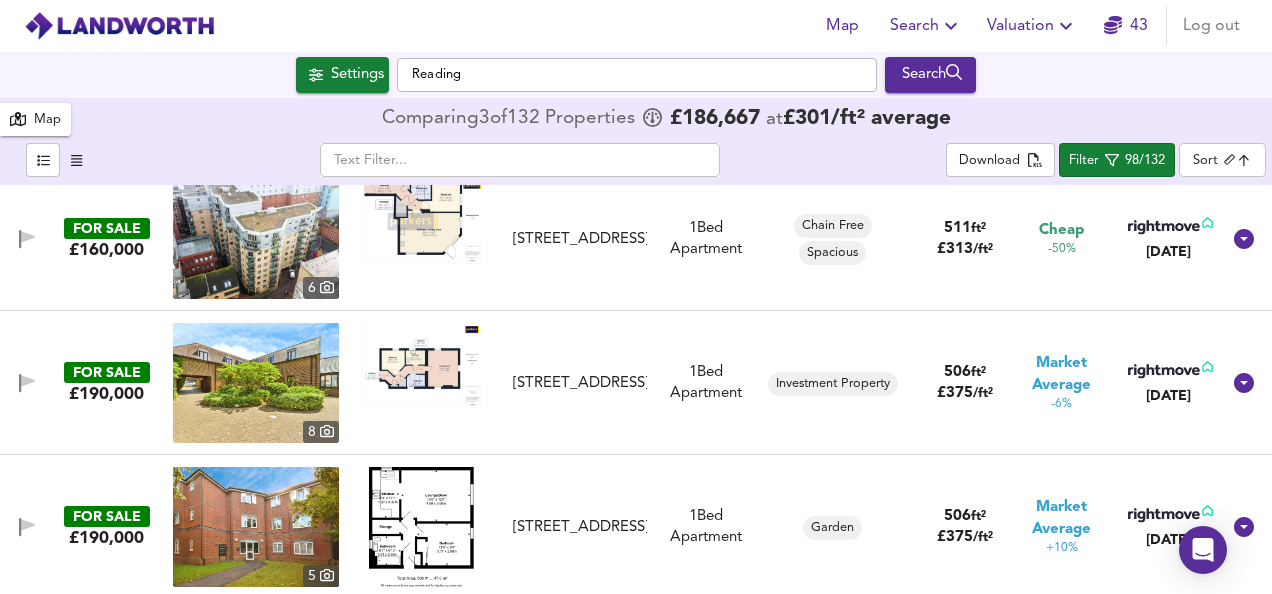 scroll, scrollTop: 2640, scrollLeft: 0, axis: vertical 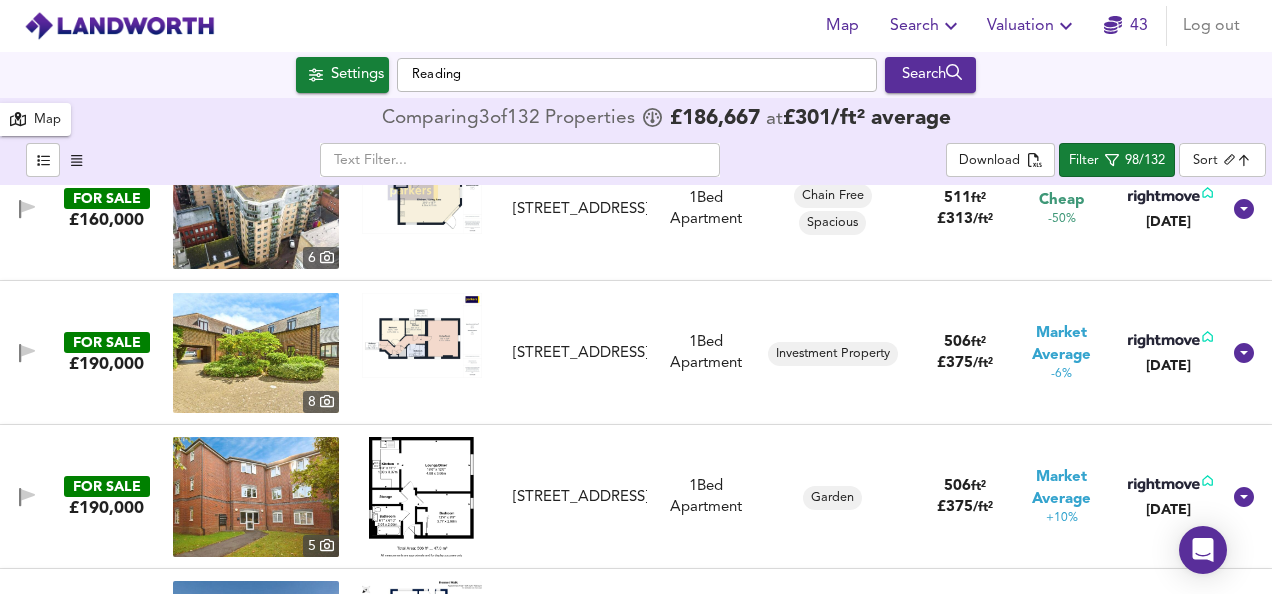 click at bounding box center (422, 335) 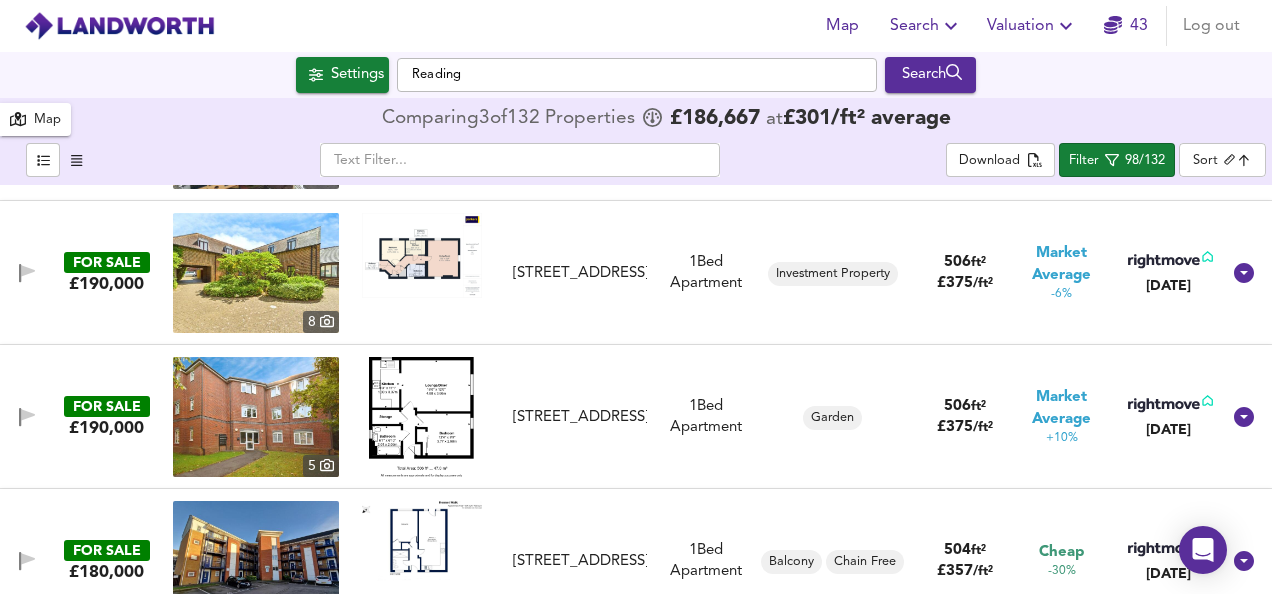 scroll, scrollTop: 2760, scrollLeft: 0, axis: vertical 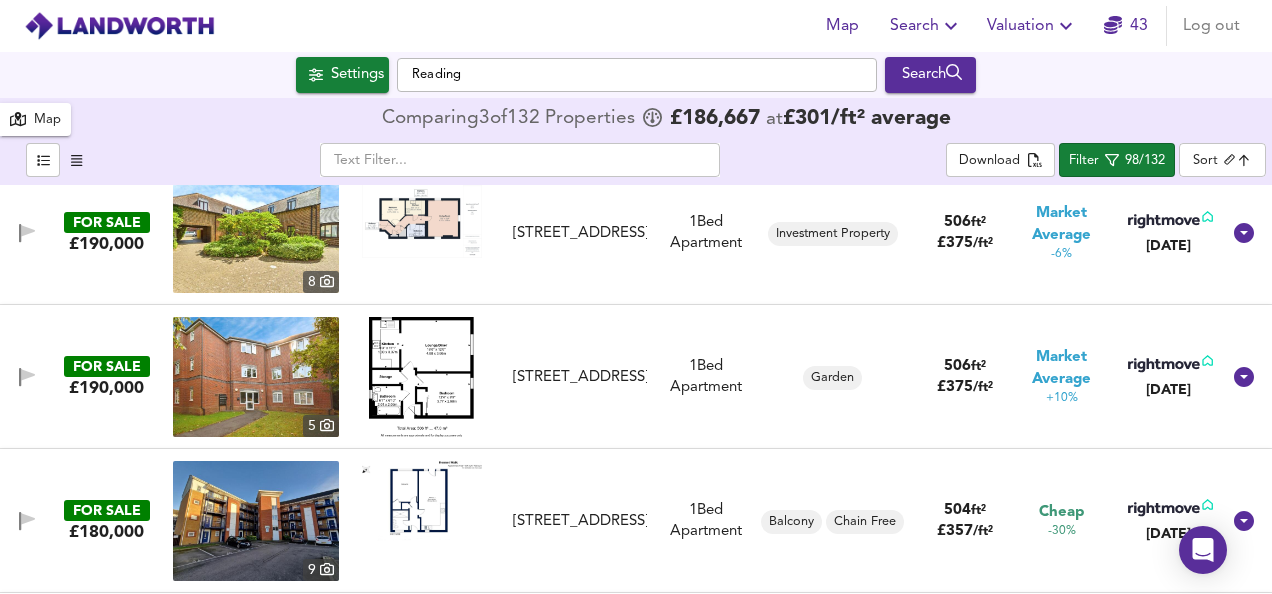 click at bounding box center [421, 377] 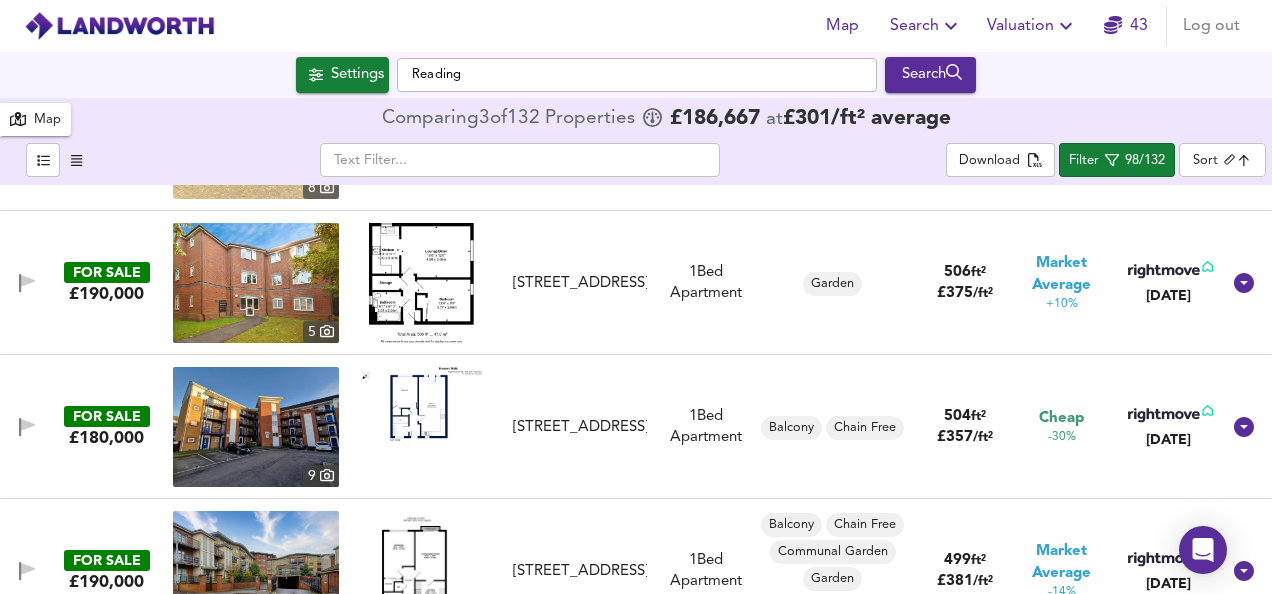 scroll, scrollTop: 2880, scrollLeft: 0, axis: vertical 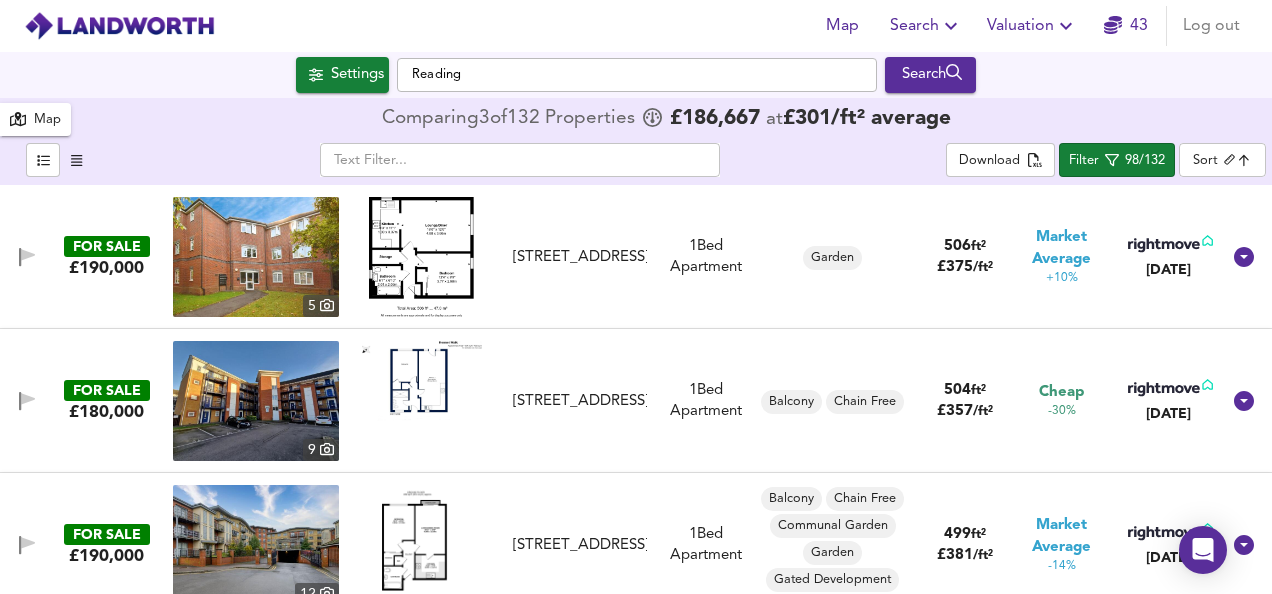 click at bounding box center [422, 381] 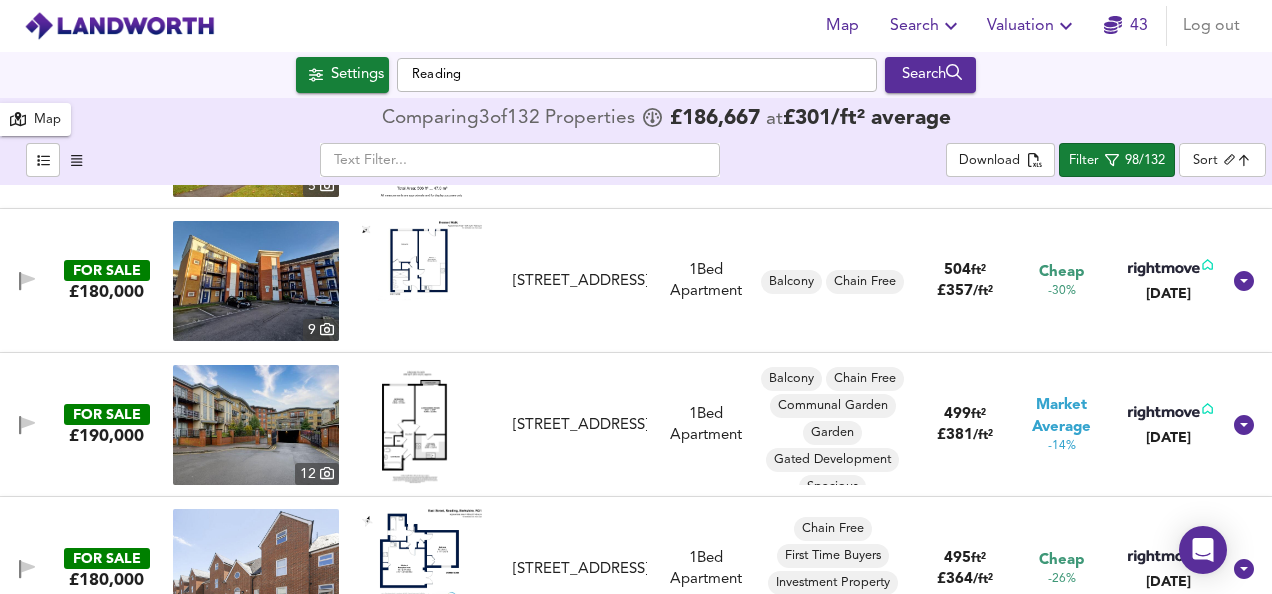 scroll, scrollTop: 3040, scrollLeft: 0, axis: vertical 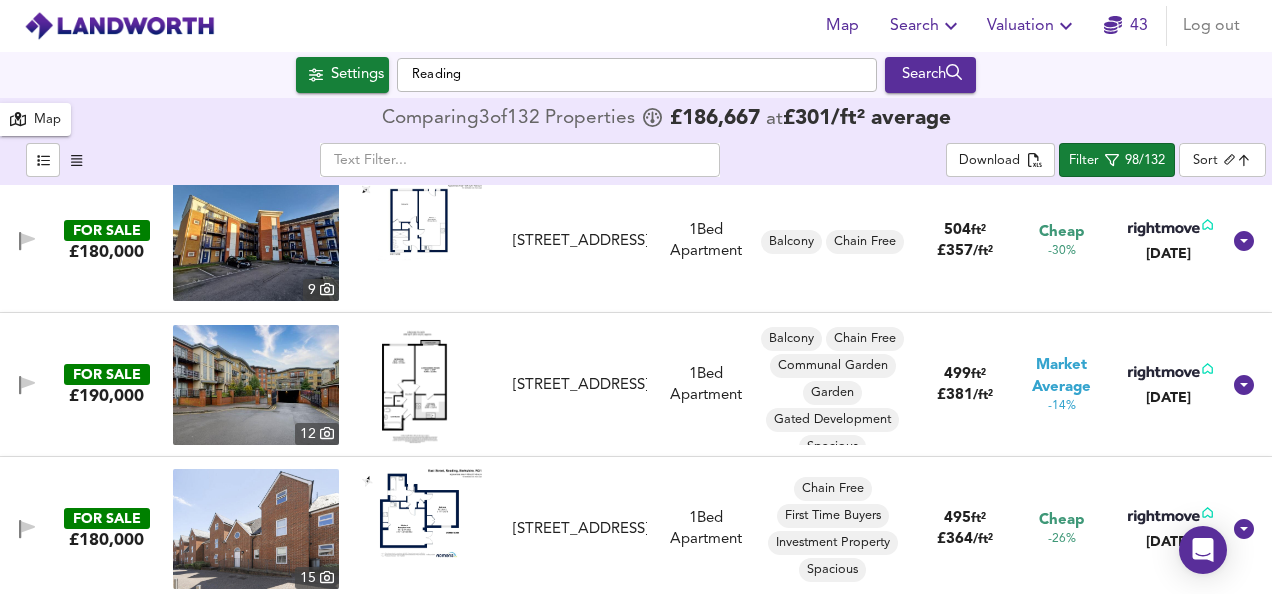 click at bounding box center [422, 385] 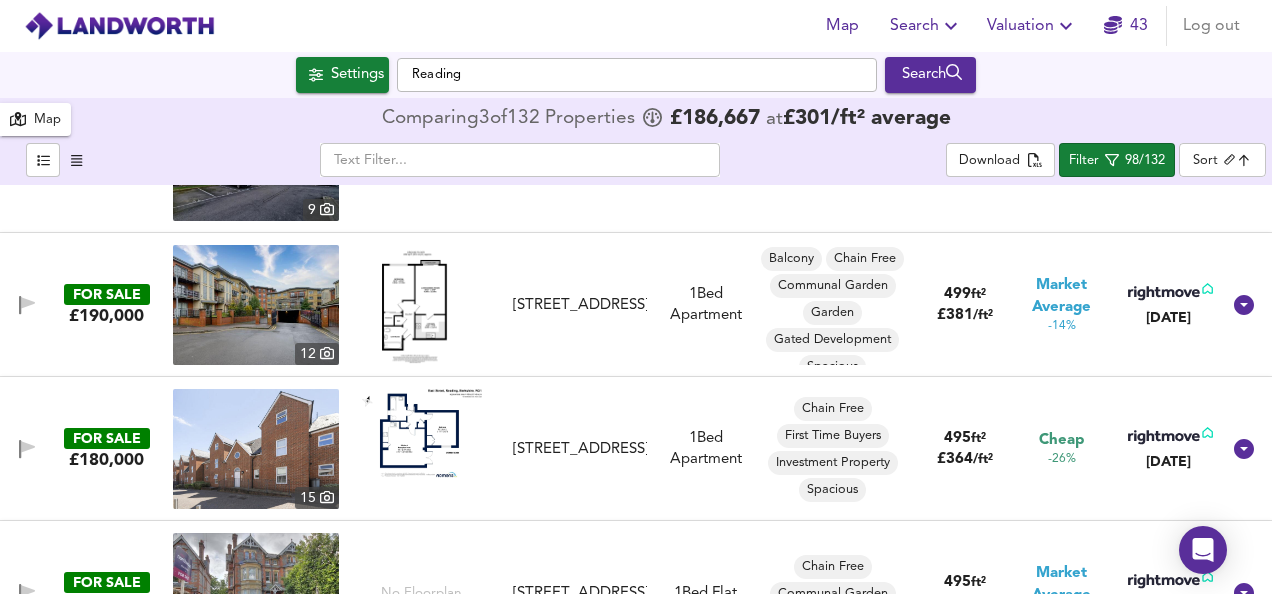 scroll, scrollTop: 3160, scrollLeft: 0, axis: vertical 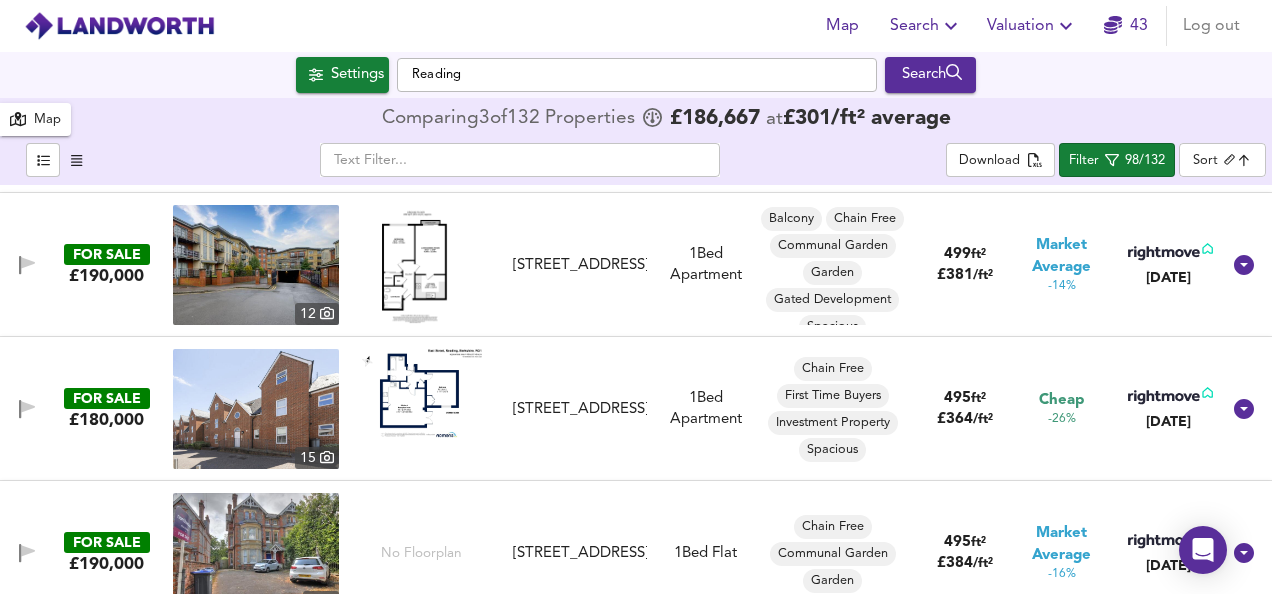 click at bounding box center (422, 393) 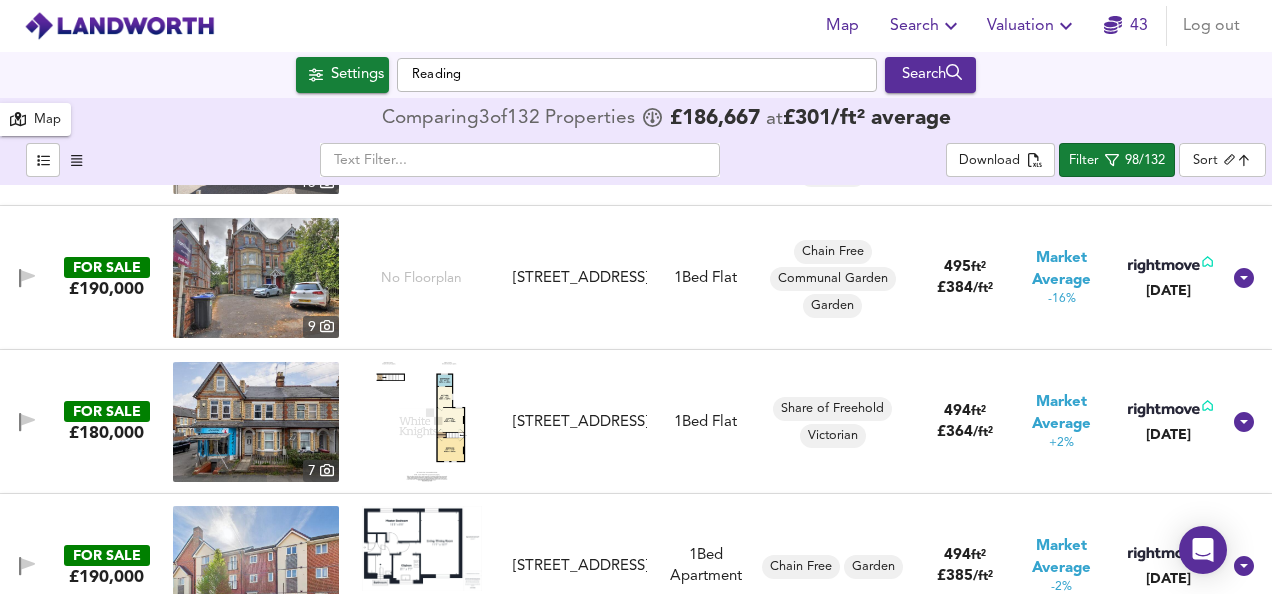 scroll, scrollTop: 3440, scrollLeft: 0, axis: vertical 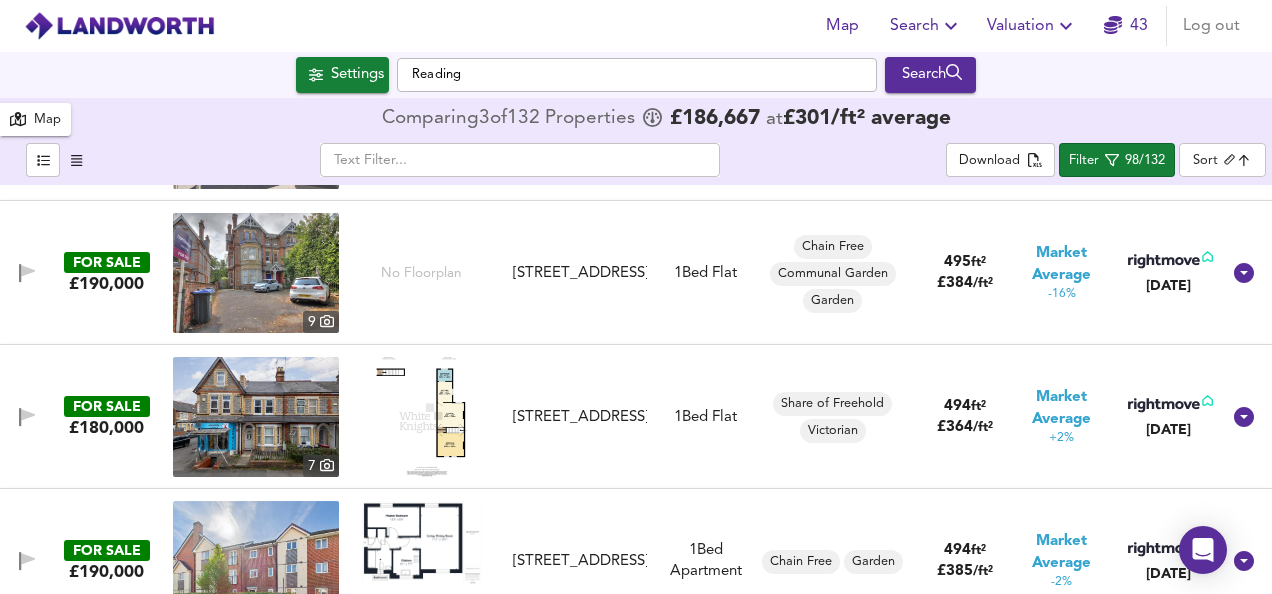 click at bounding box center [421, 417] 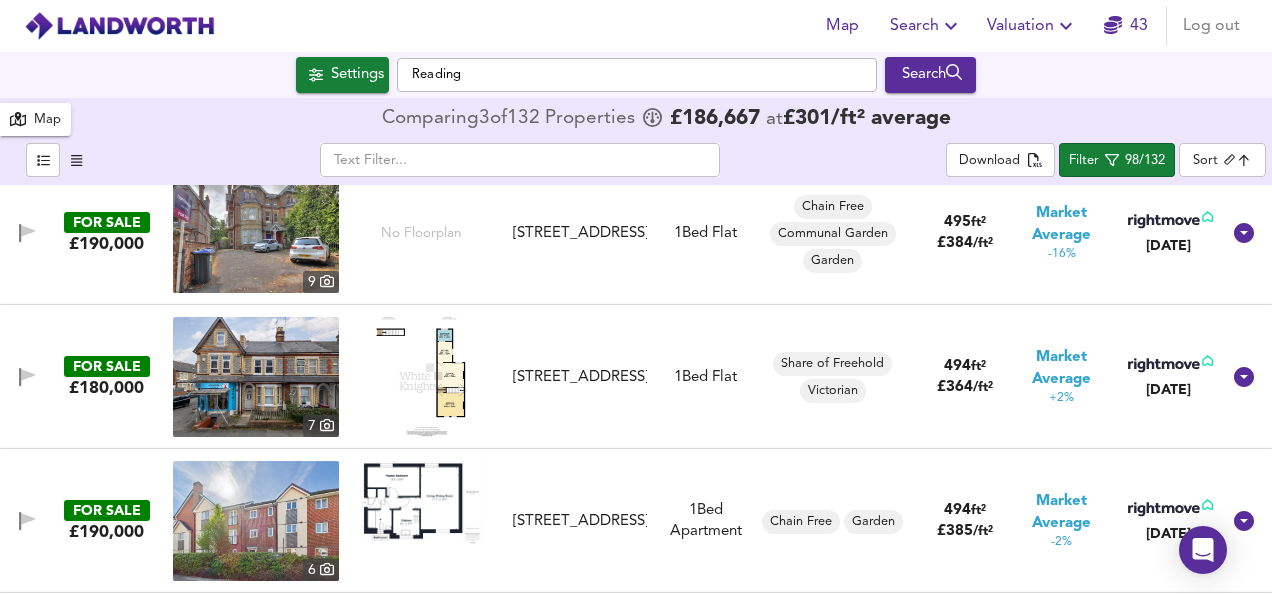 scroll, scrollTop: 3520, scrollLeft: 0, axis: vertical 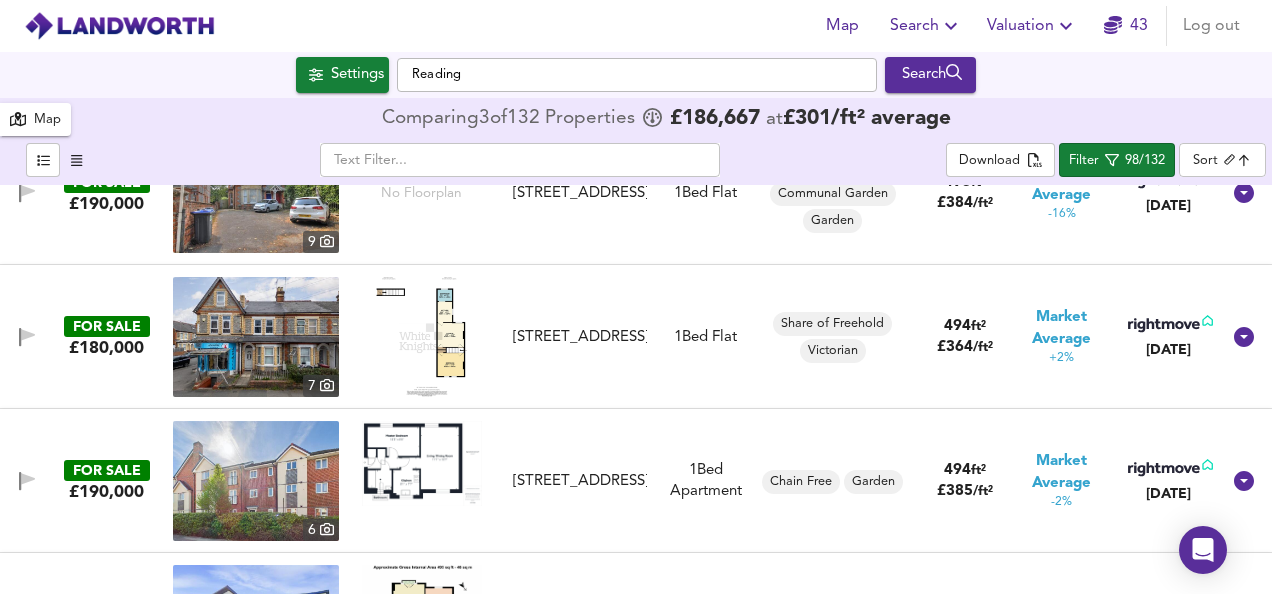 click at bounding box center [422, 463] 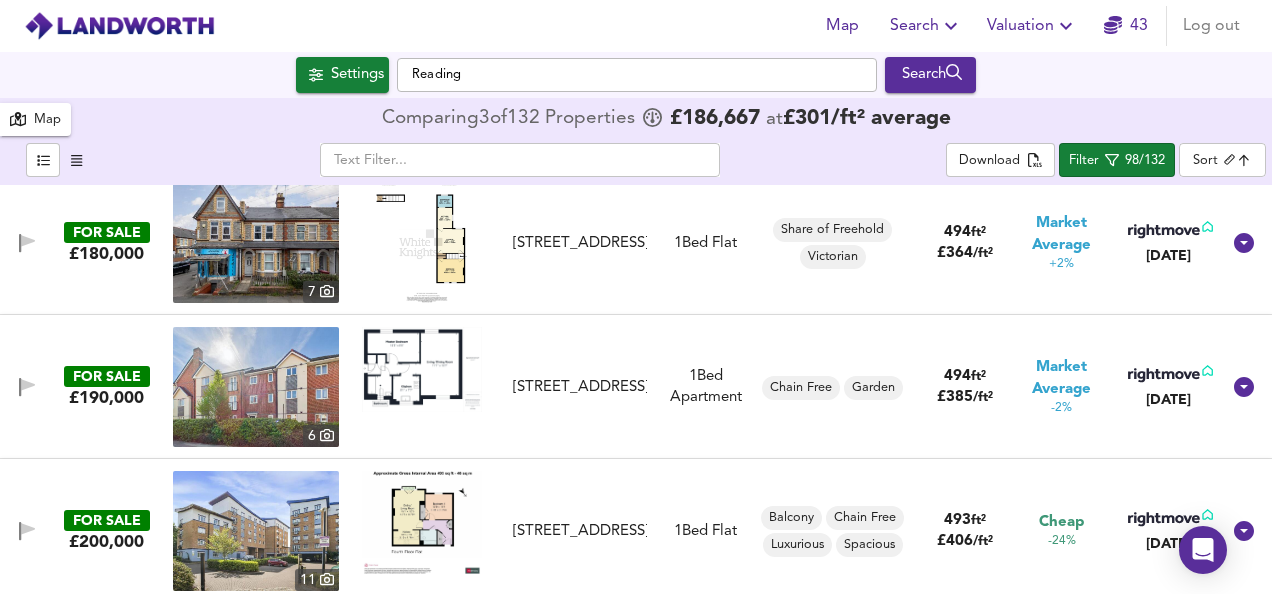 scroll, scrollTop: 3640, scrollLeft: 0, axis: vertical 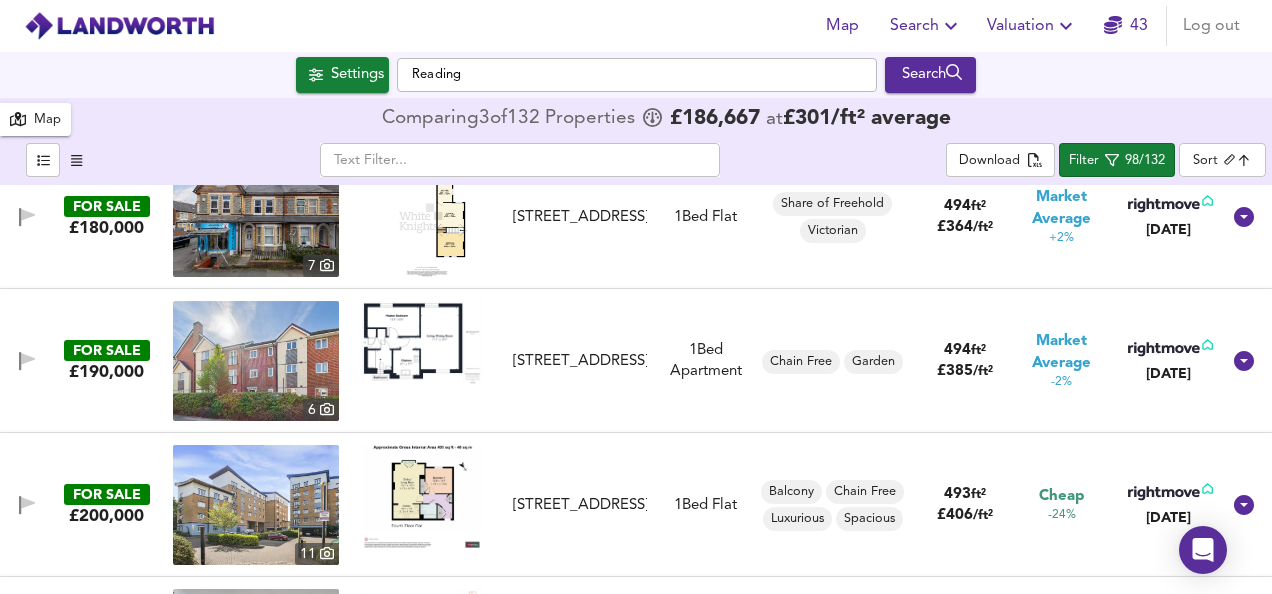 click at bounding box center [422, 496] 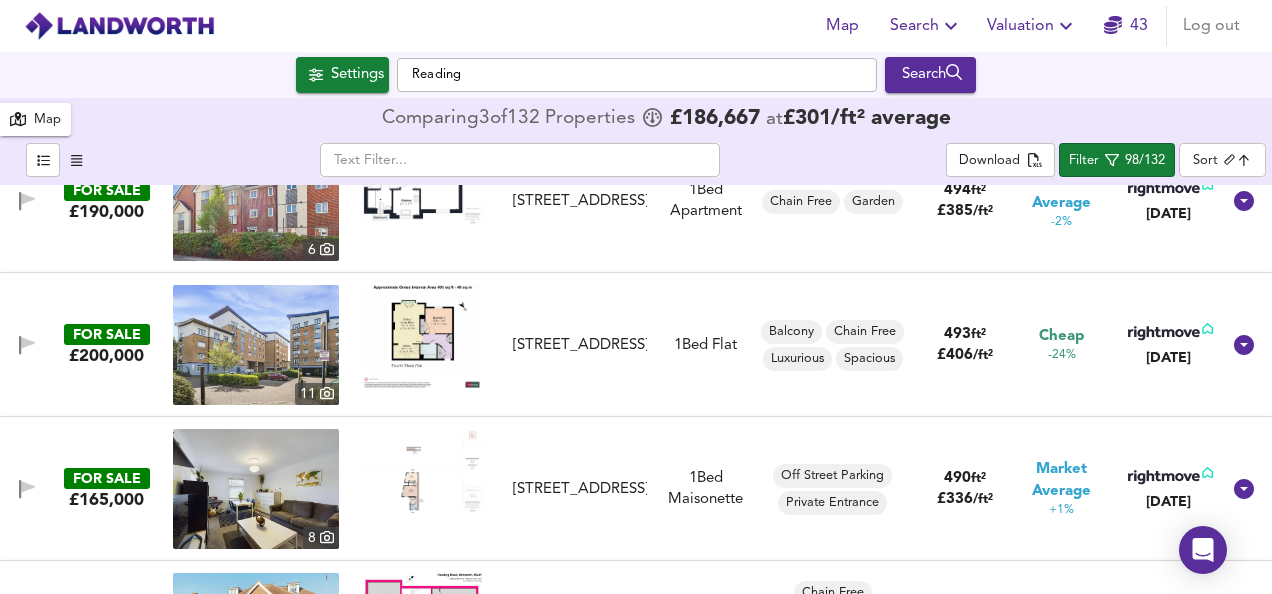 scroll, scrollTop: 3840, scrollLeft: 0, axis: vertical 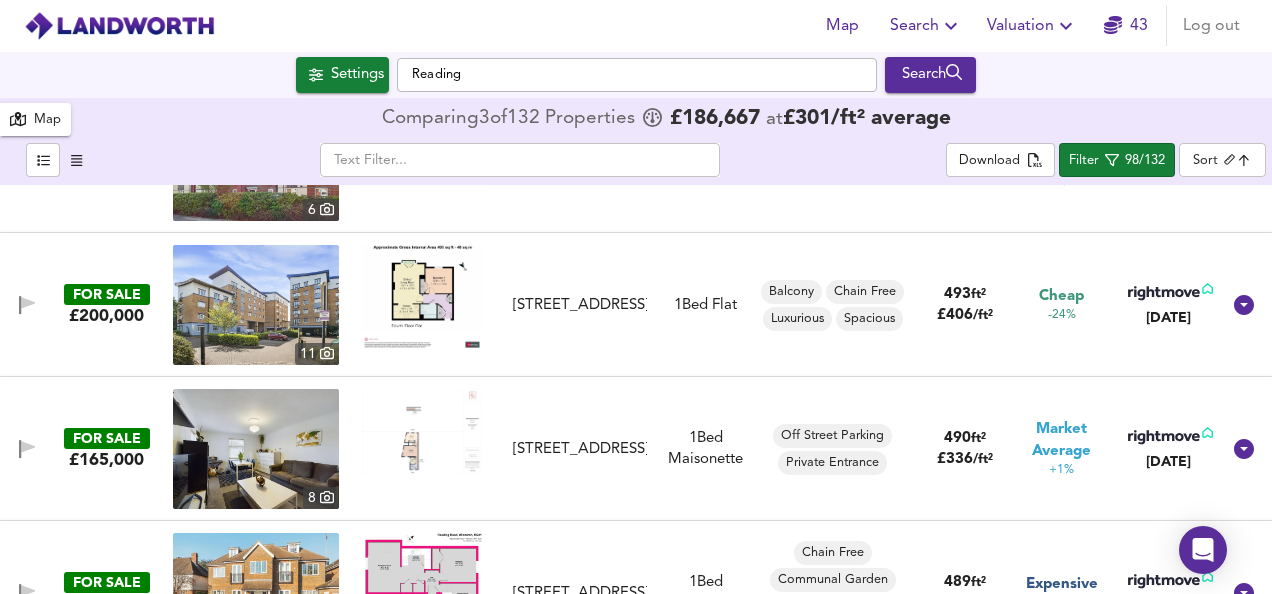 click at bounding box center [422, 431] 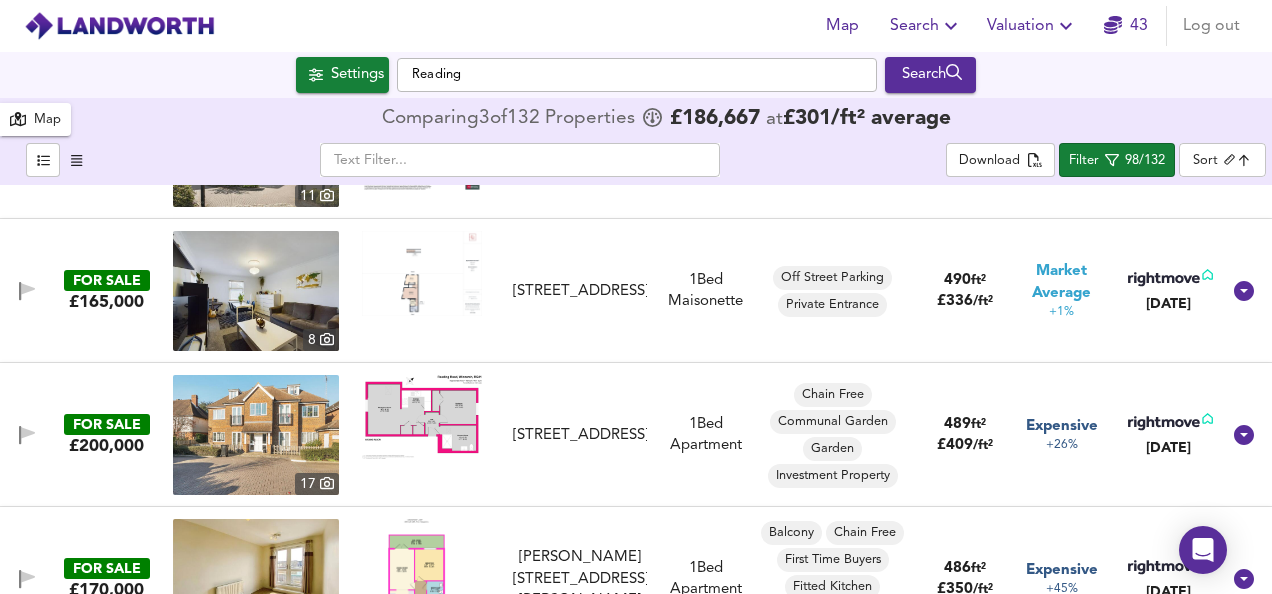 scroll, scrollTop: 4000, scrollLeft: 0, axis: vertical 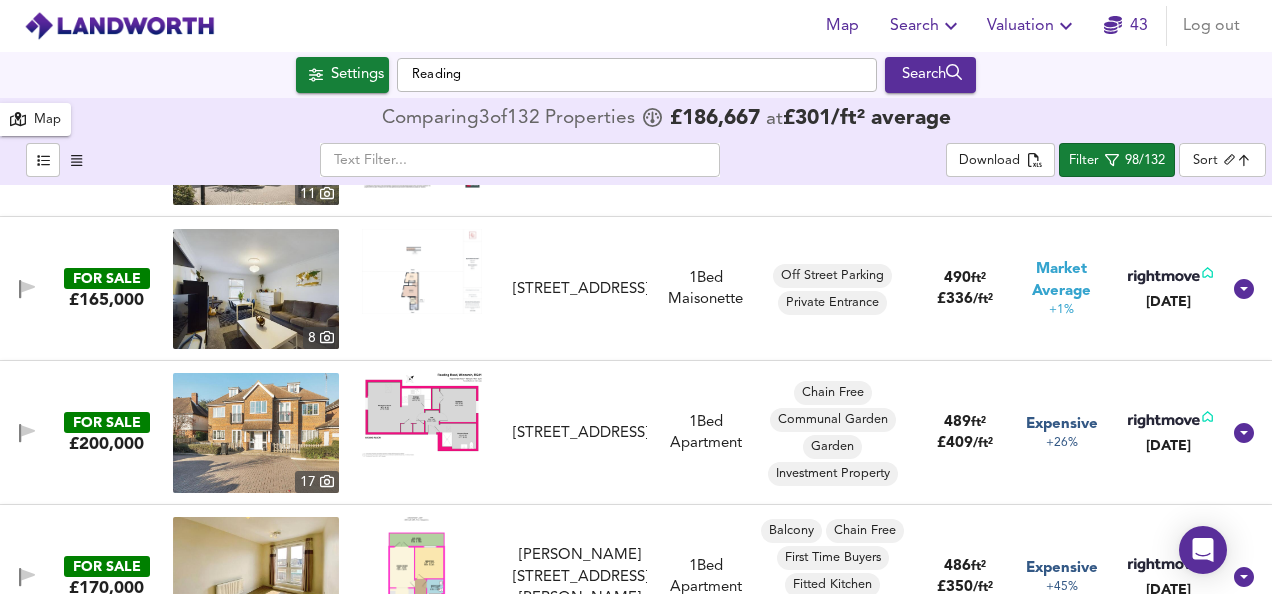 click at bounding box center (422, 415) 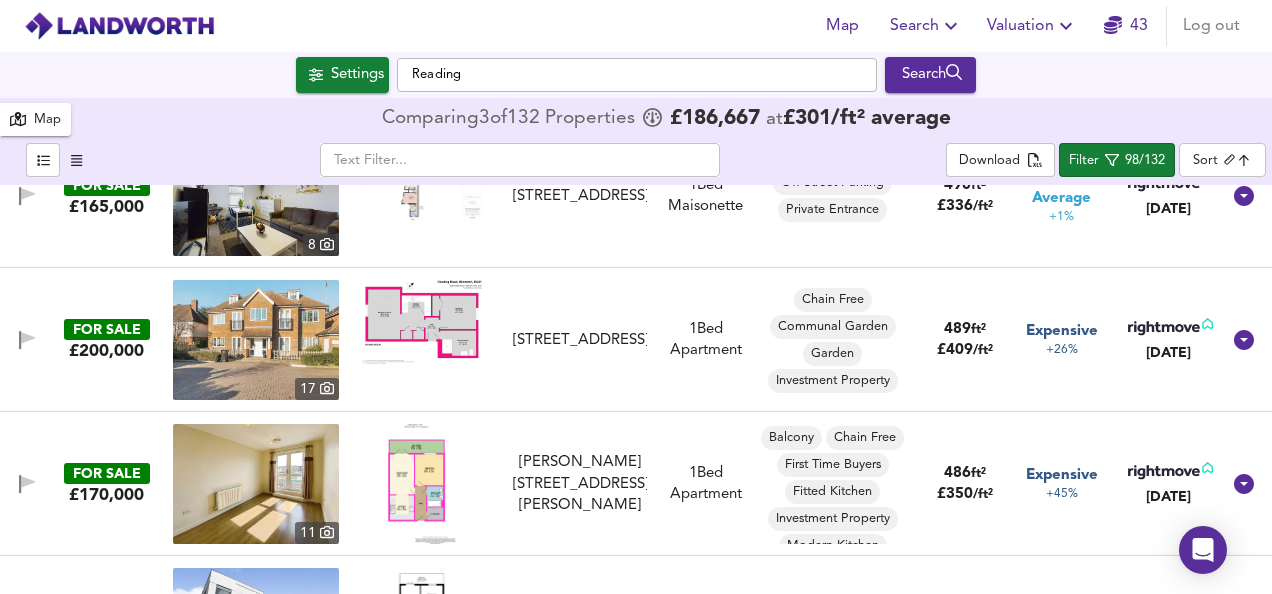 scroll, scrollTop: 4120, scrollLeft: 0, axis: vertical 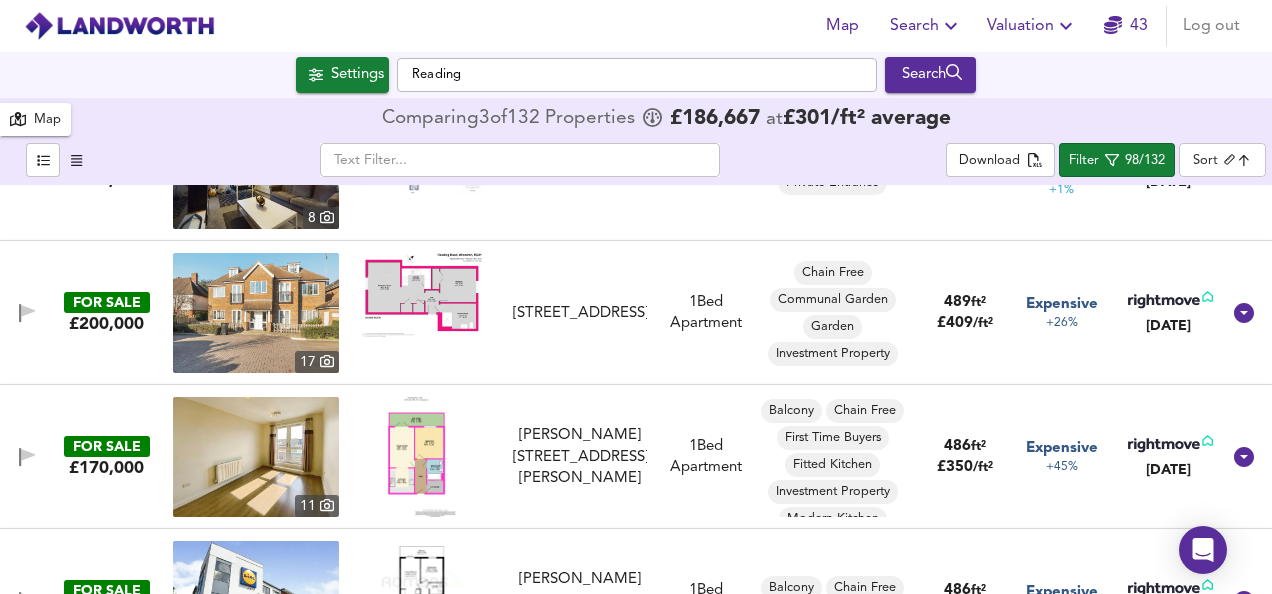 click at bounding box center (422, 457) 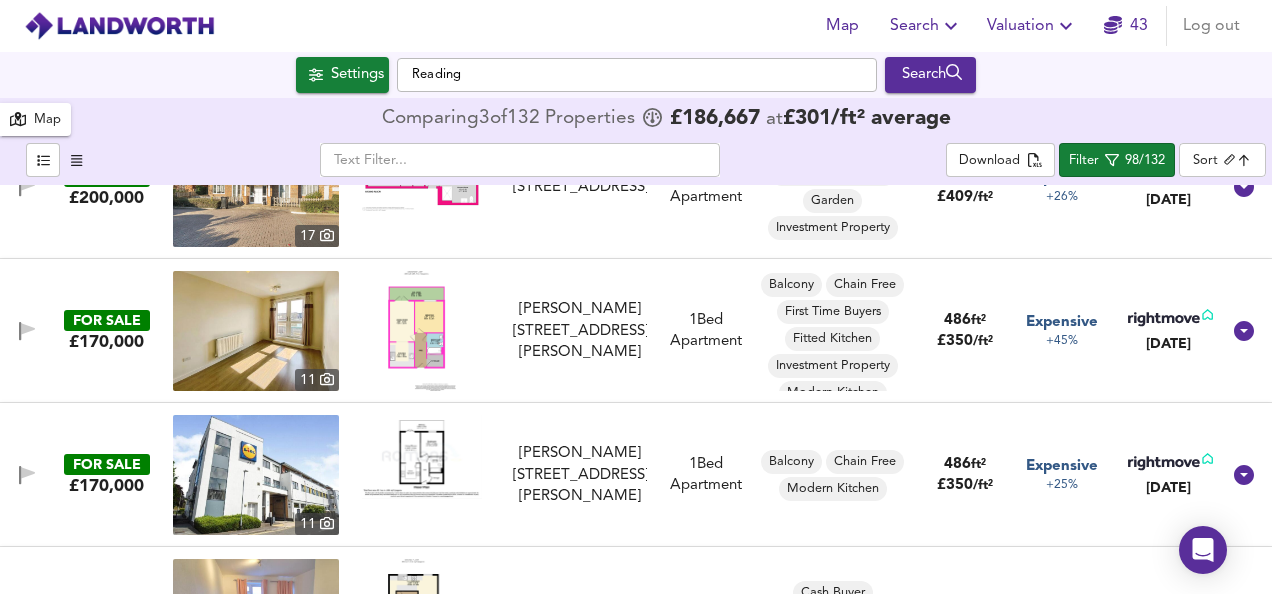 scroll, scrollTop: 4280, scrollLeft: 0, axis: vertical 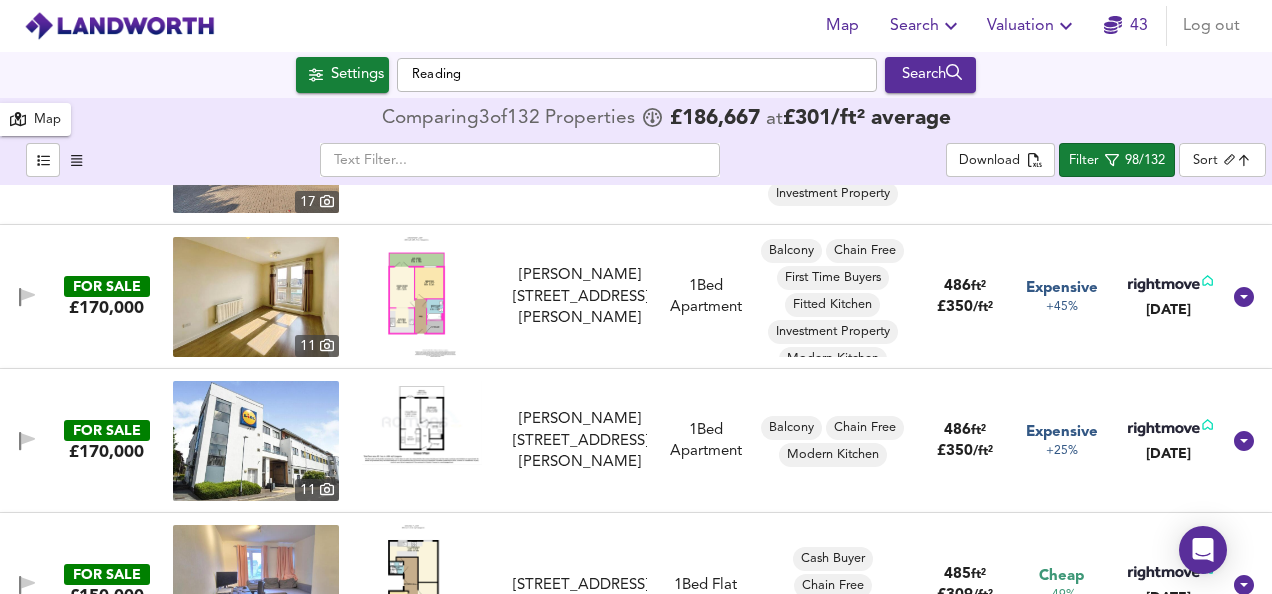 click at bounding box center (422, 423) 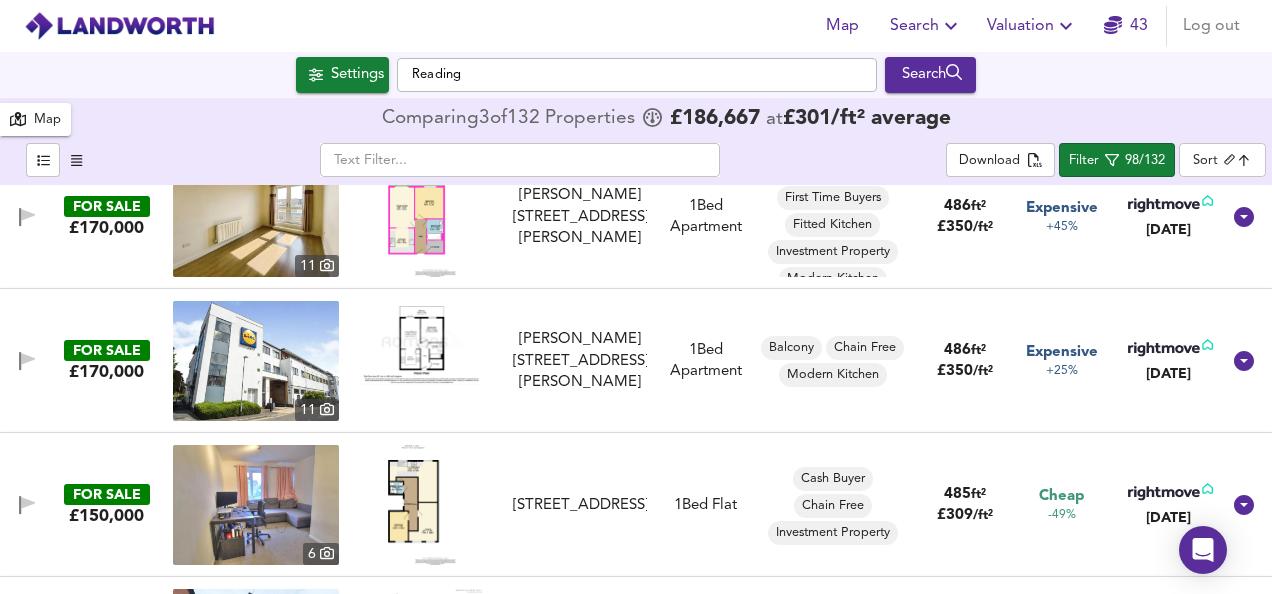 scroll, scrollTop: 4400, scrollLeft: 0, axis: vertical 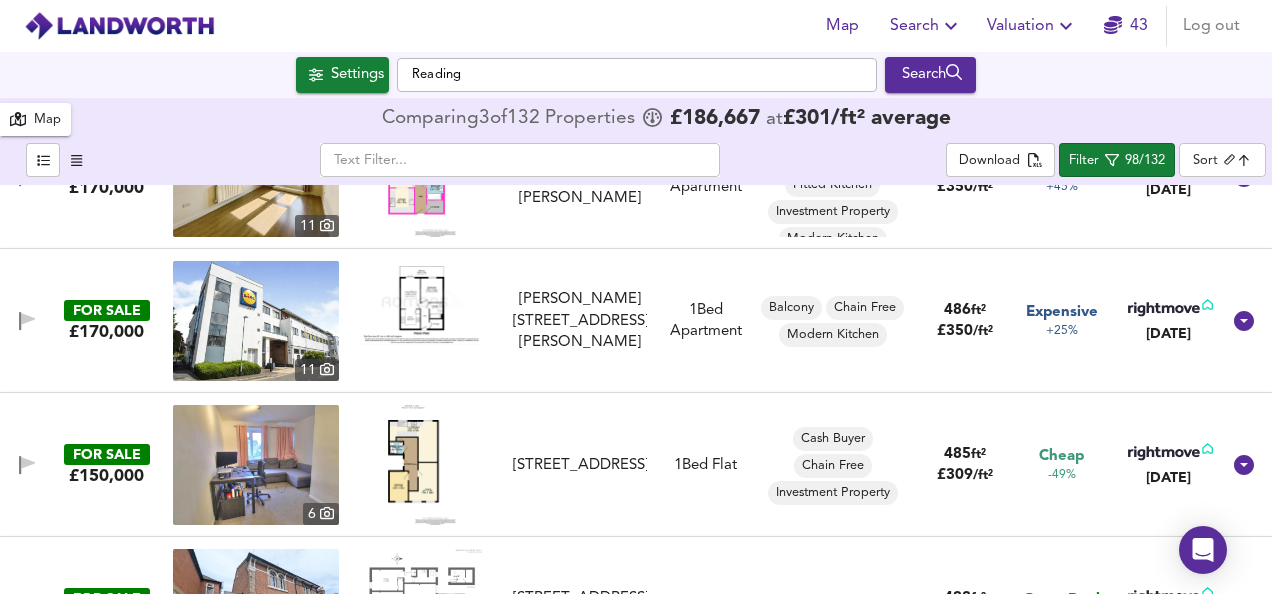 click at bounding box center [422, 465] 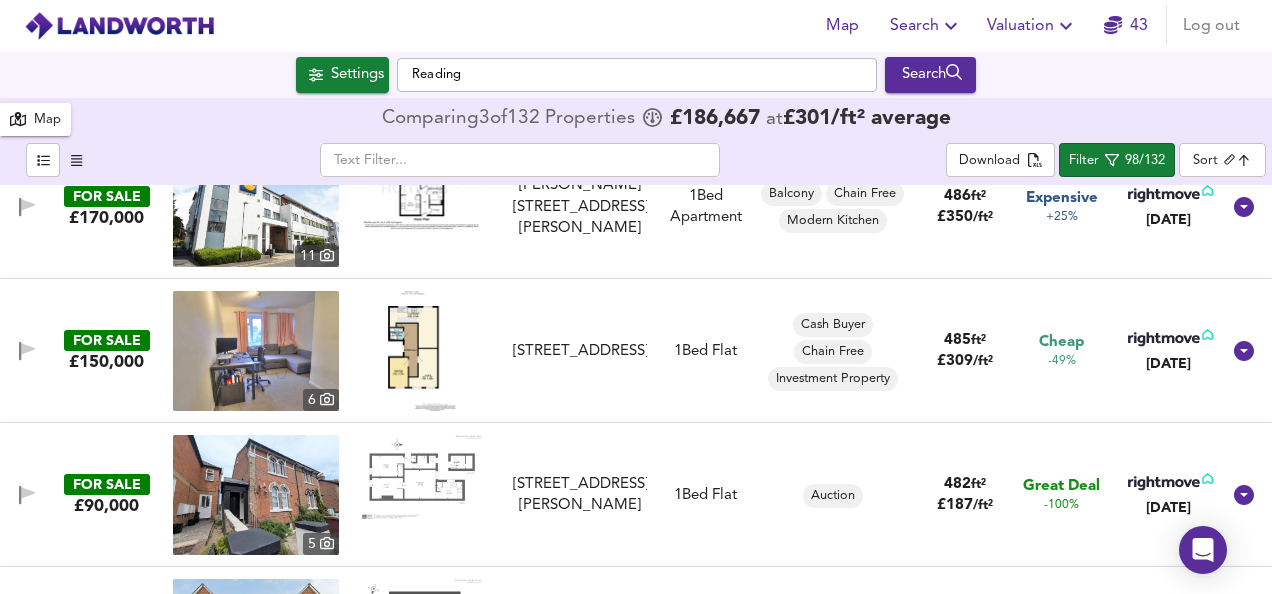 scroll, scrollTop: 4520, scrollLeft: 0, axis: vertical 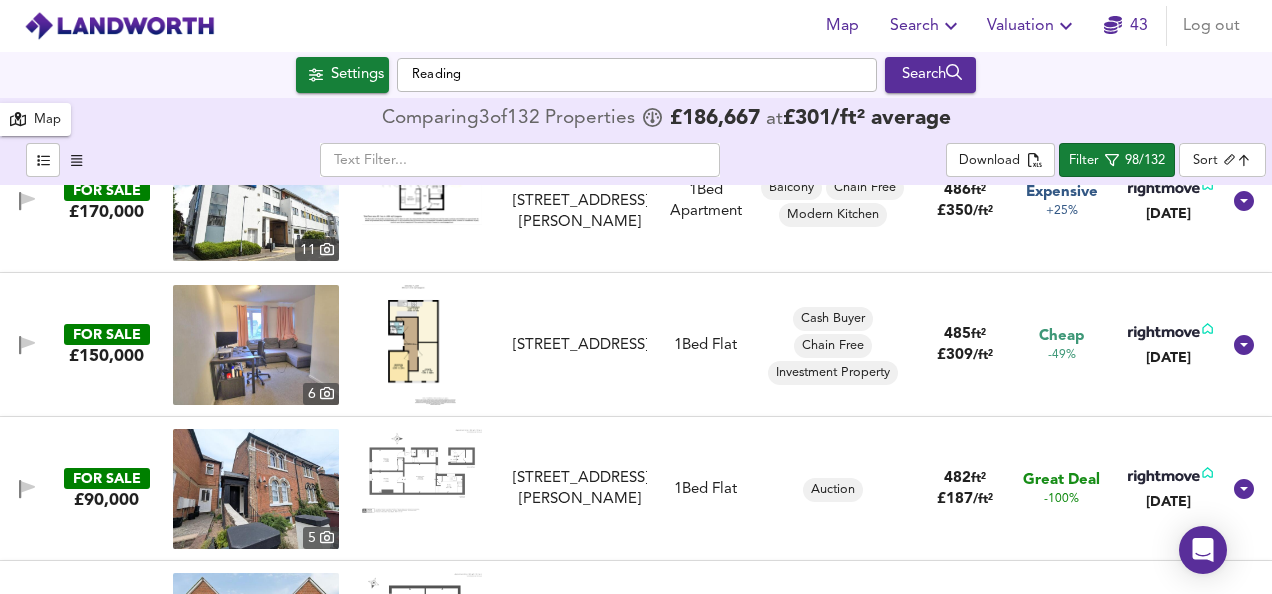 click at bounding box center [422, 471] 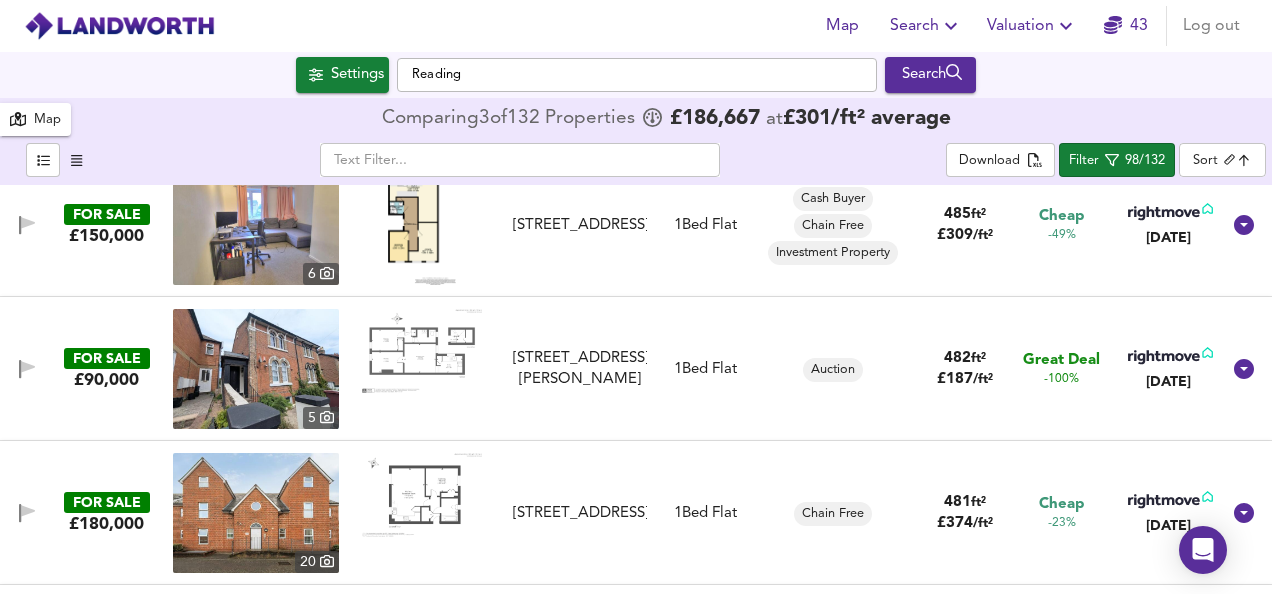 scroll, scrollTop: 4600, scrollLeft: 0, axis: vertical 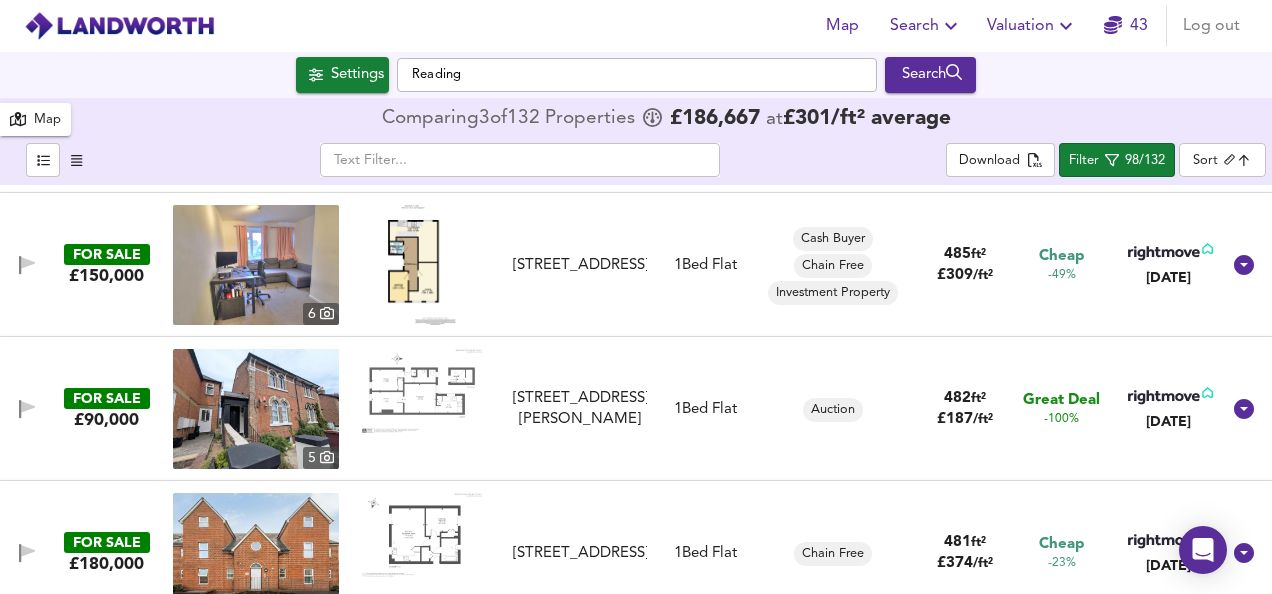 click at bounding box center (422, 391) 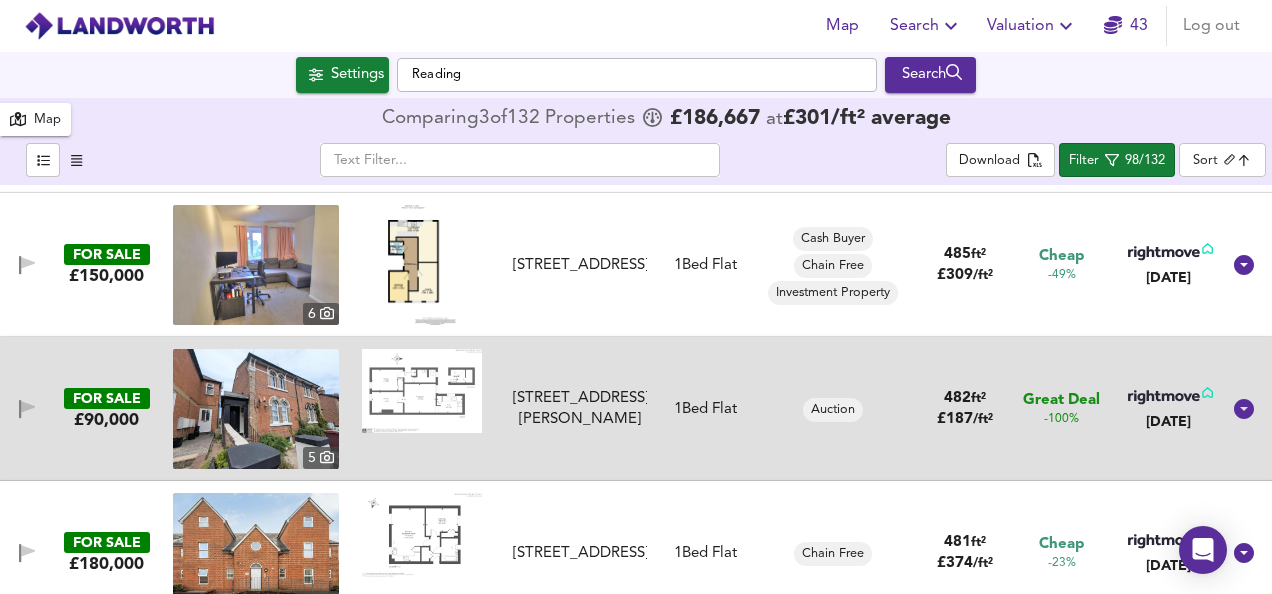 click at bounding box center [256, 409] 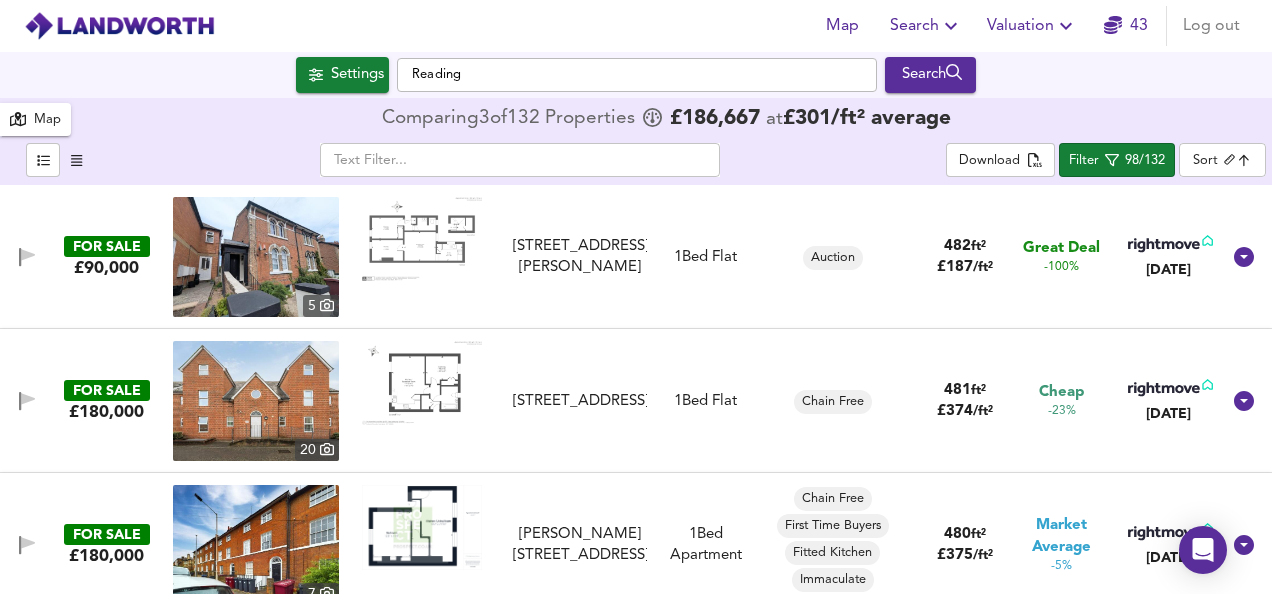 scroll, scrollTop: 4760, scrollLeft: 0, axis: vertical 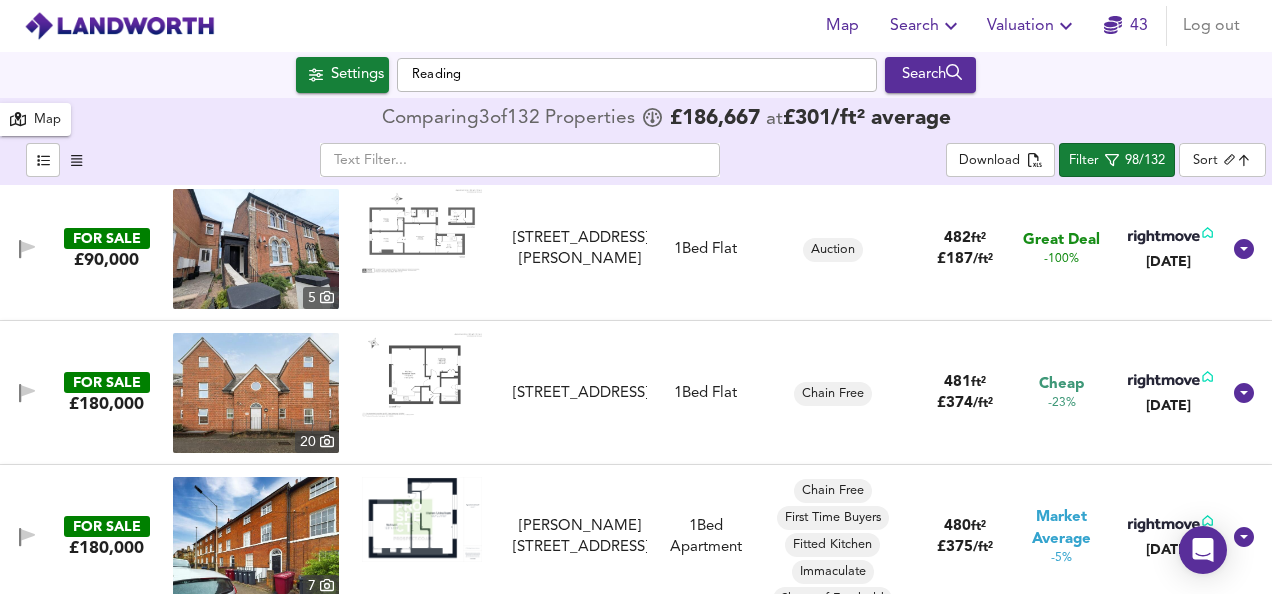 click at bounding box center [422, 375] 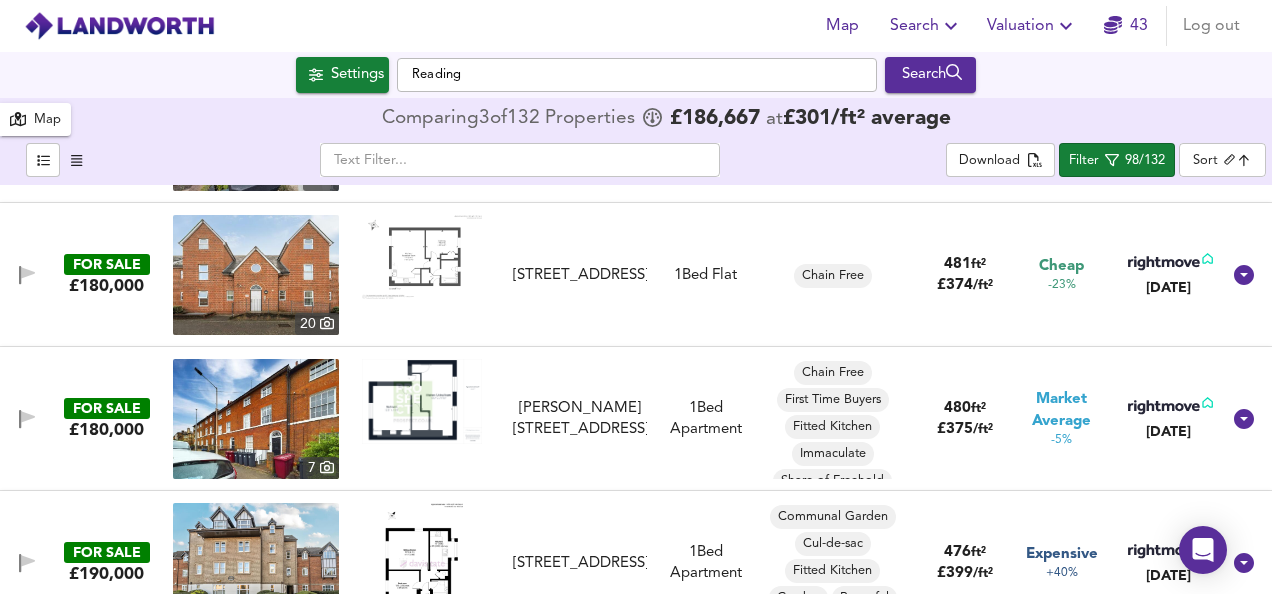 scroll, scrollTop: 4880, scrollLeft: 0, axis: vertical 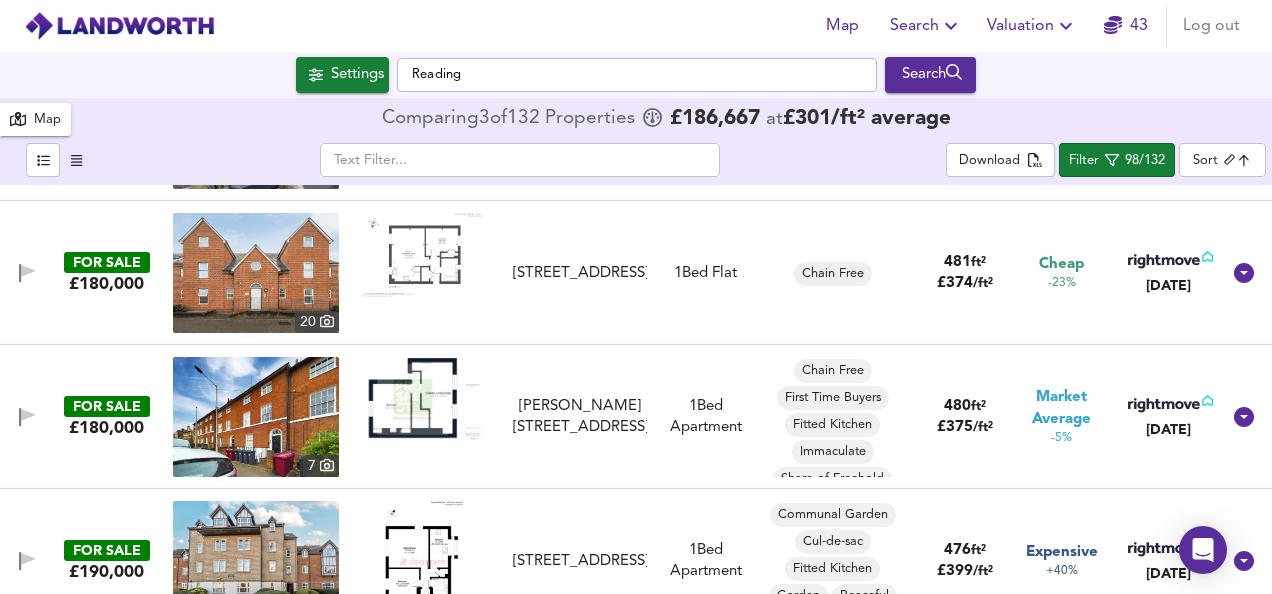 click at bounding box center [422, 399] 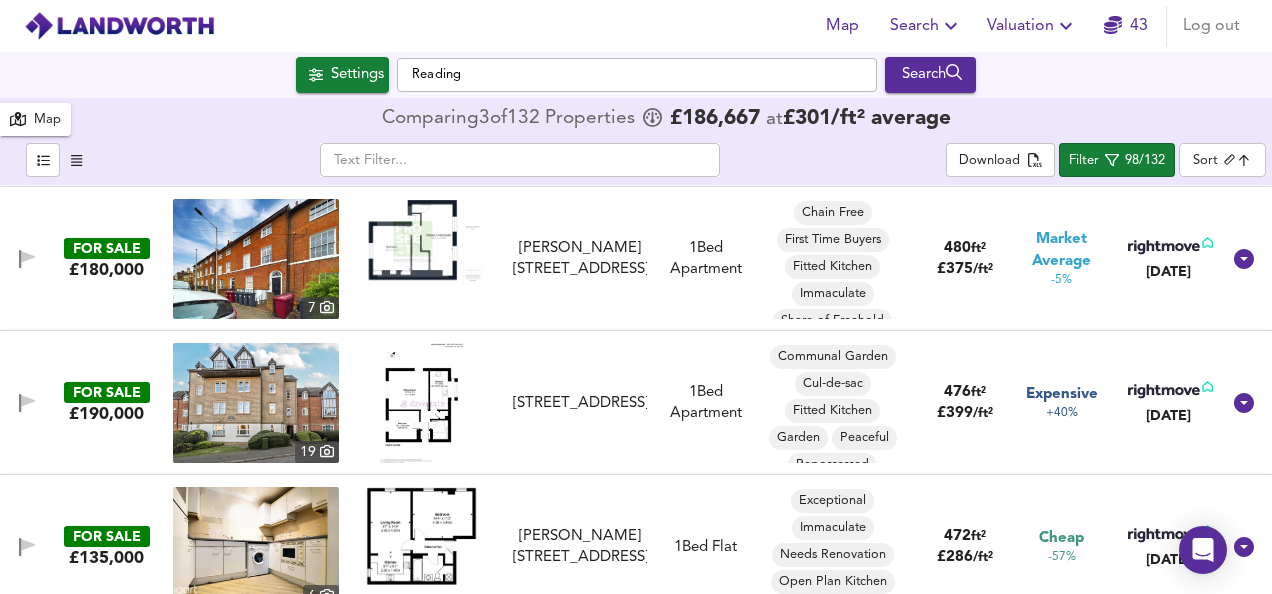 scroll, scrollTop: 5040, scrollLeft: 0, axis: vertical 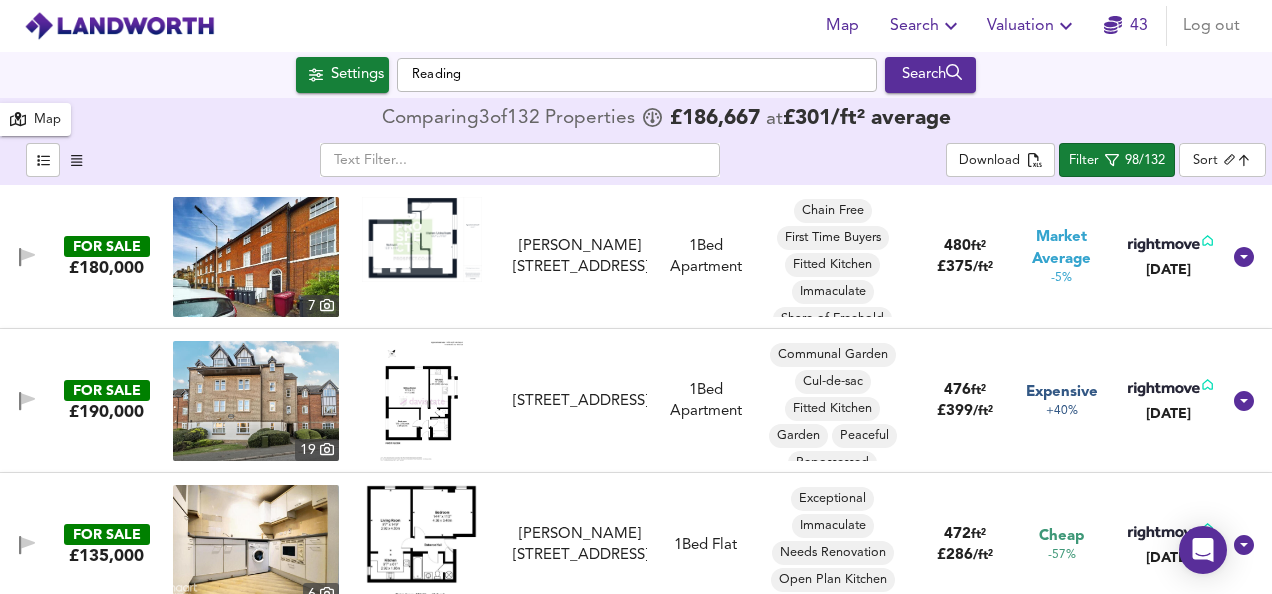 click at bounding box center (422, 401) 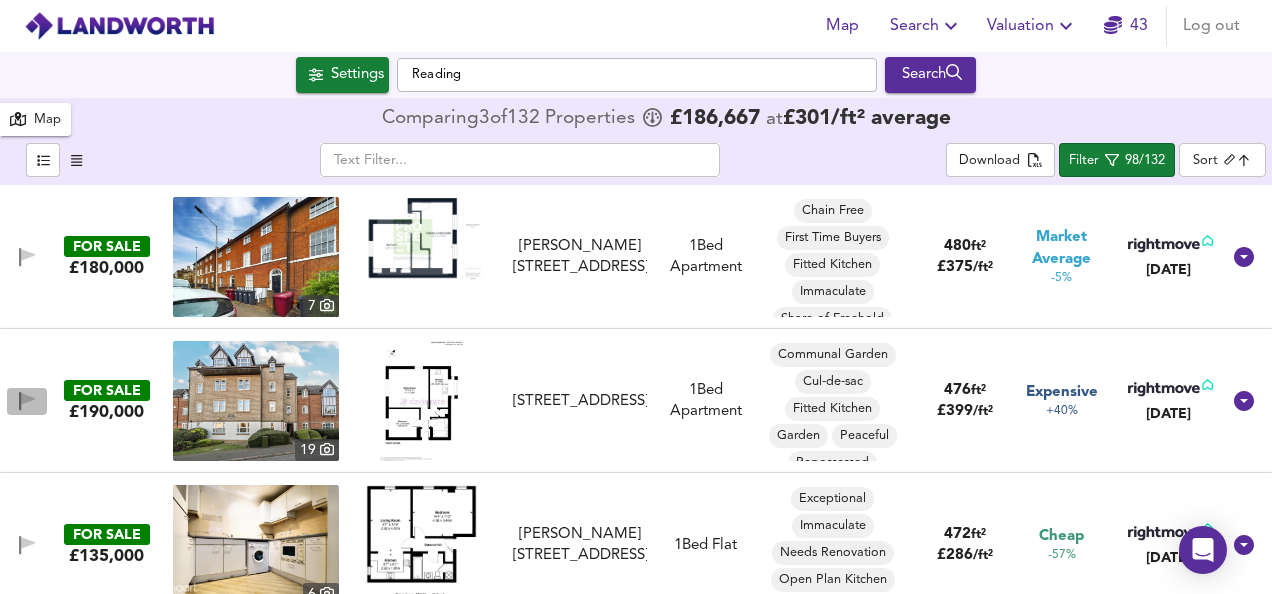click 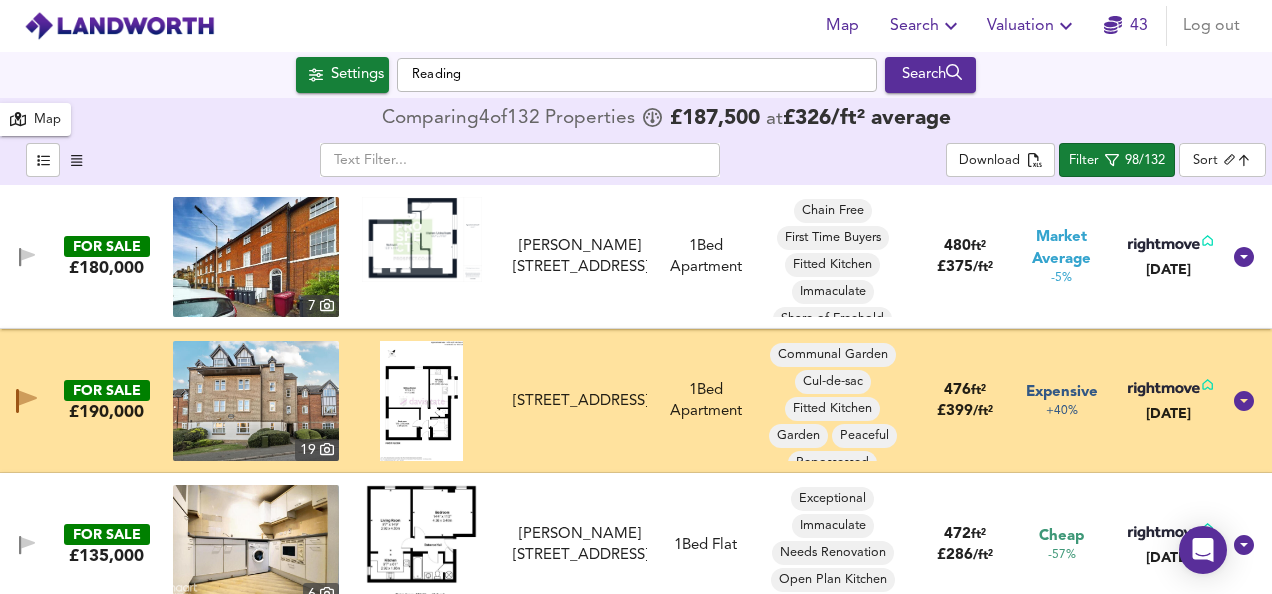 type 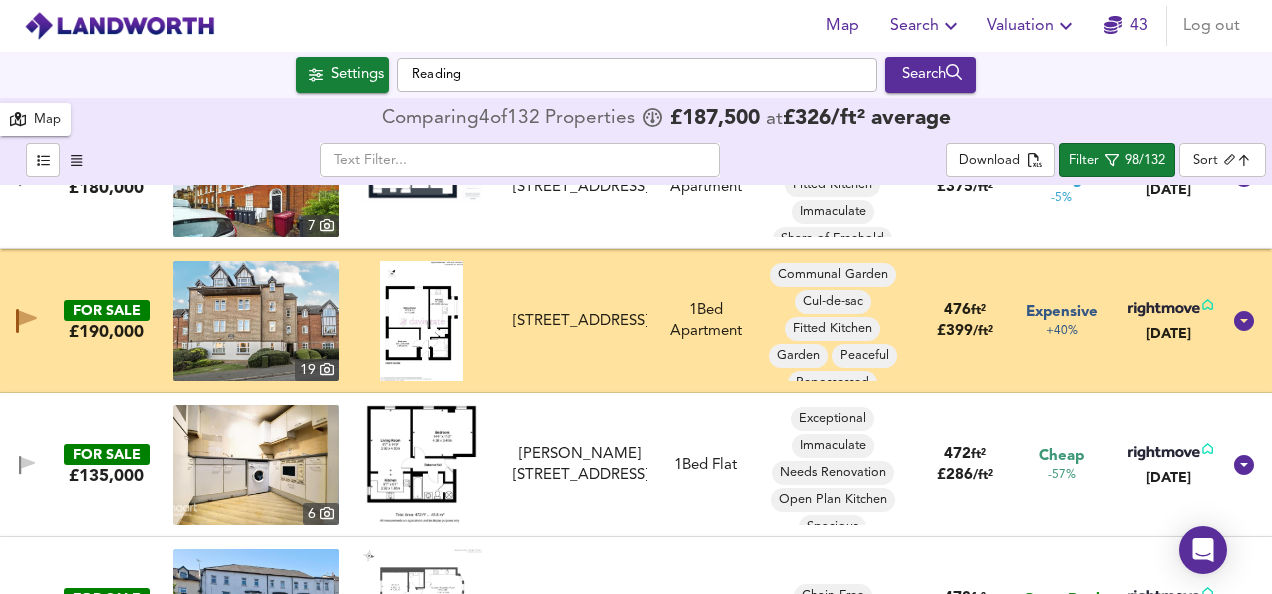 scroll, scrollTop: 5160, scrollLeft: 0, axis: vertical 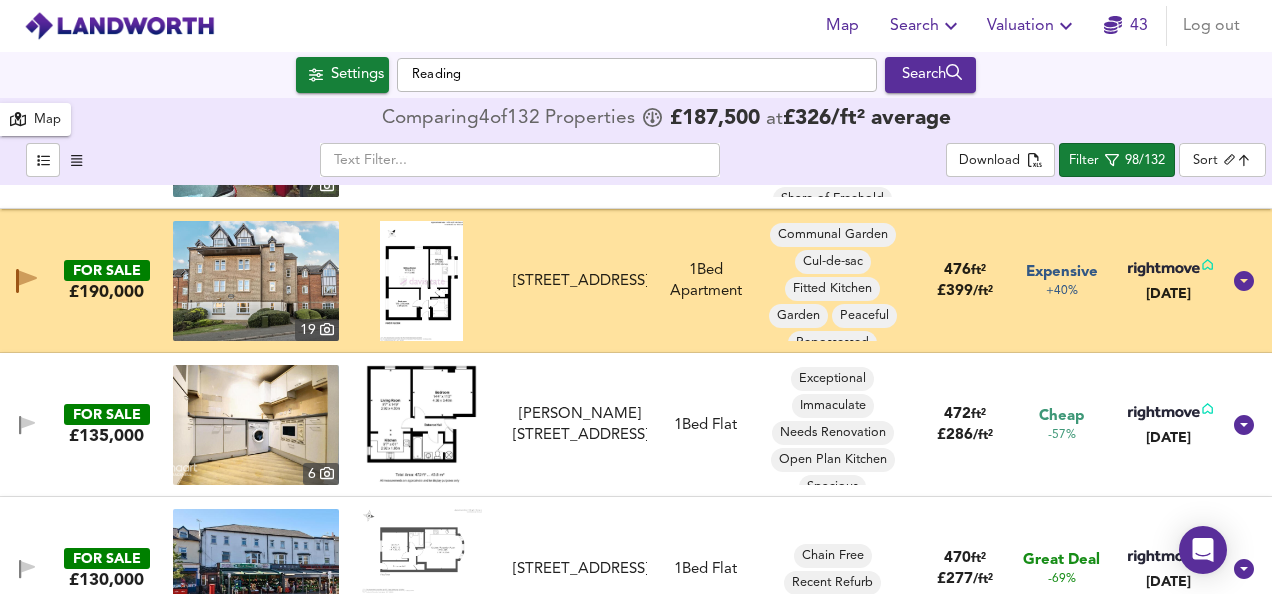 click at bounding box center [422, 425] 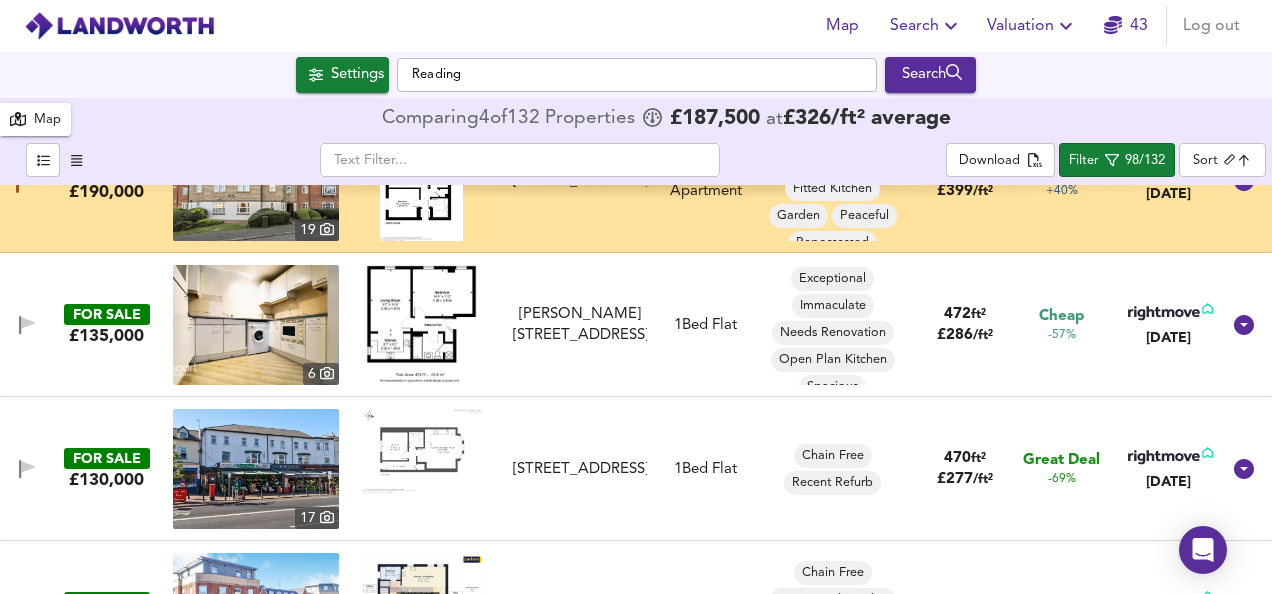 scroll, scrollTop: 5320, scrollLeft: 0, axis: vertical 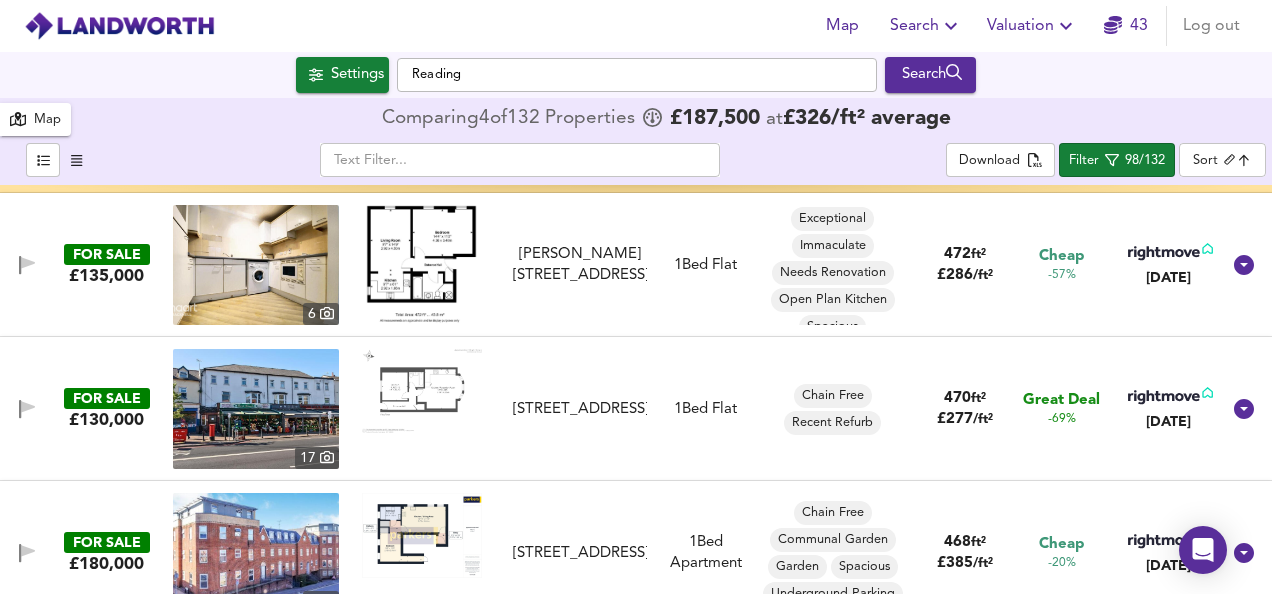 click at bounding box center [422, 391] 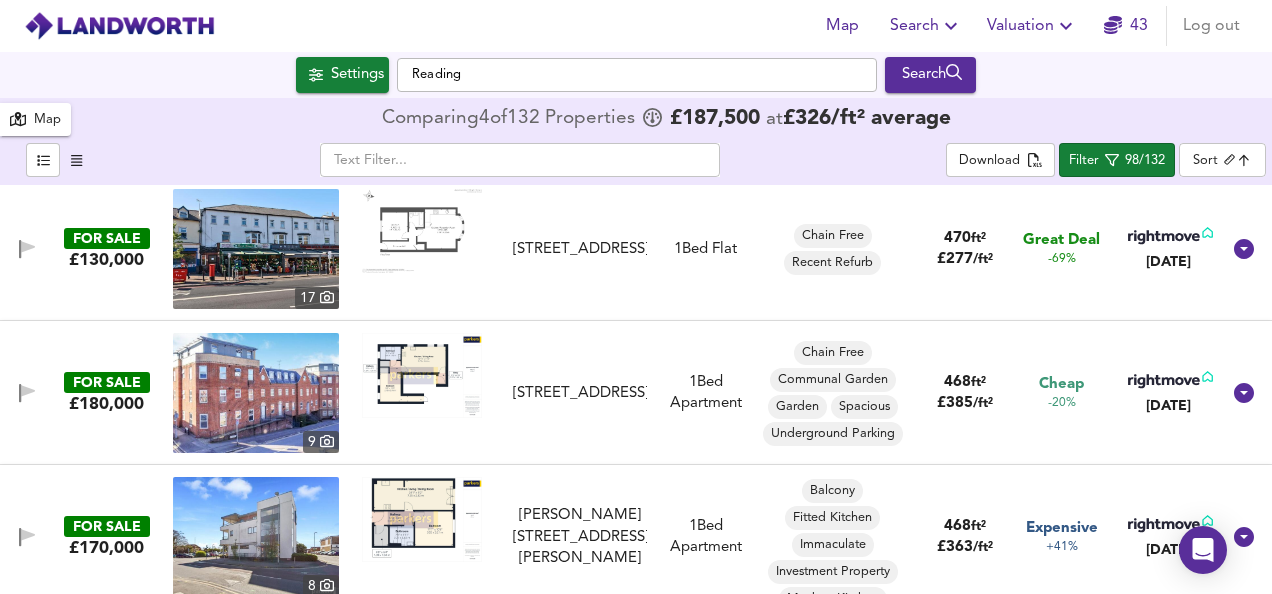 scroll, scrollTop: 5520, scrollLeft: 0, axis: vertical 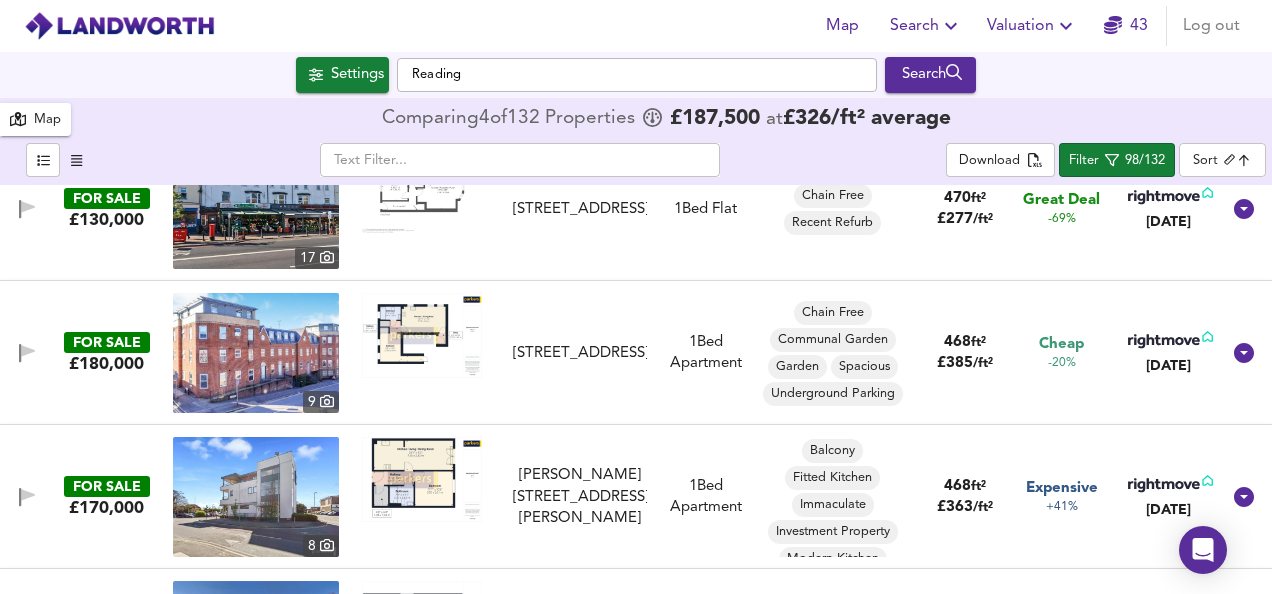 click at bounding box center (422, 335) 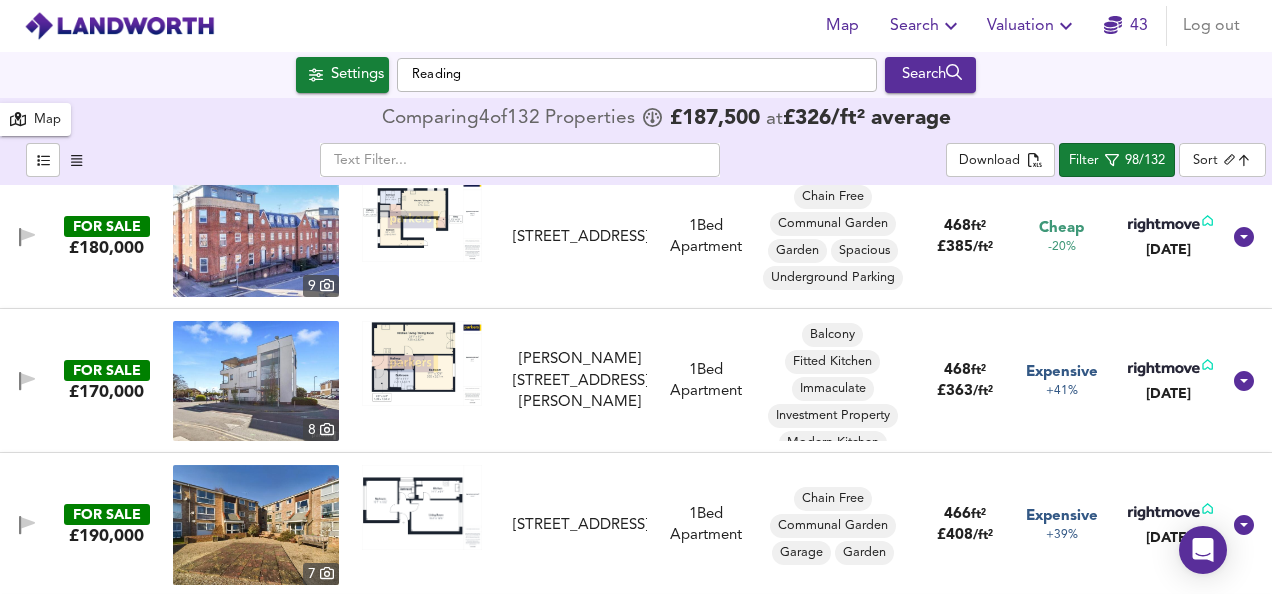 scroll, scrollTop: 5640, scrollLeft: 0, axis: vertical 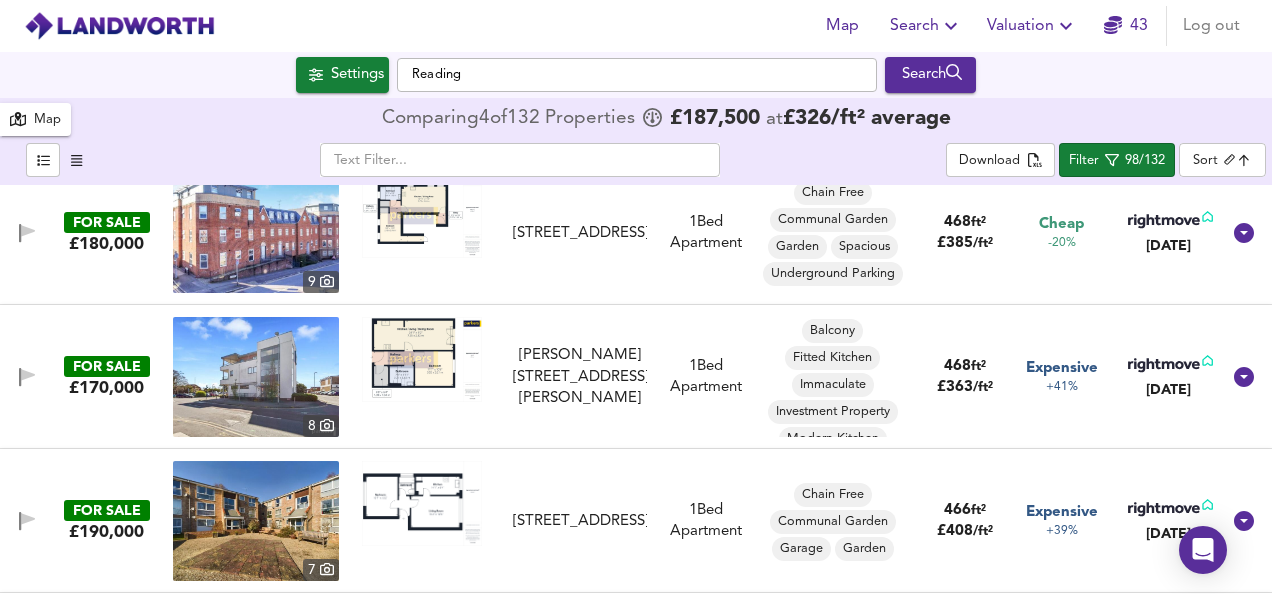 click at bounding box center [422, 359] 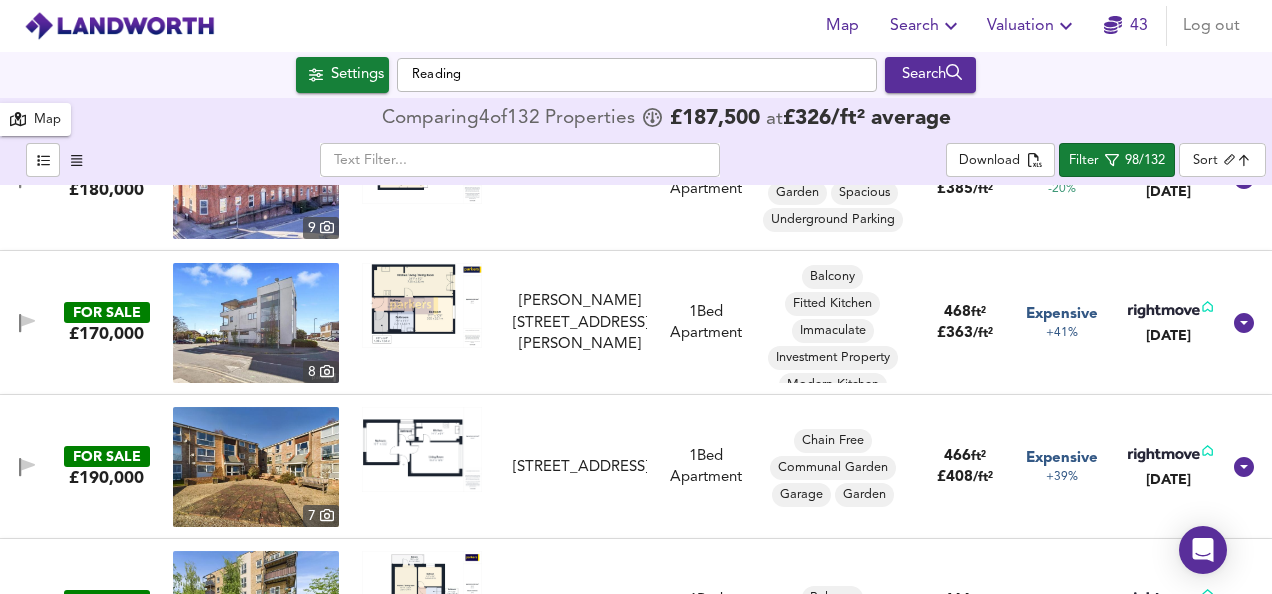 scroll, scrollTop: 5720, scrollLeft: 0, axis: vertical 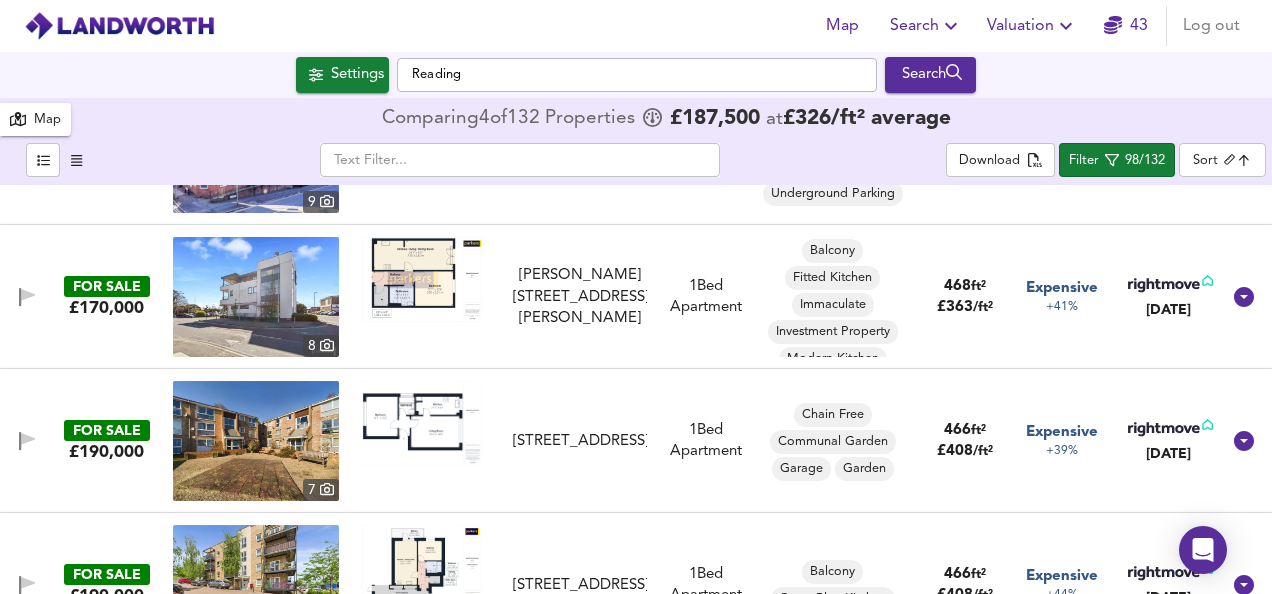 click at bounding box center [422, 423] 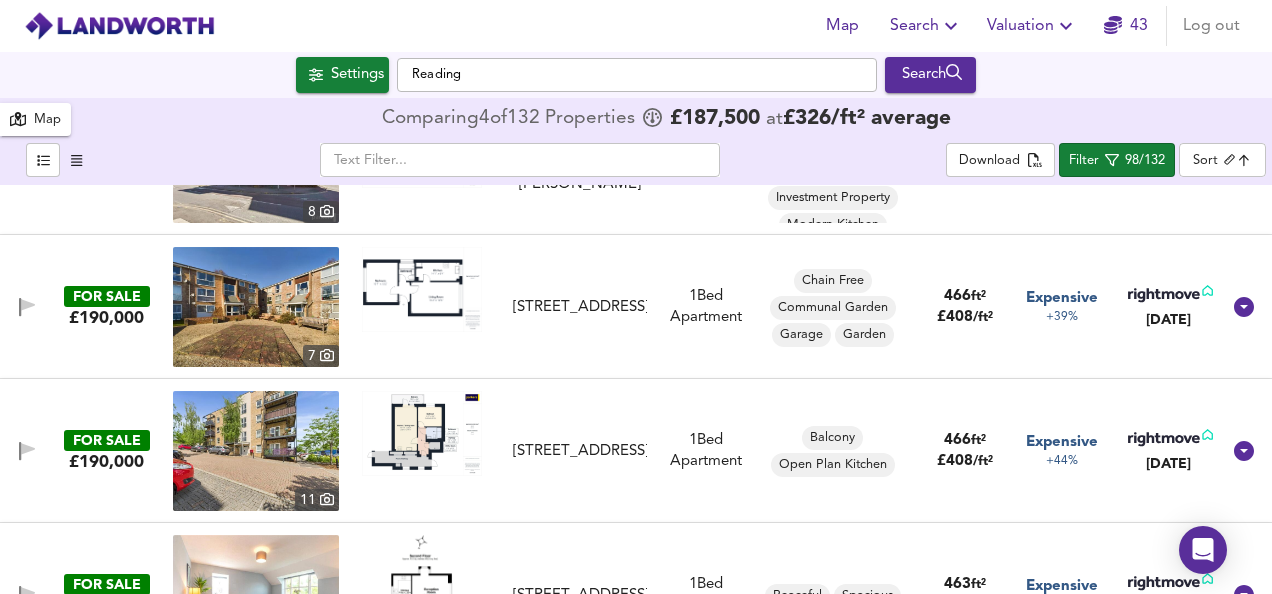 scroll, scrollTop: 5880, scrollLeft: 0, axis: vertical 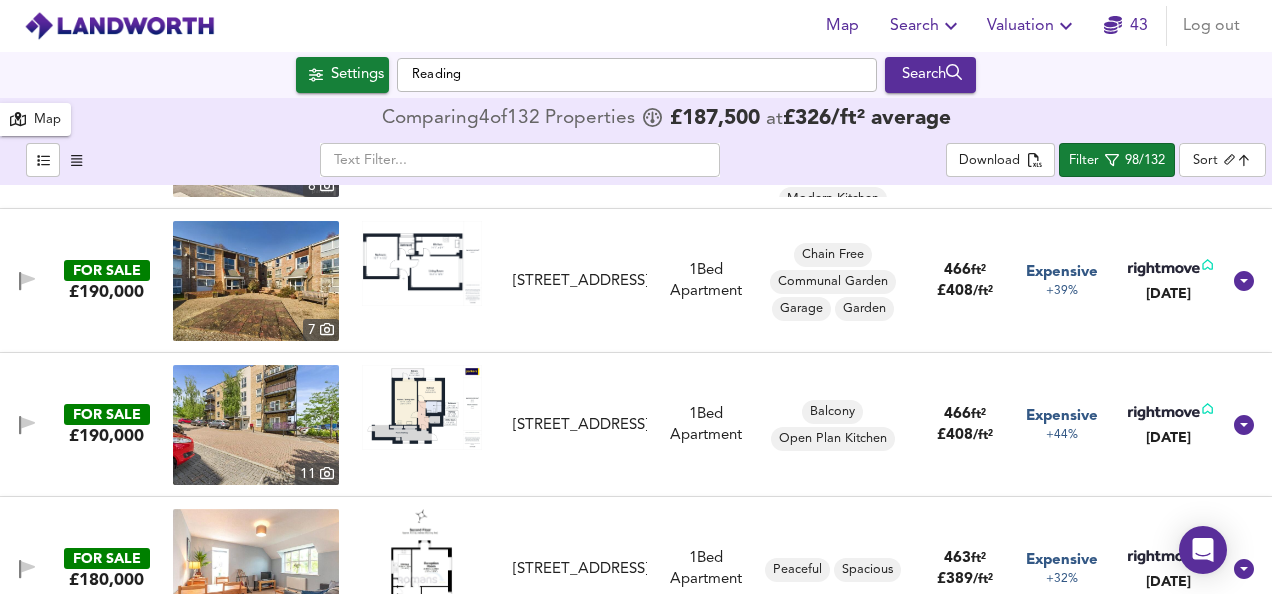click at bounding box center [422, 407] 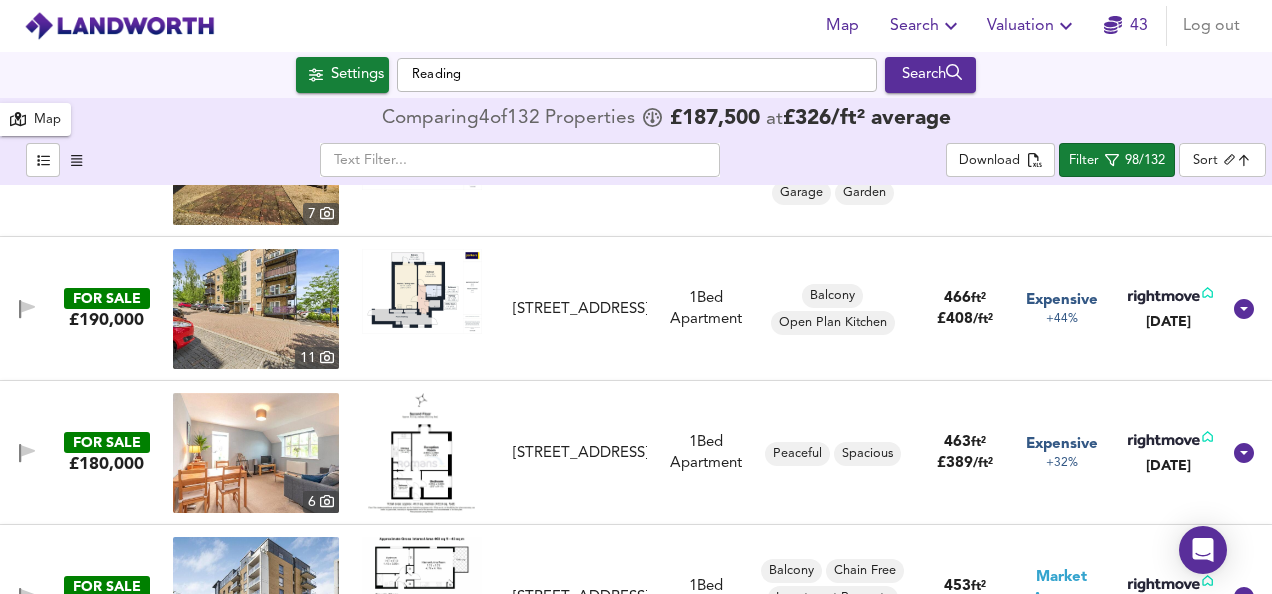 scroll, scrollTop: 6000, scrollLeft: 0, axis: vertical 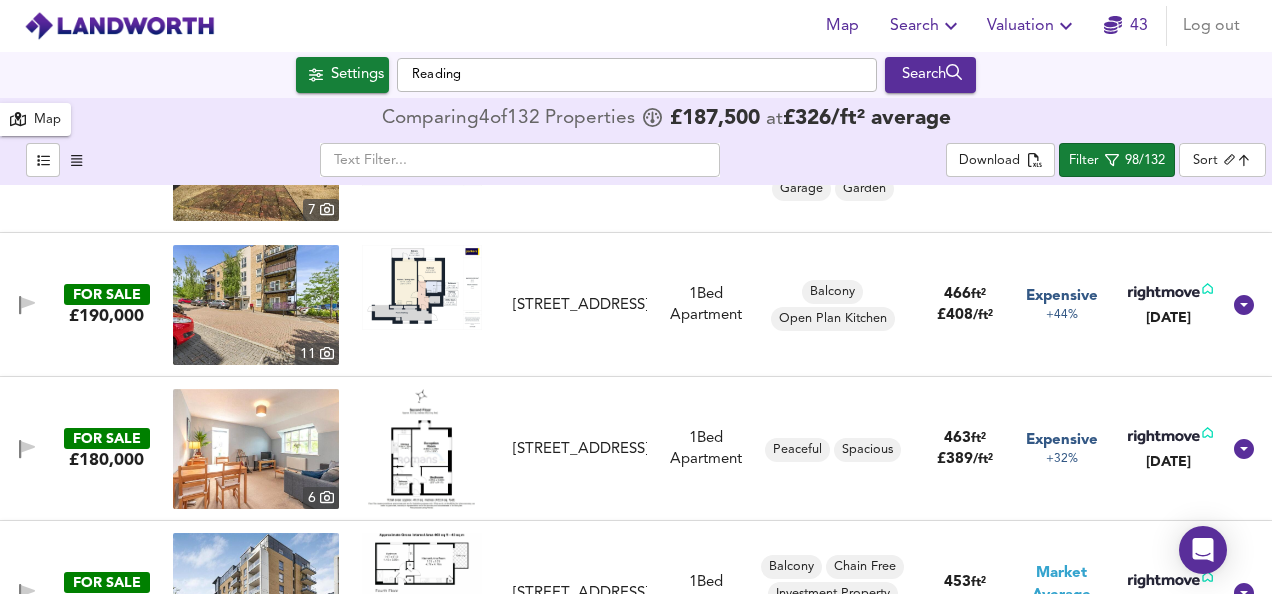 click at bounding box center [421, 449] 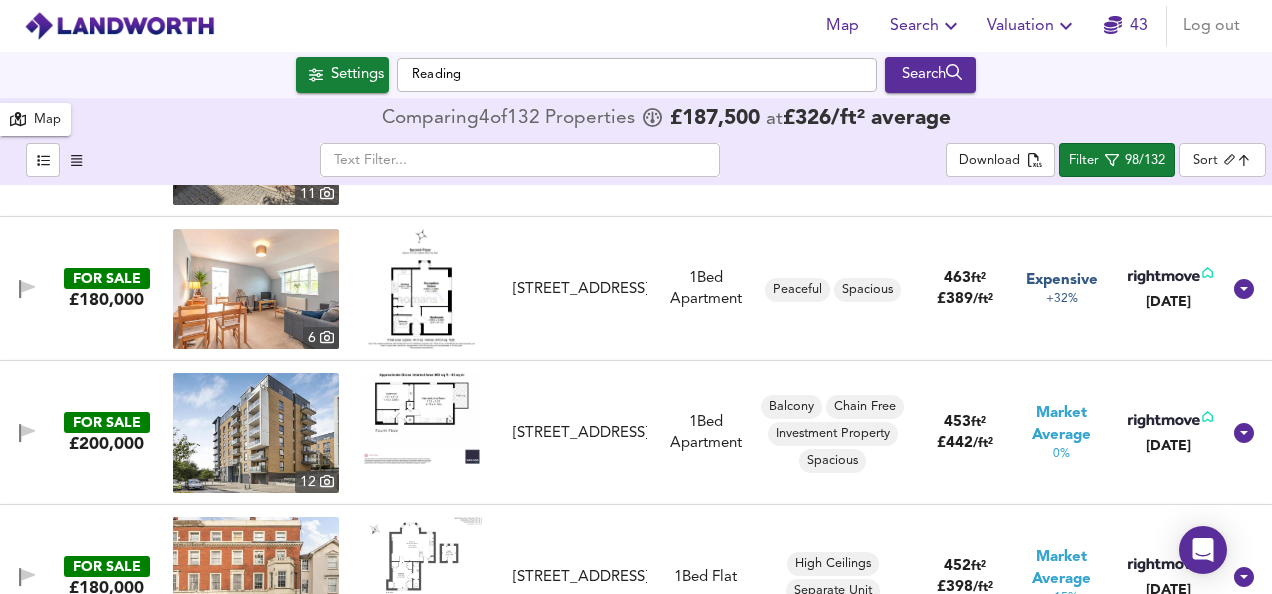 scroll, scrollTop: 6200, scrollLeft: 0, axis: vertical 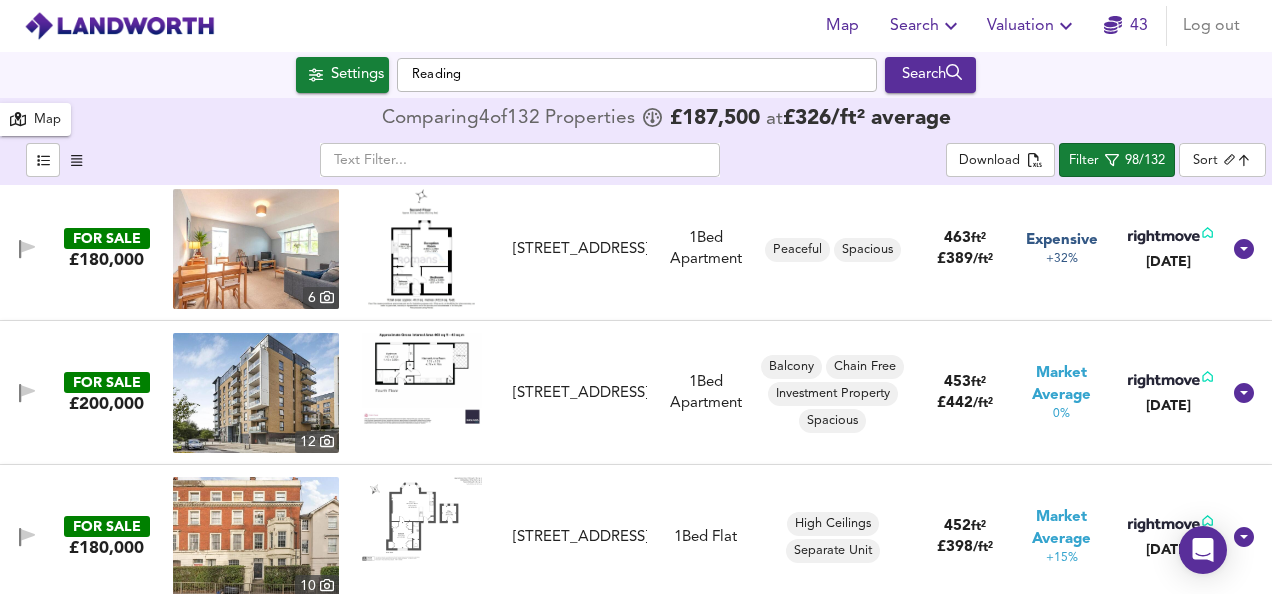 click at bounding box center (422, 378) 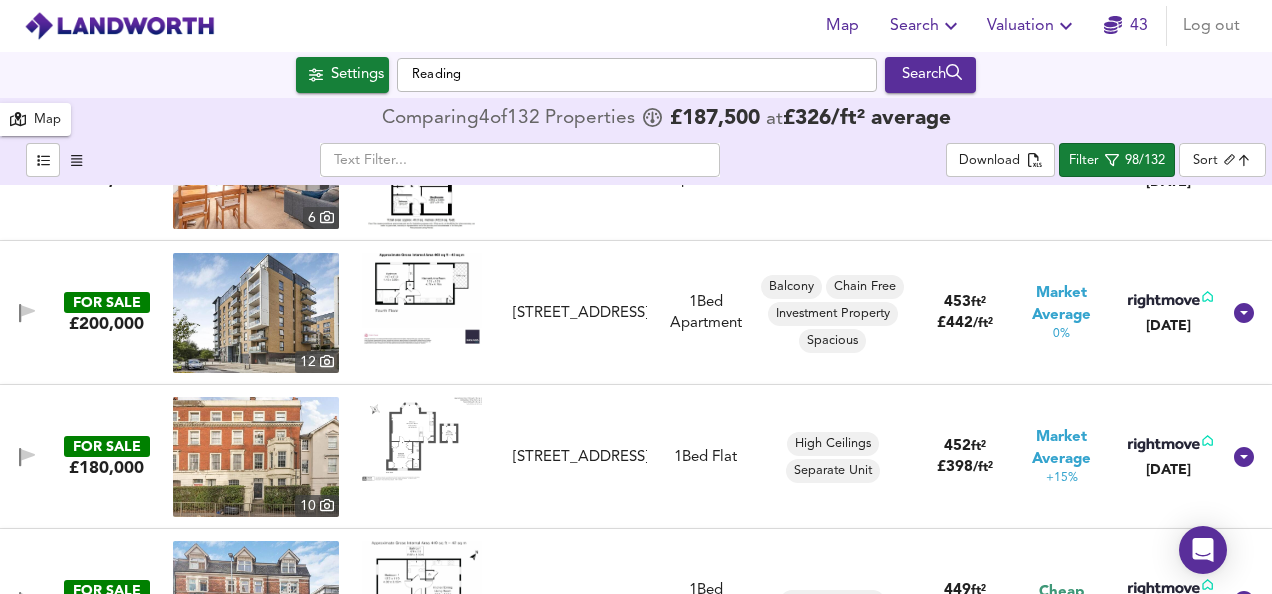 scroll, scrollTop: 6320, scrollLeft: 0, axis: vertical 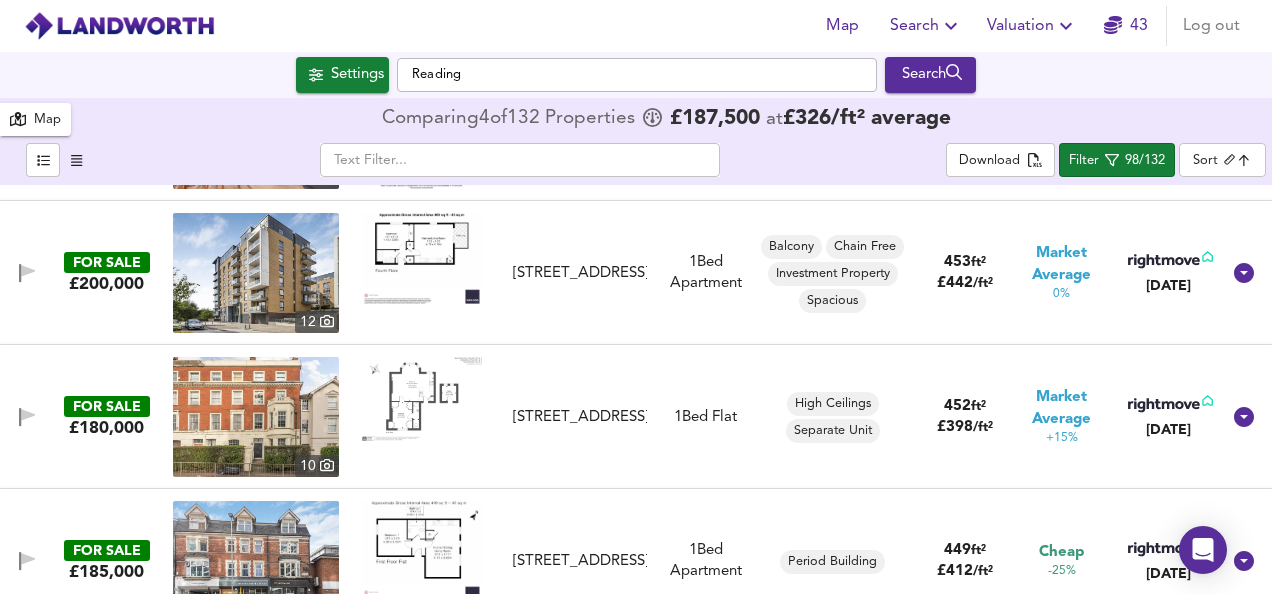 click at bounding box center (422, 399) 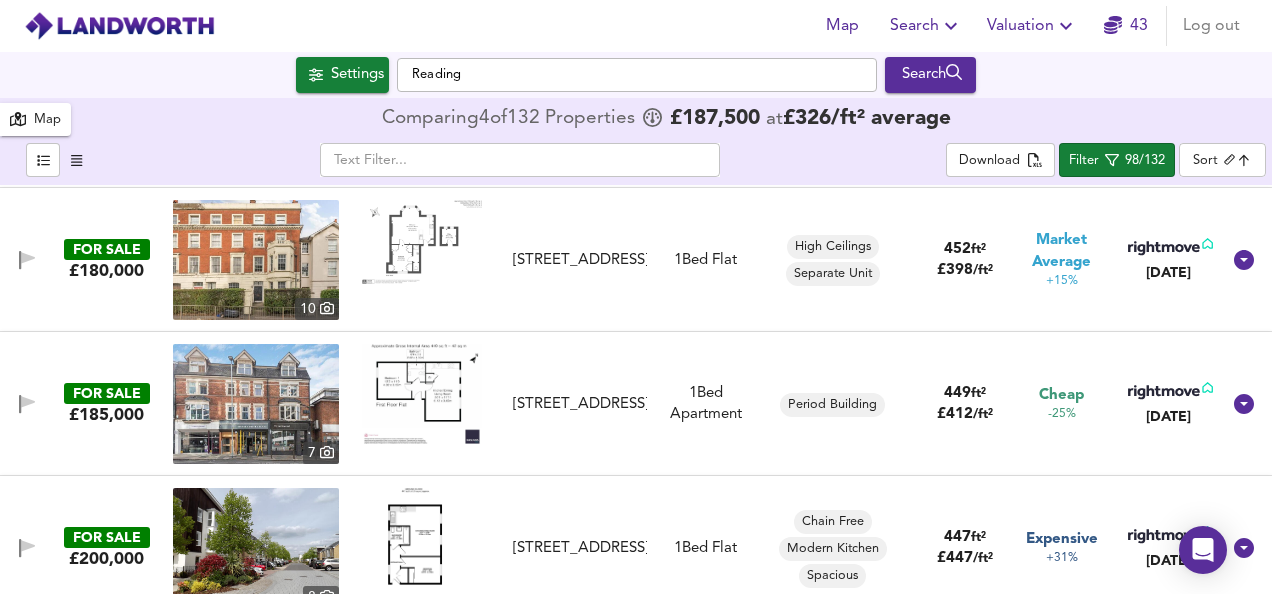 scroll, scrollTop: 6480, scrollLeft: 0, axis: vertical 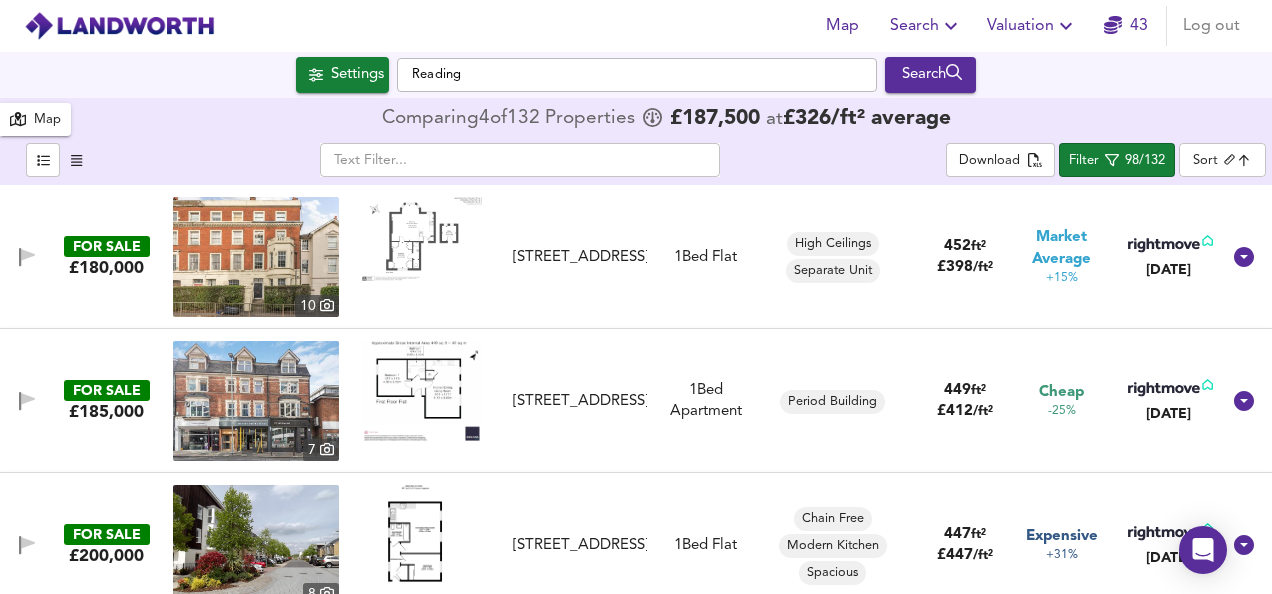 click at bounding box center (422, 391) 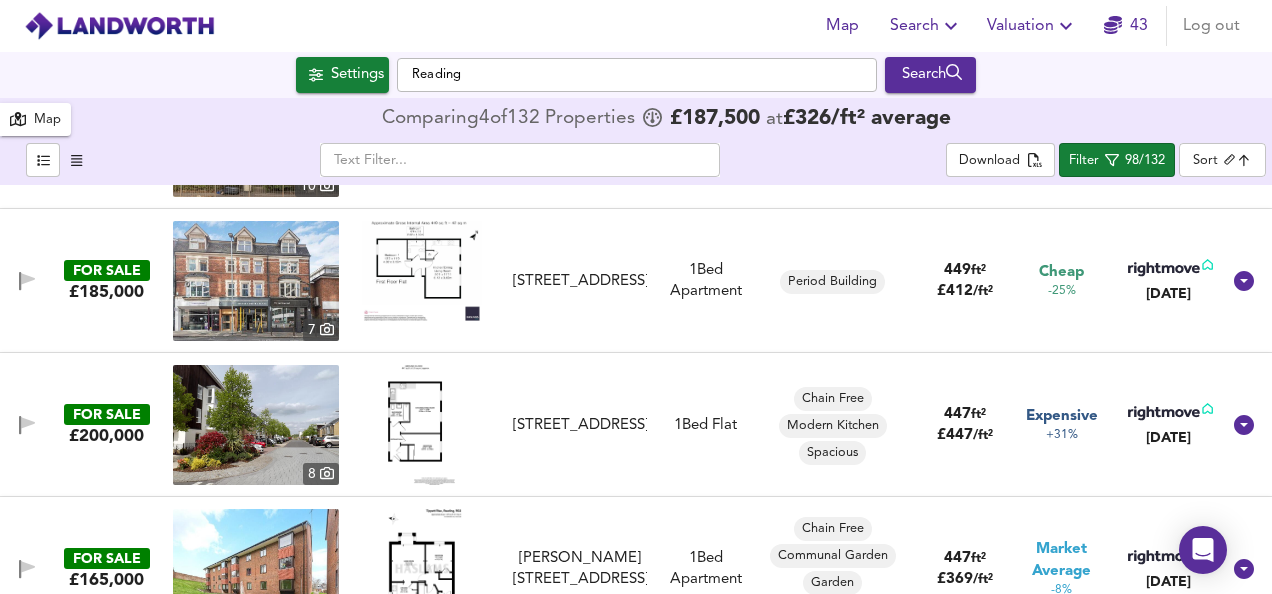 scroll, scrollTop: 6640, scrollLeft: 0, axis: vertical 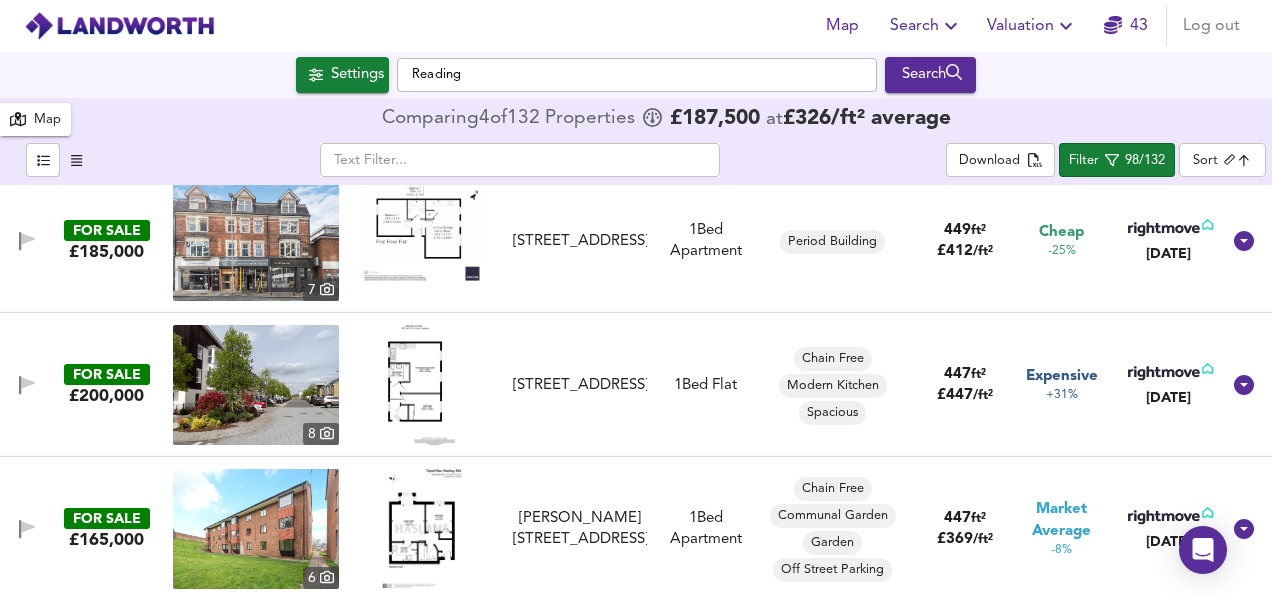 click at bounding box center (421, 385) 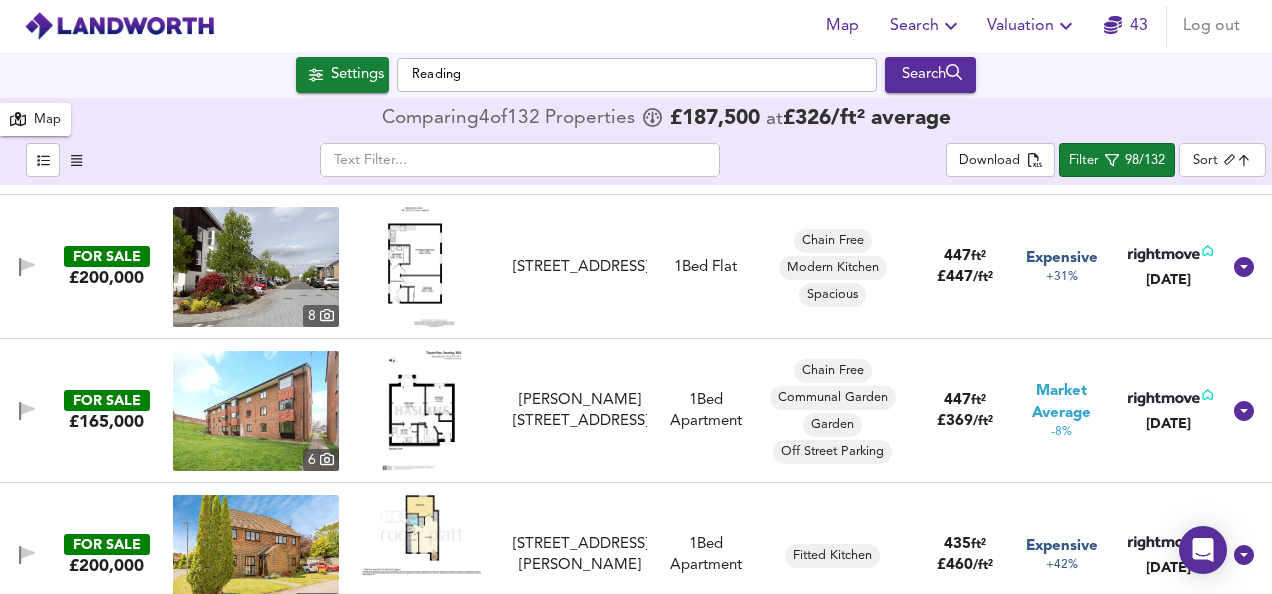 scroll, scrollTop: 6760, scrollLeft: 0, axis: vertical 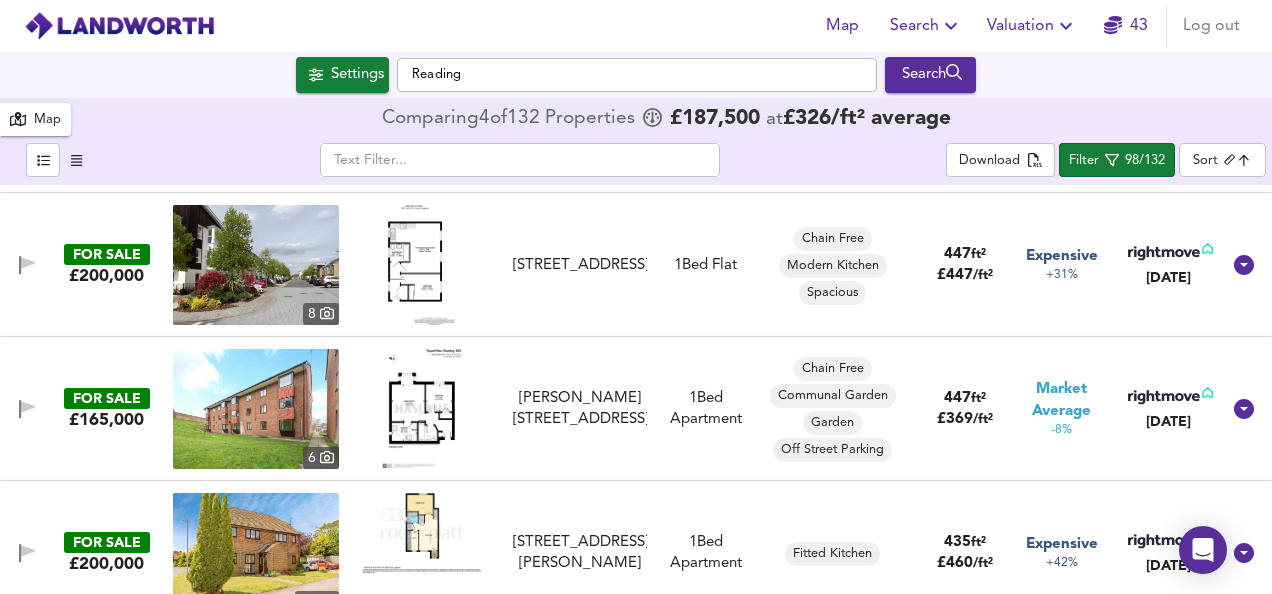 click at bounding box center (422, 409) 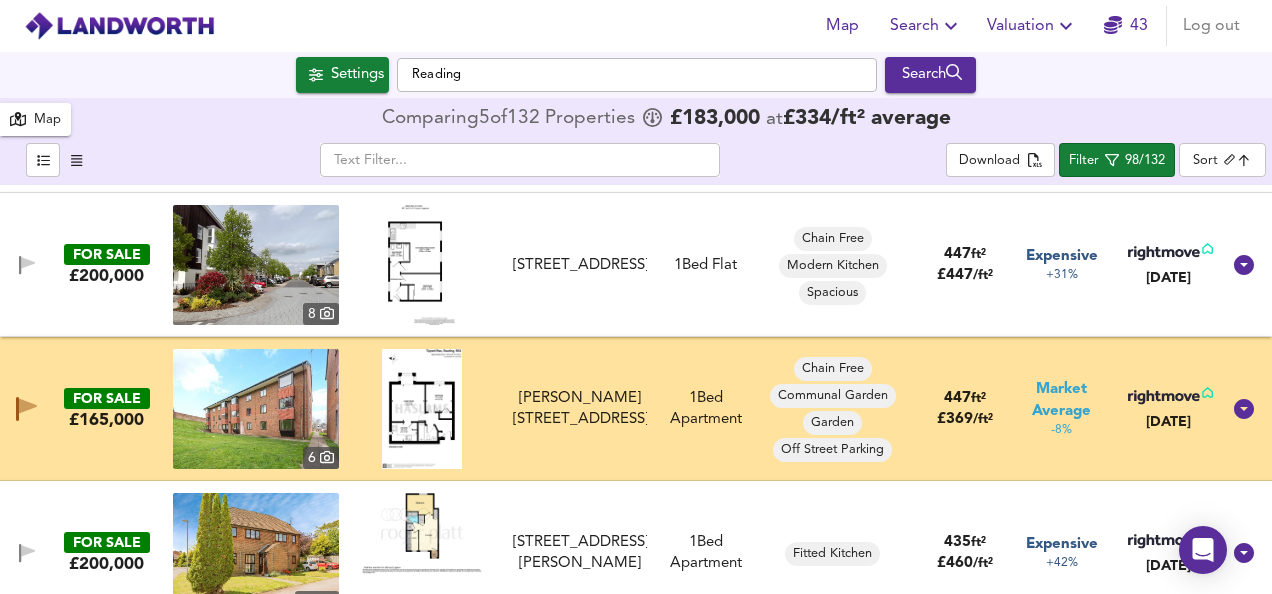 type 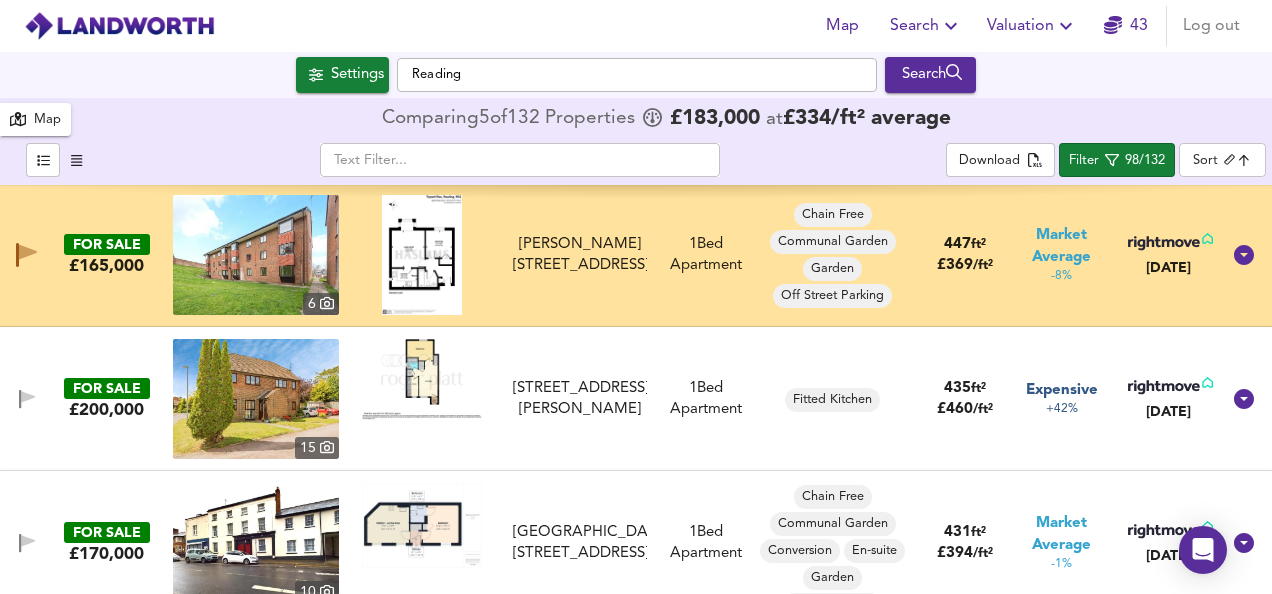 scroll, scrollTop: 6920, scrollLeft: 0, axis: vertical 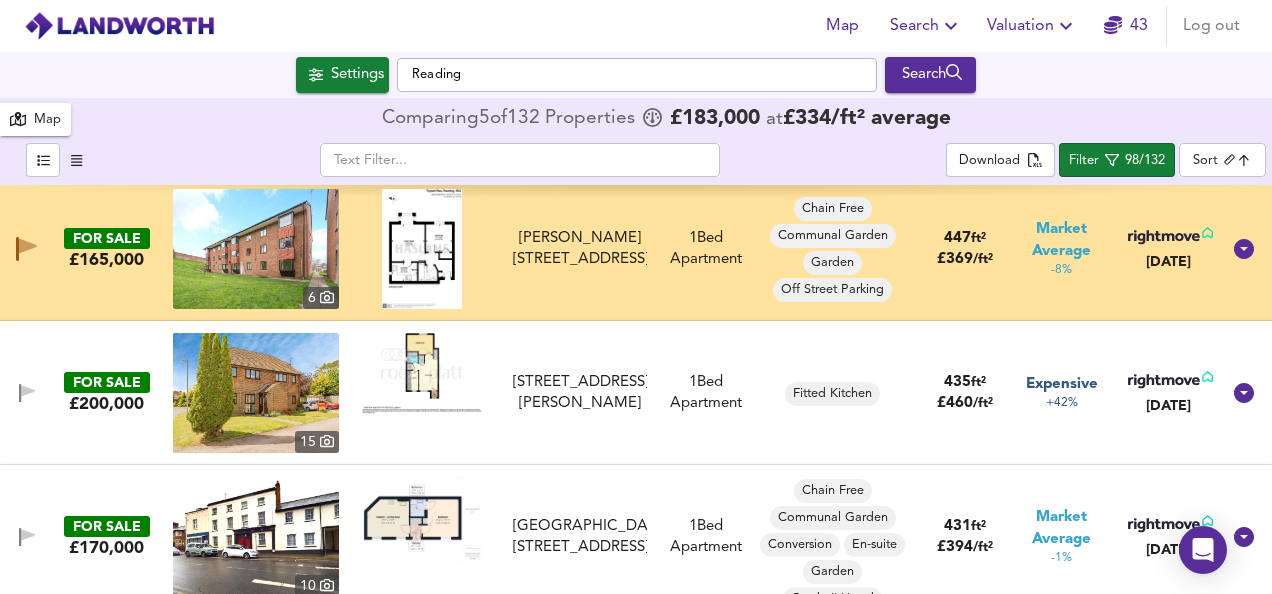 click at bounding box center (256, 393) 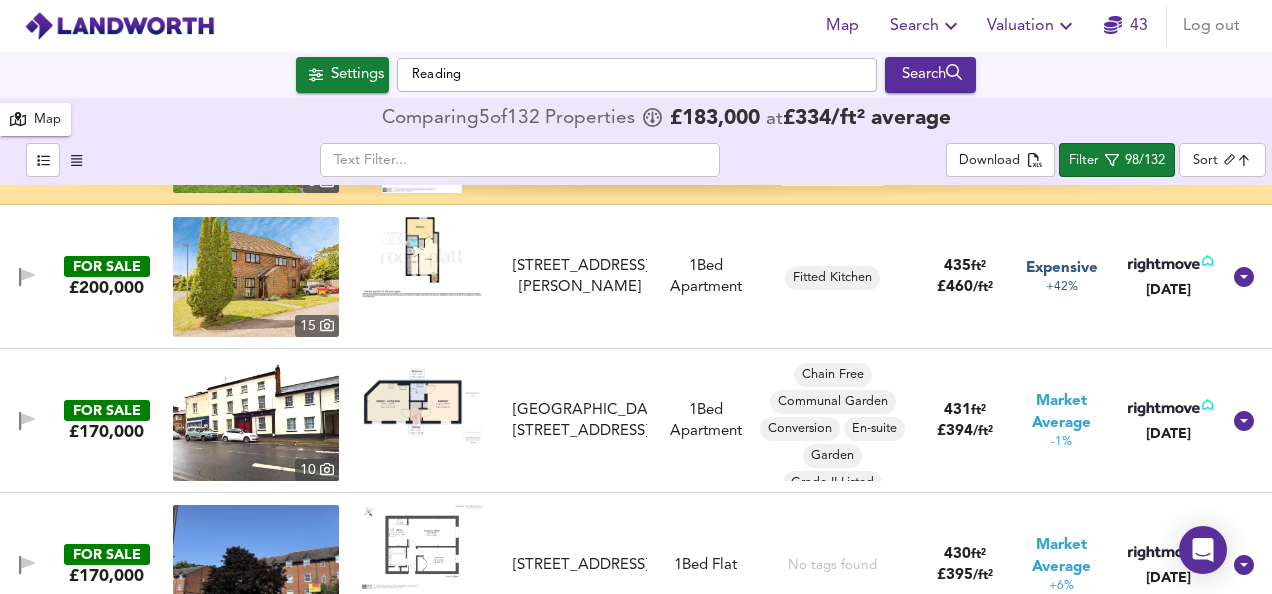scroll, scrollTop: 7040, scrollLeft: 0, axis: vertical 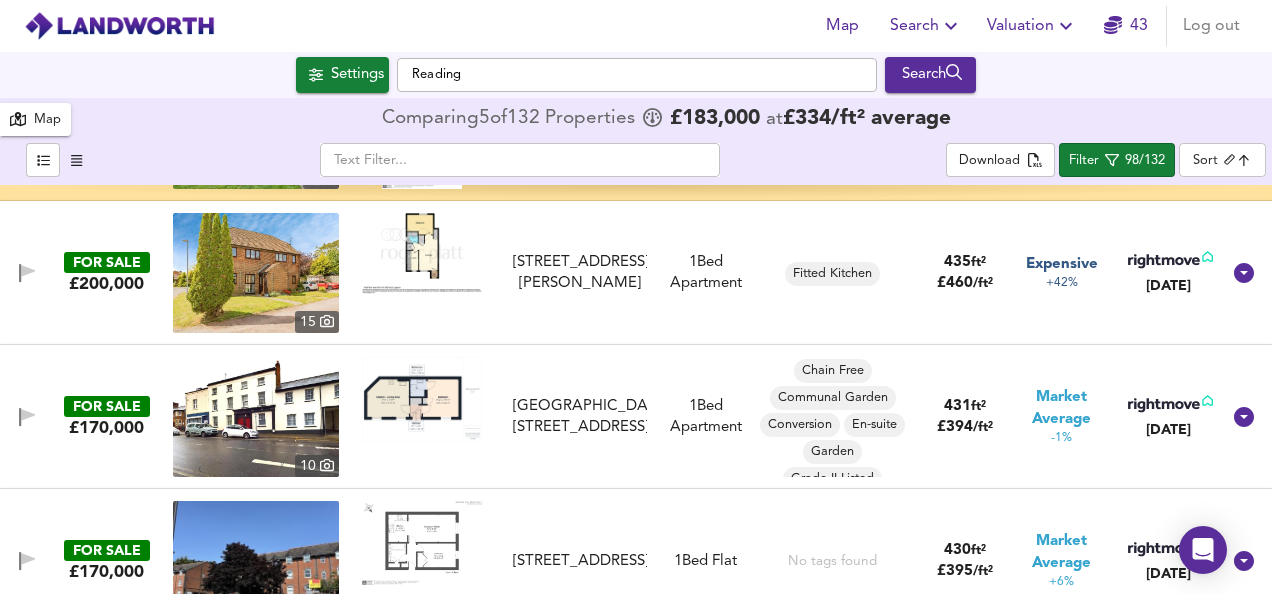 click at bounding box center [422, 399] 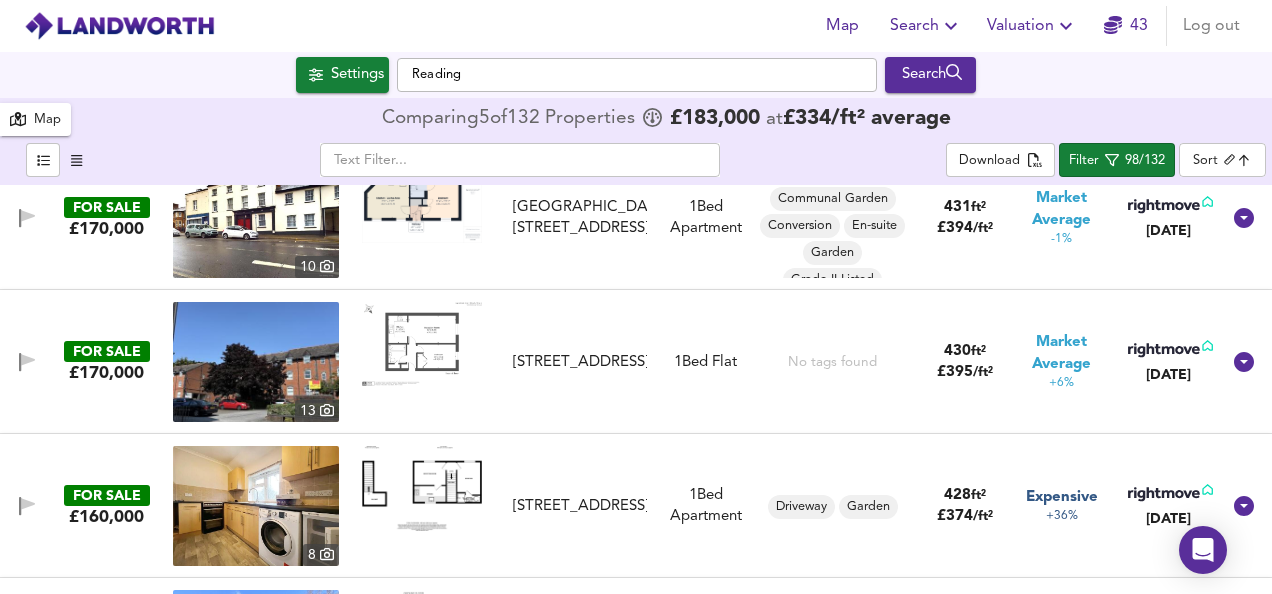 scroll, scrollTop: 7240, scrollLeft: 0, axis: vertical 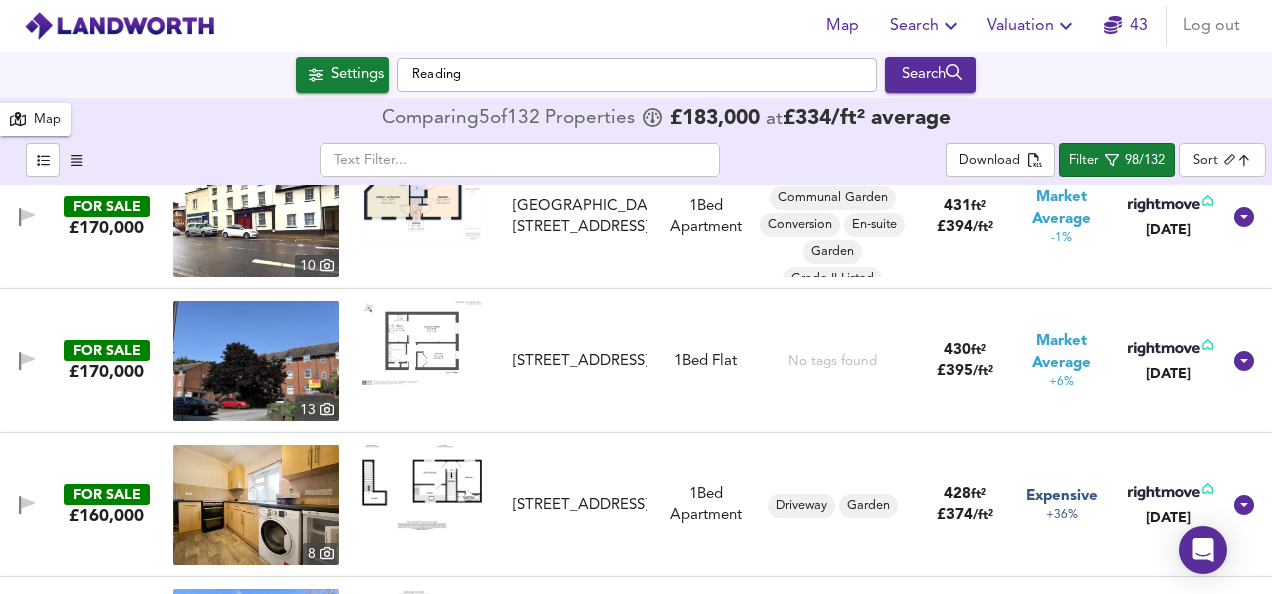 click at bounding box center (422, 343) 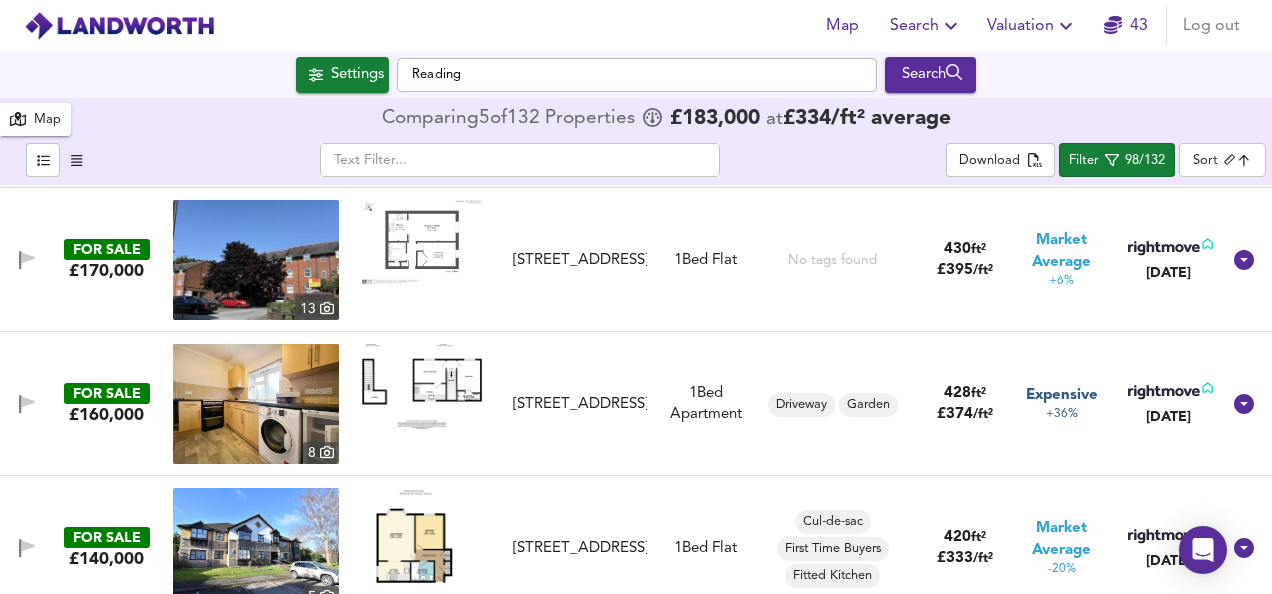scroll, scrollTop: 7360, scrollLeft: 0, axis: vertical 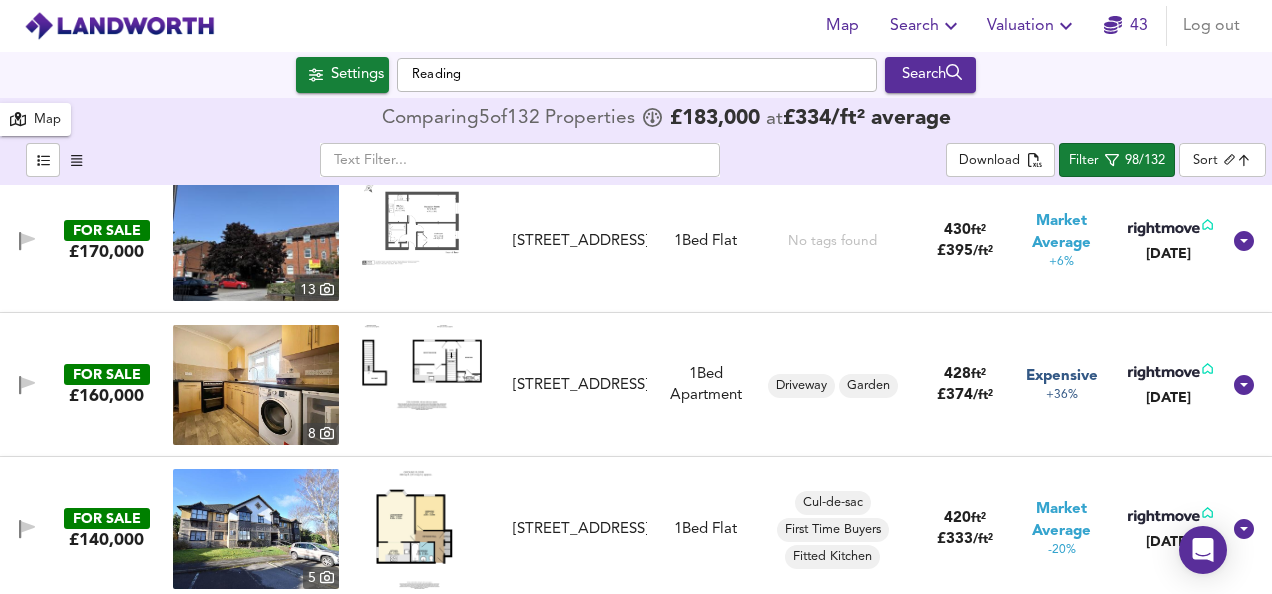 click at bounding box center [422, 367] 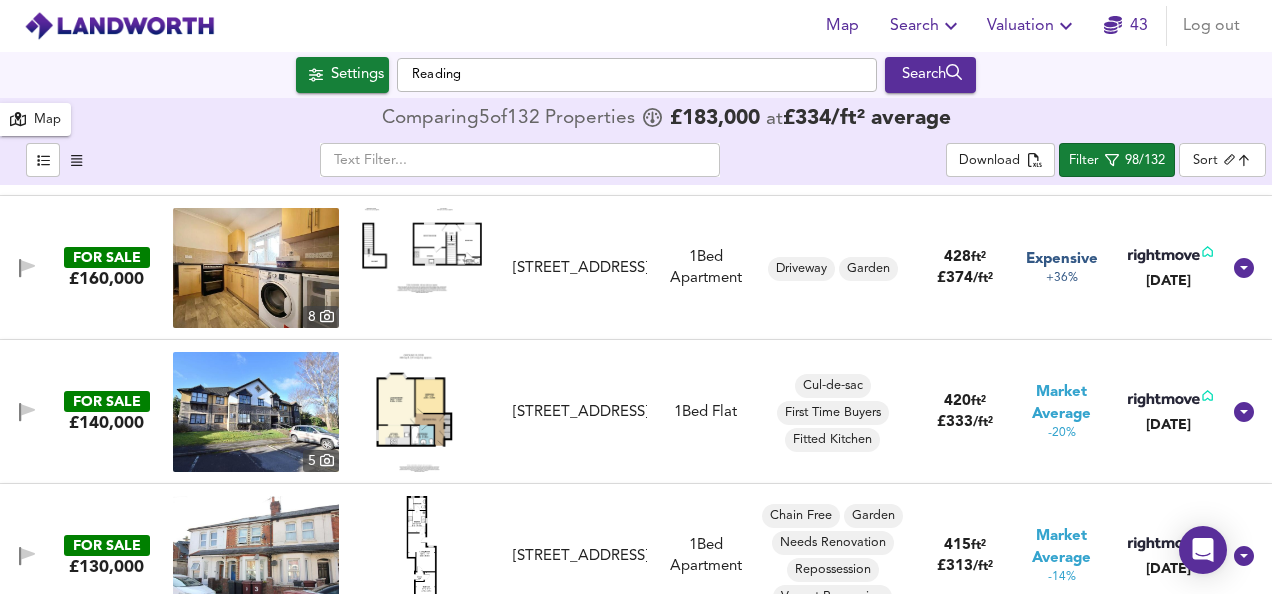 scroll, scrollTop: 7480, scrollLeft: 0, axis: vertical 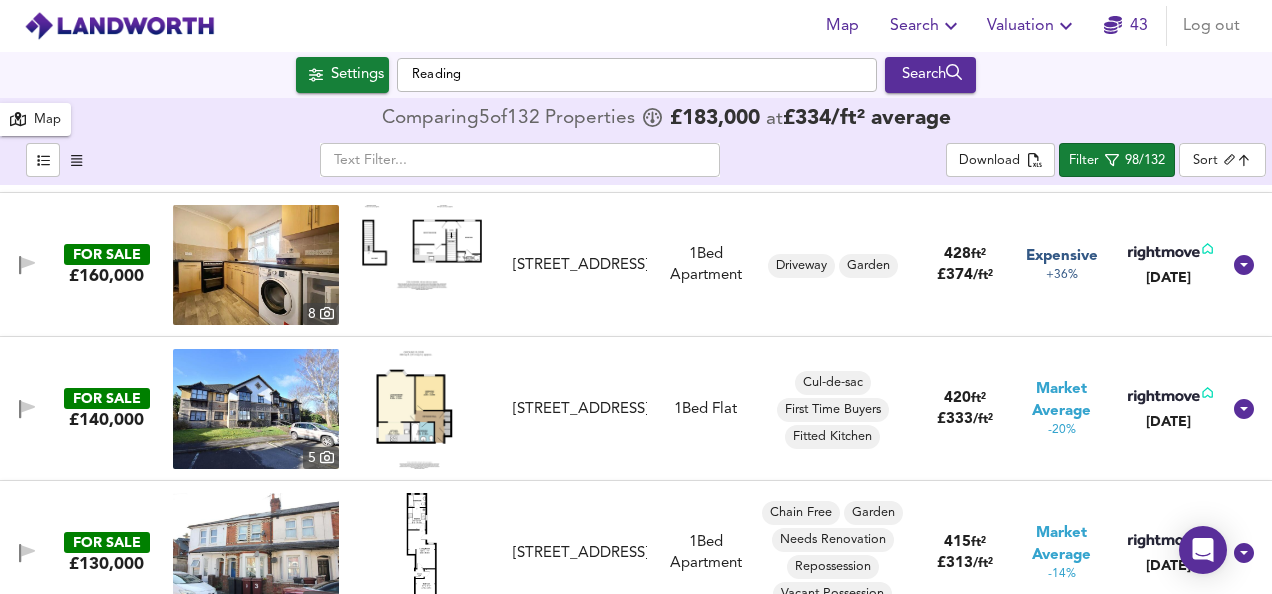 click at bounding box center (422, 409) 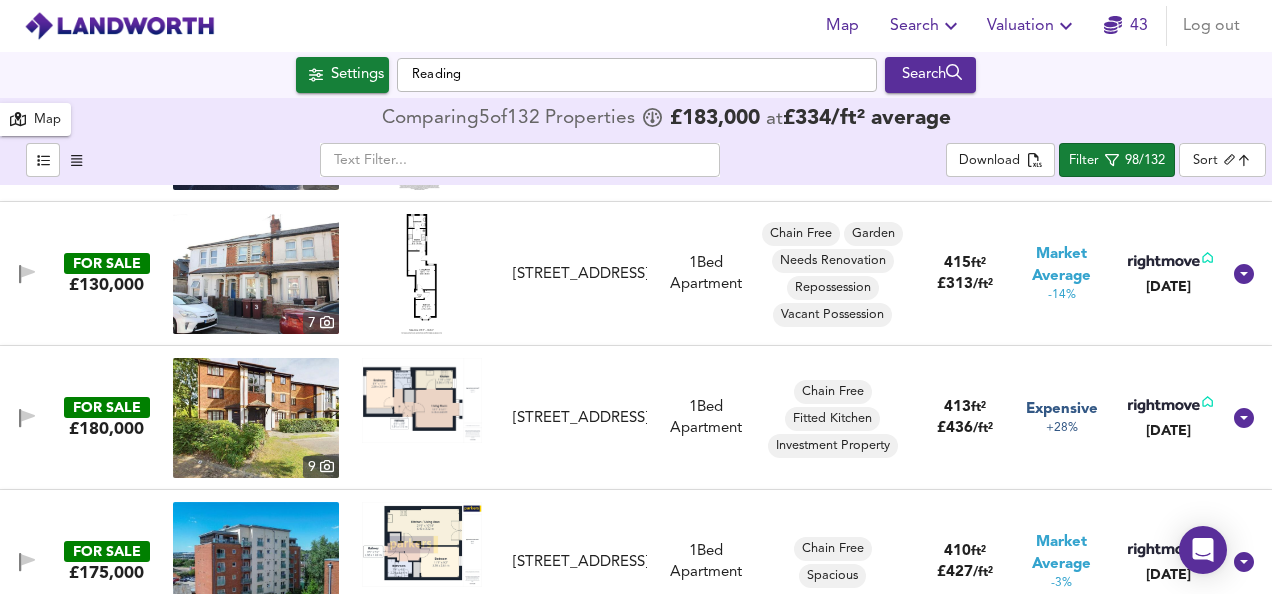 scroll, scrollTop: 7760, scrollLeft: 0, axis: vertical 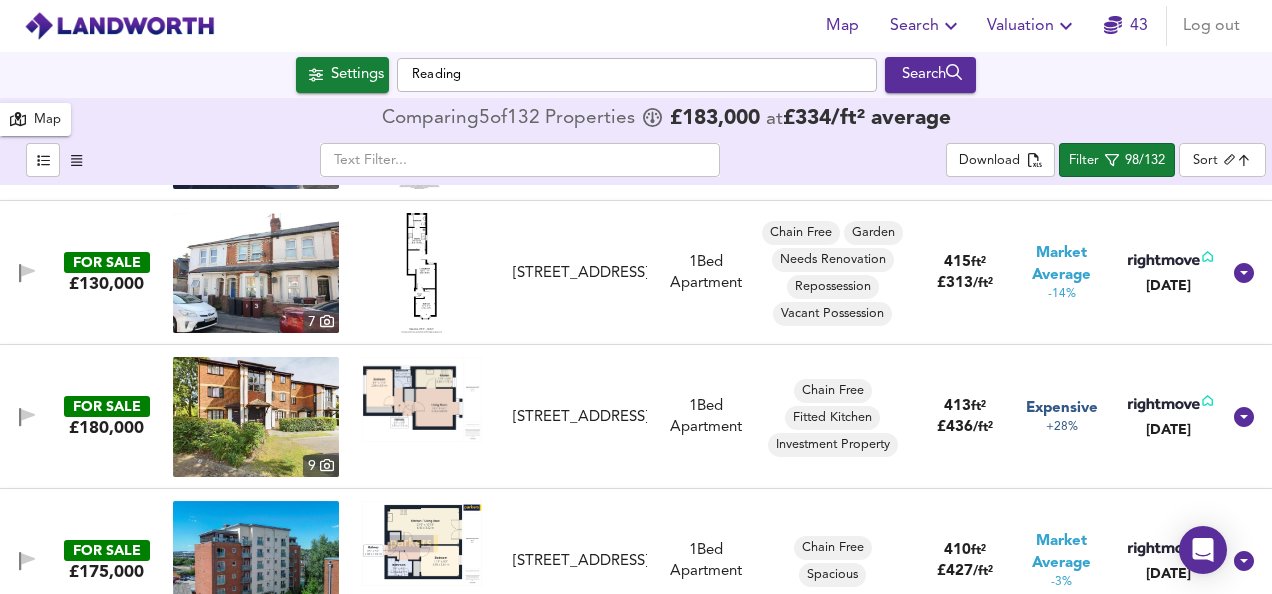 click at bounding box center [422, 399] 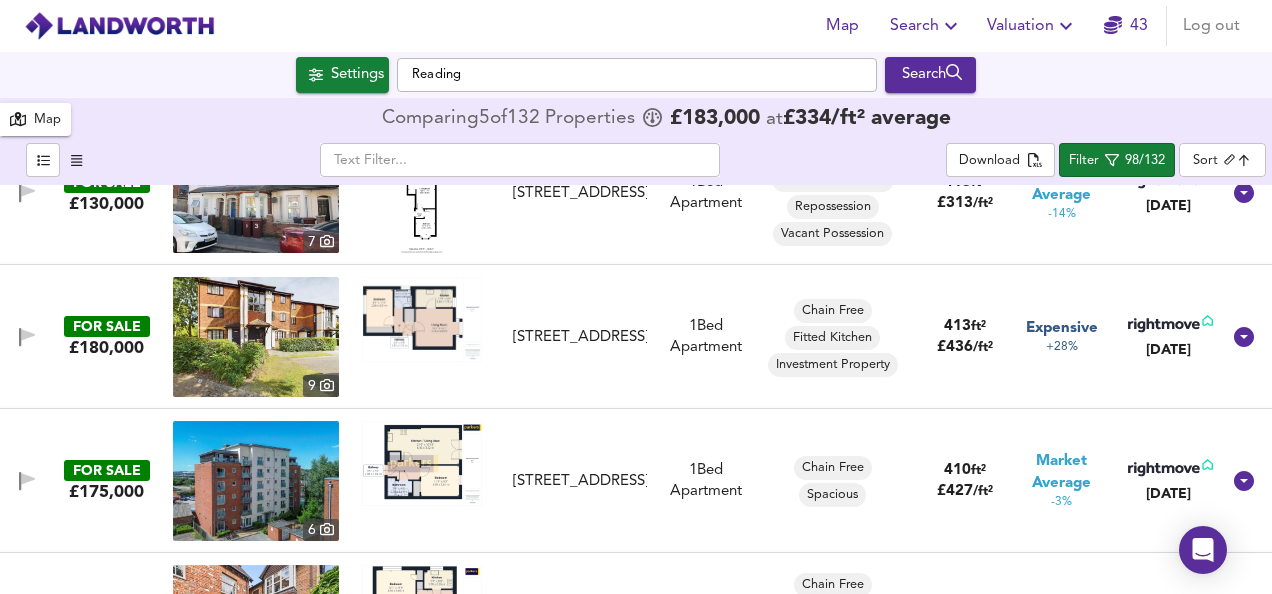 scroll, scrollTop: 7880, scrollLeft: 0, axis: vertical 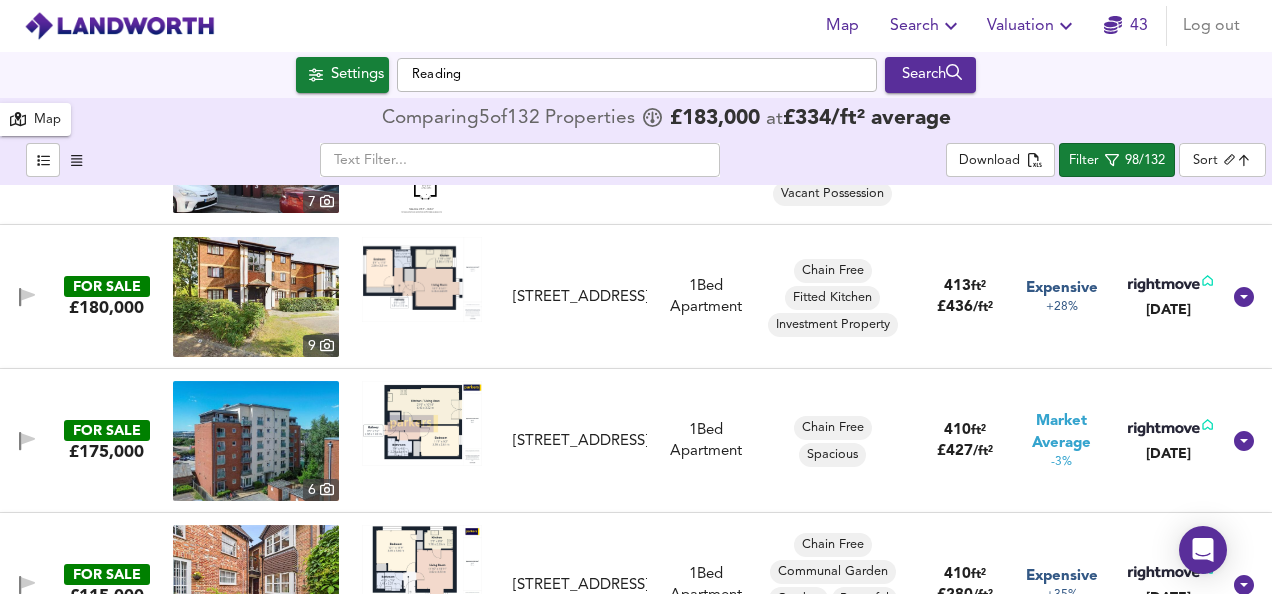 click at bounding box center [422, 423] 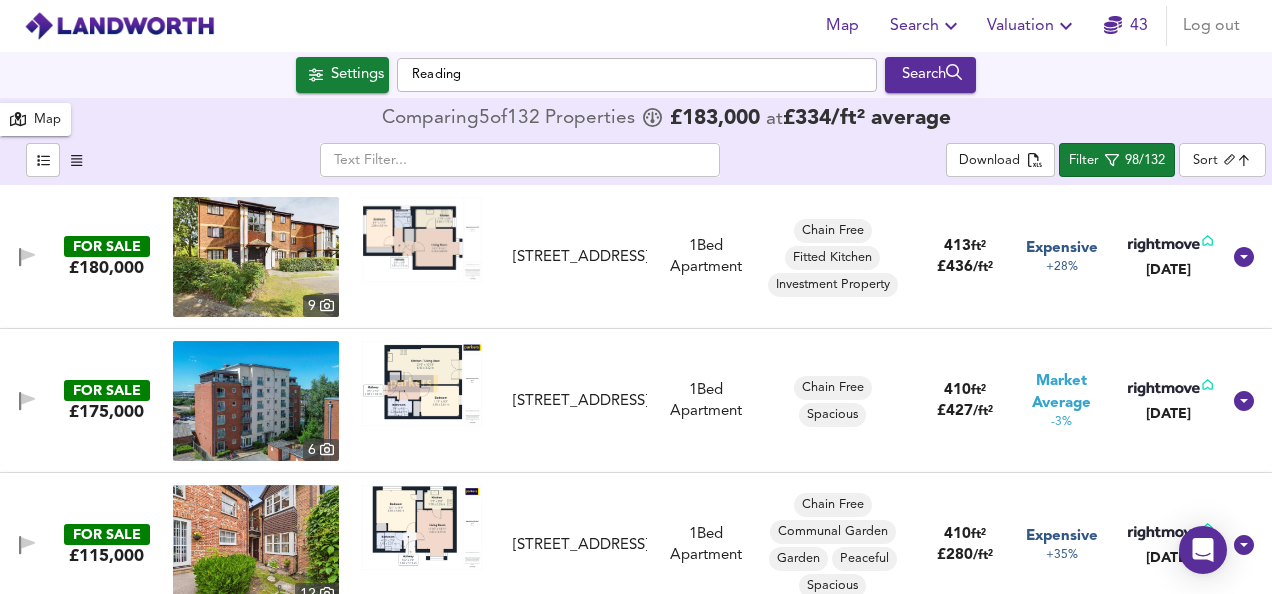 click at bounding box center [422, 527] 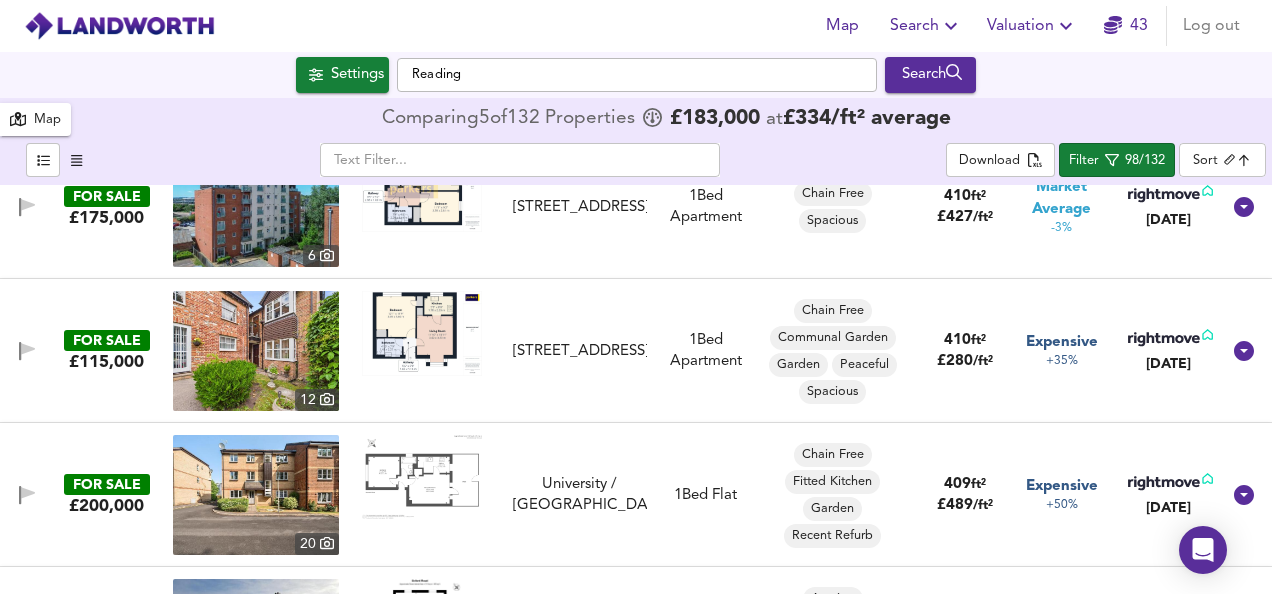 scroll, scrollTop: 8120, scrollLeft: 0, axis: vertical 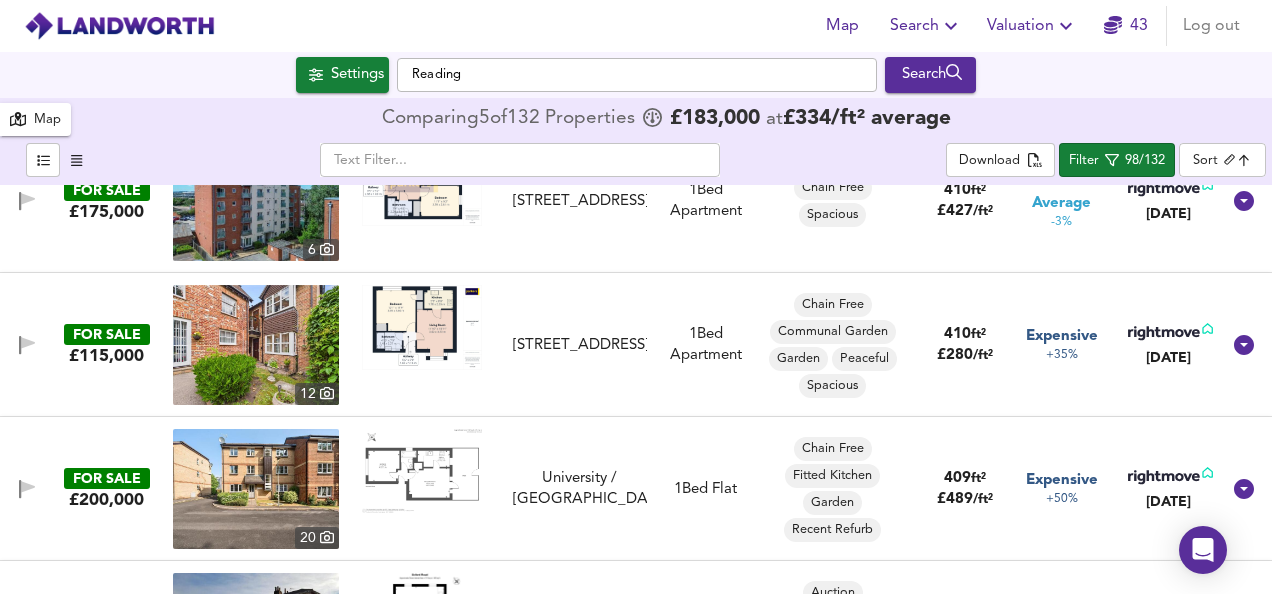 click at bounding box center (422, 471) 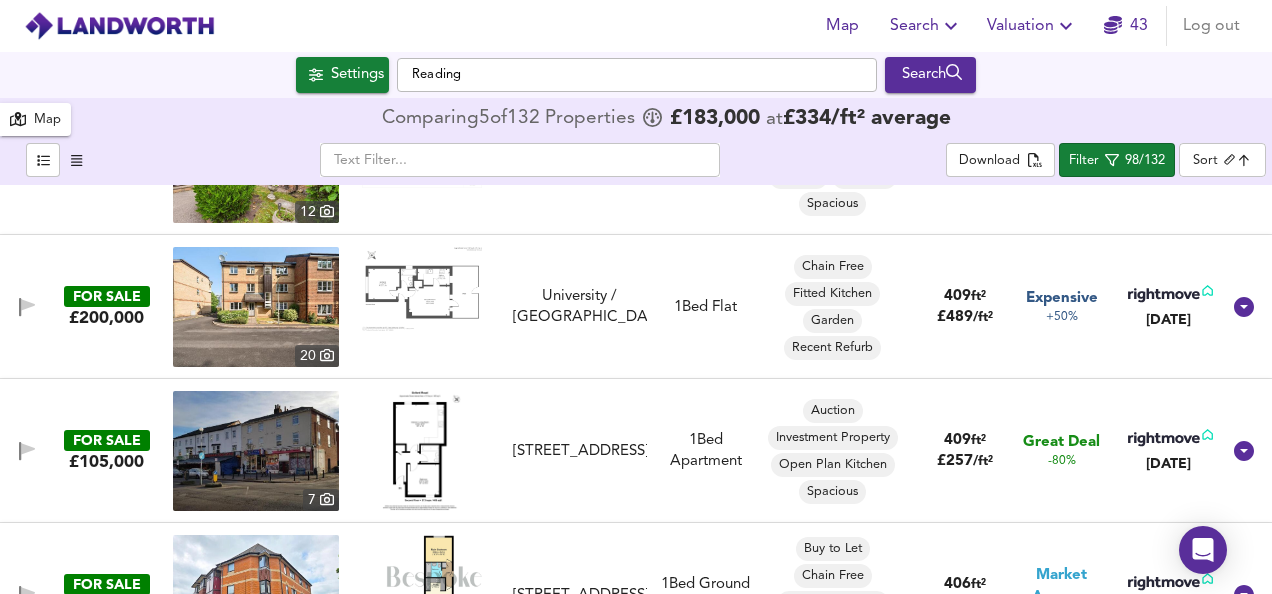 scroll, scrollTop: 8320, scrollLeft: 0, axis: vertical 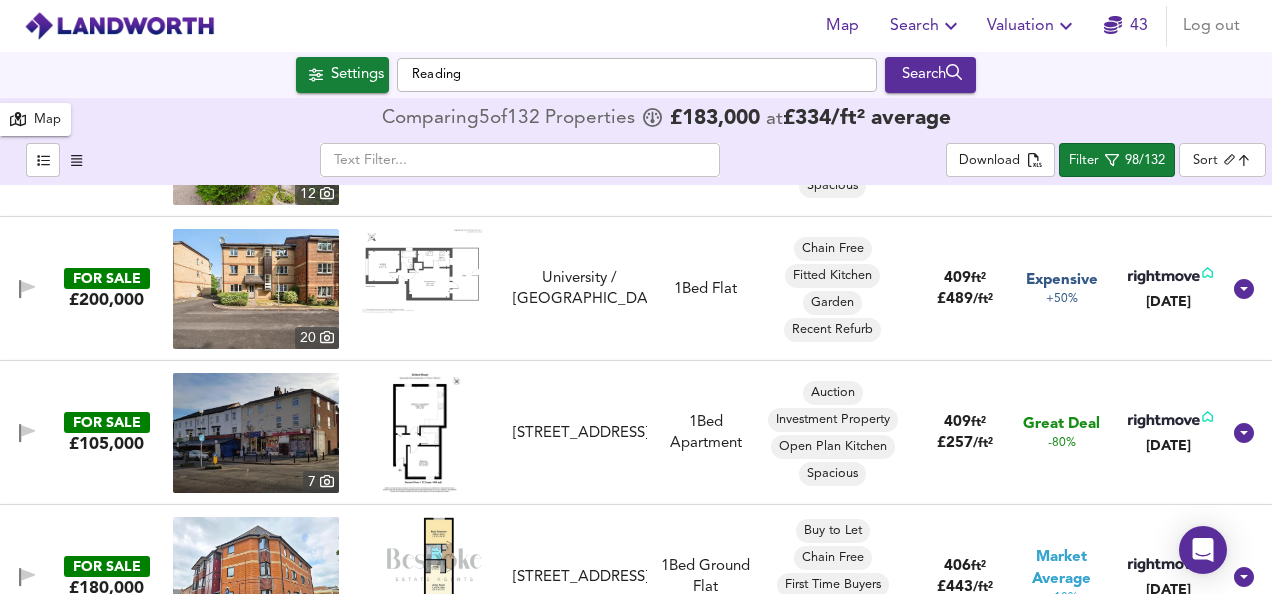 click at bounding box center [421, 433] 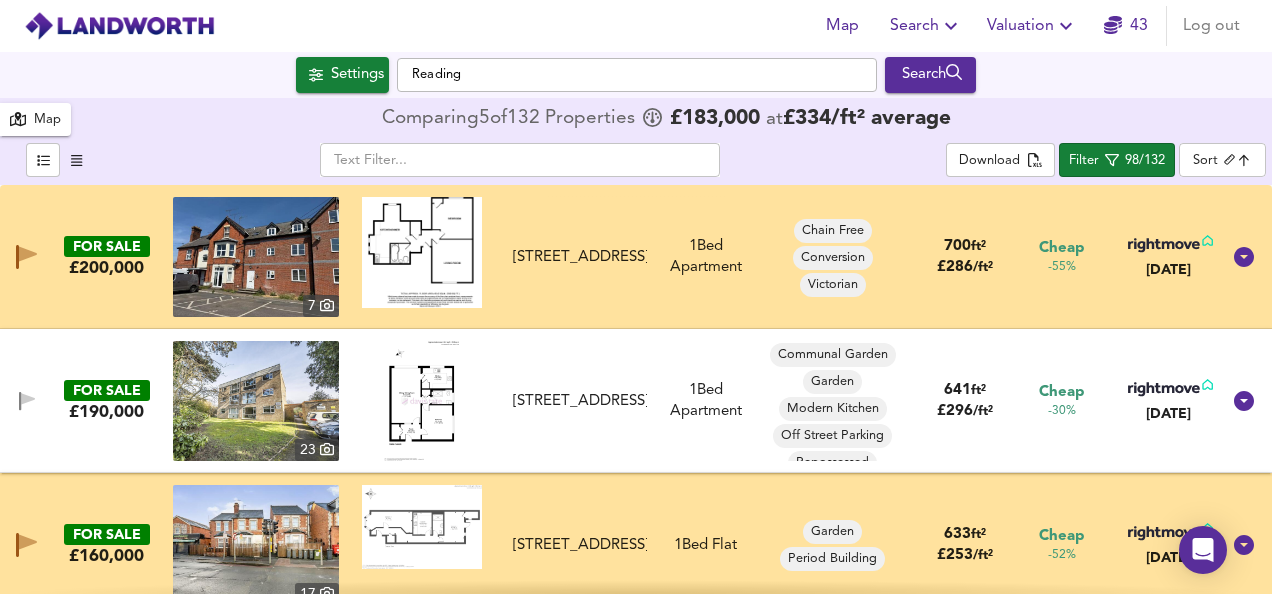 click at bounding box center [256, 257] 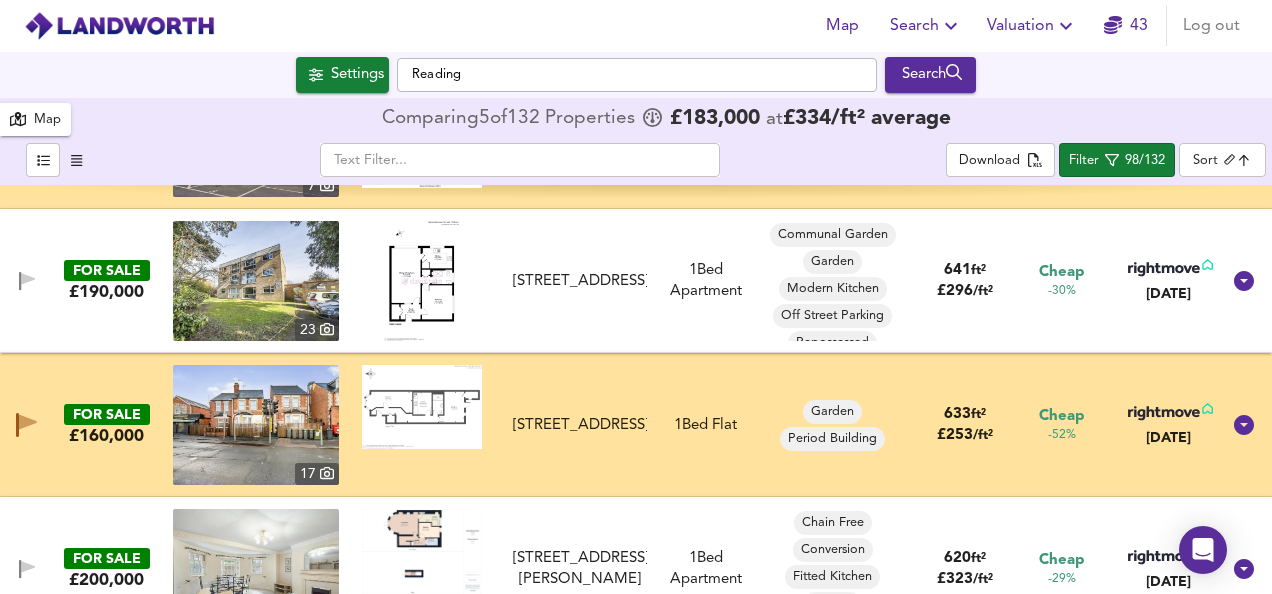 scroll, scrollTop: 160, scrollLeft: 0, axis: vertical 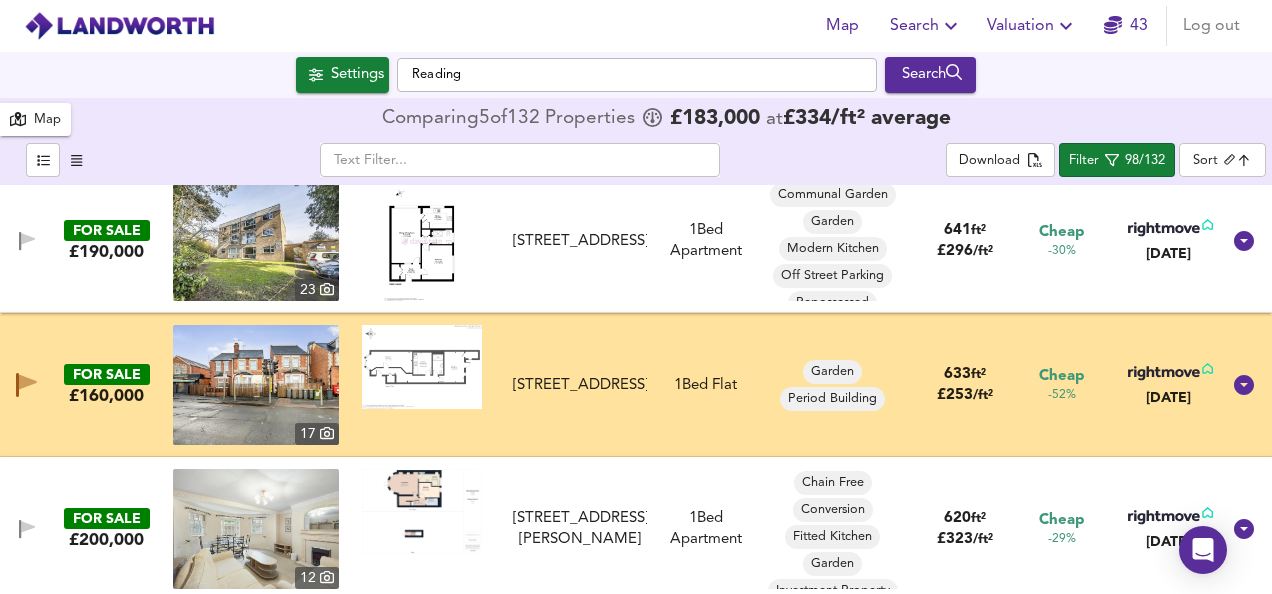 click at bounding box center [256, 385] 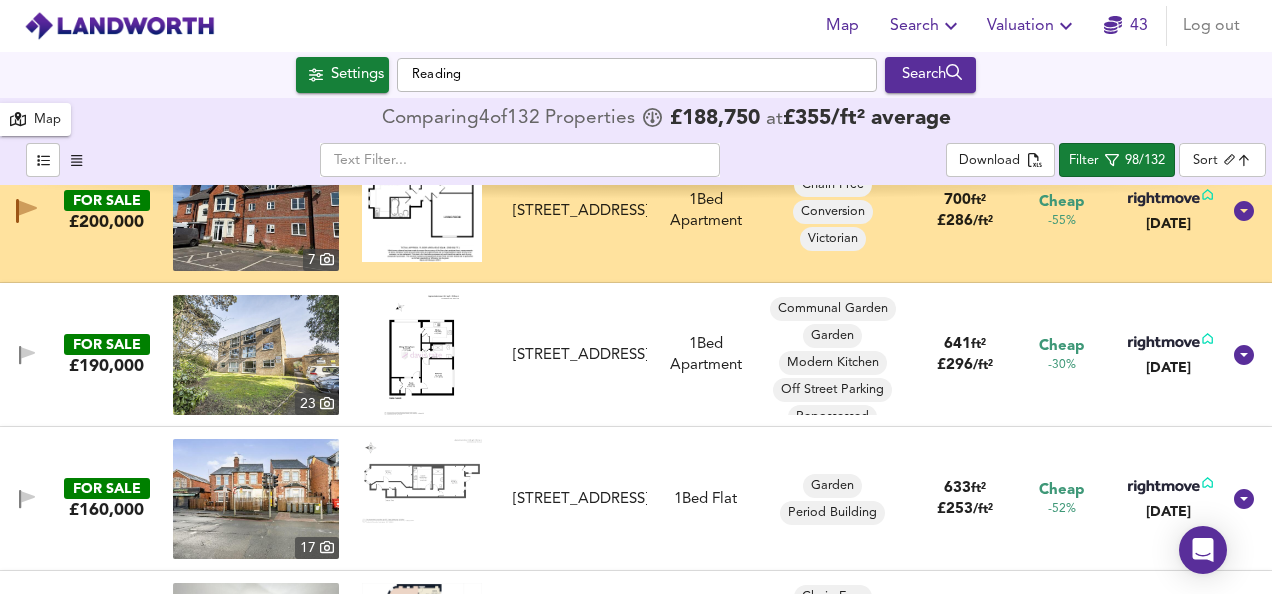 scroll, scrollTop: 0, scrollLeft: 0, axis: both 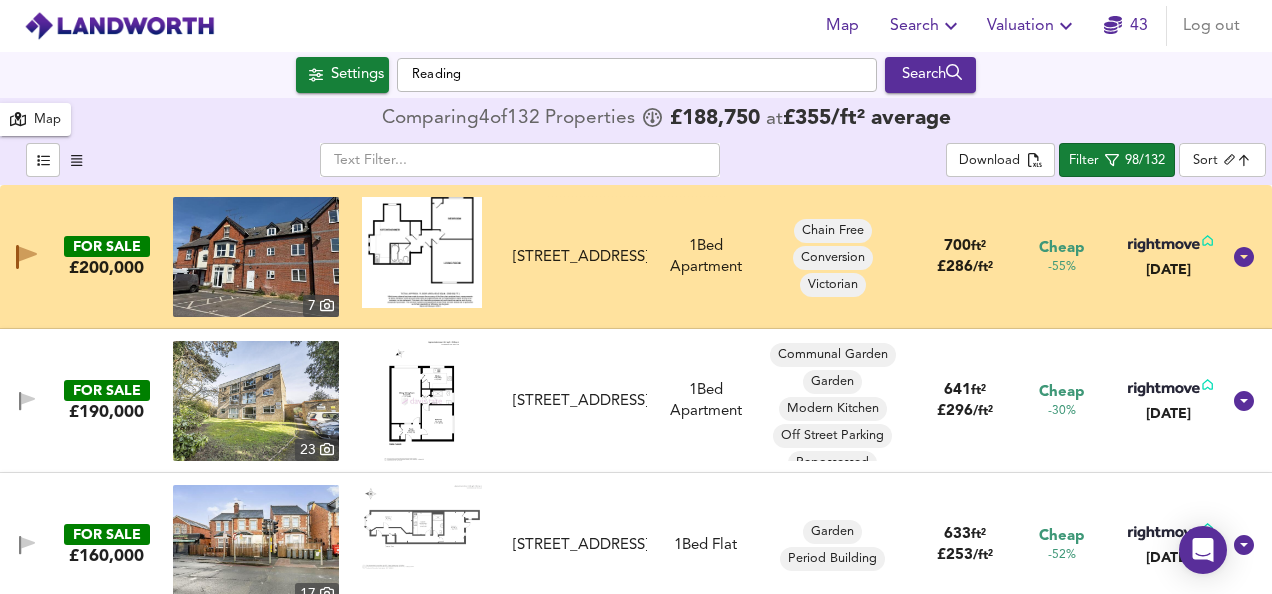 click 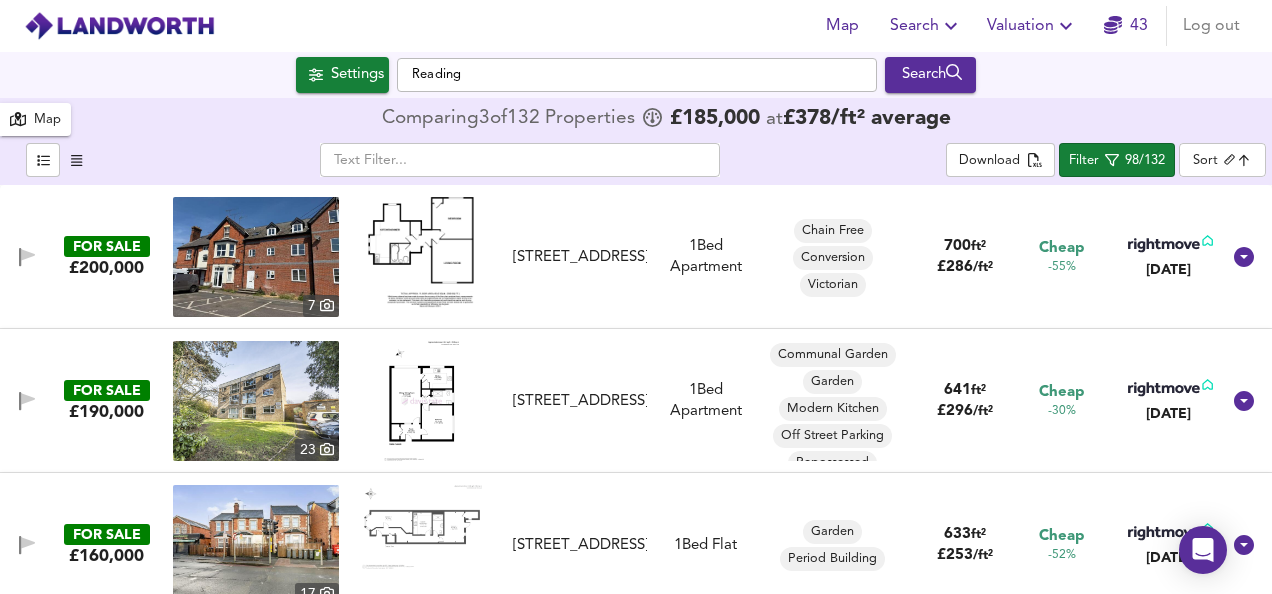 type 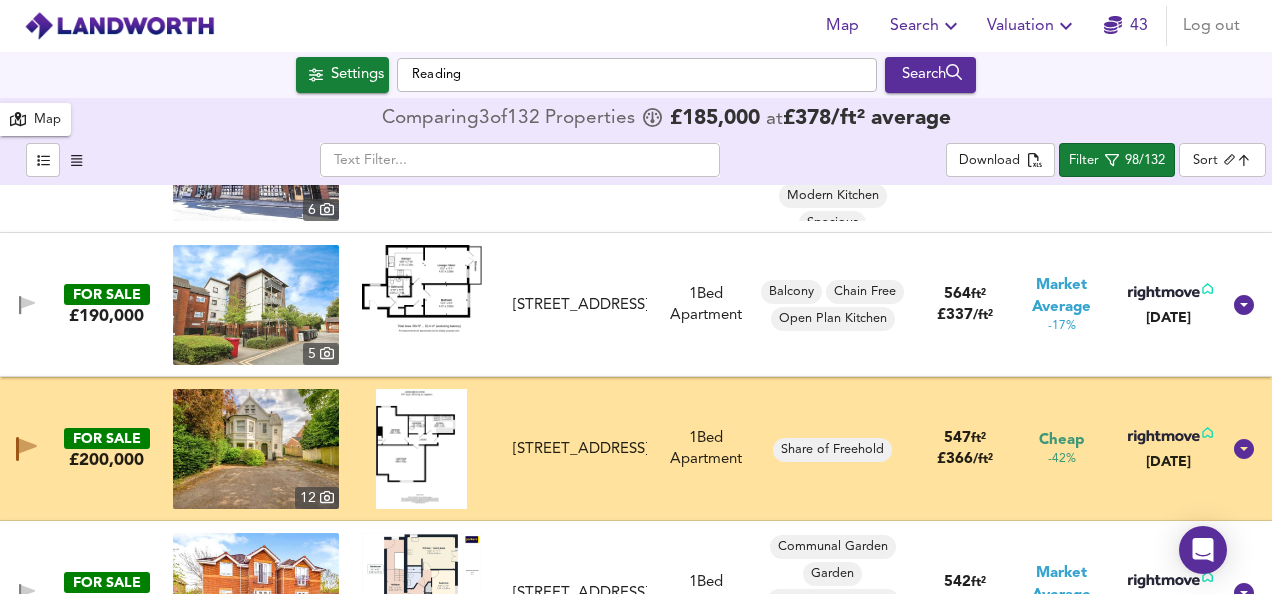 scroll, scrollTop: 1000, scrollLeft: 0, axis: vertical 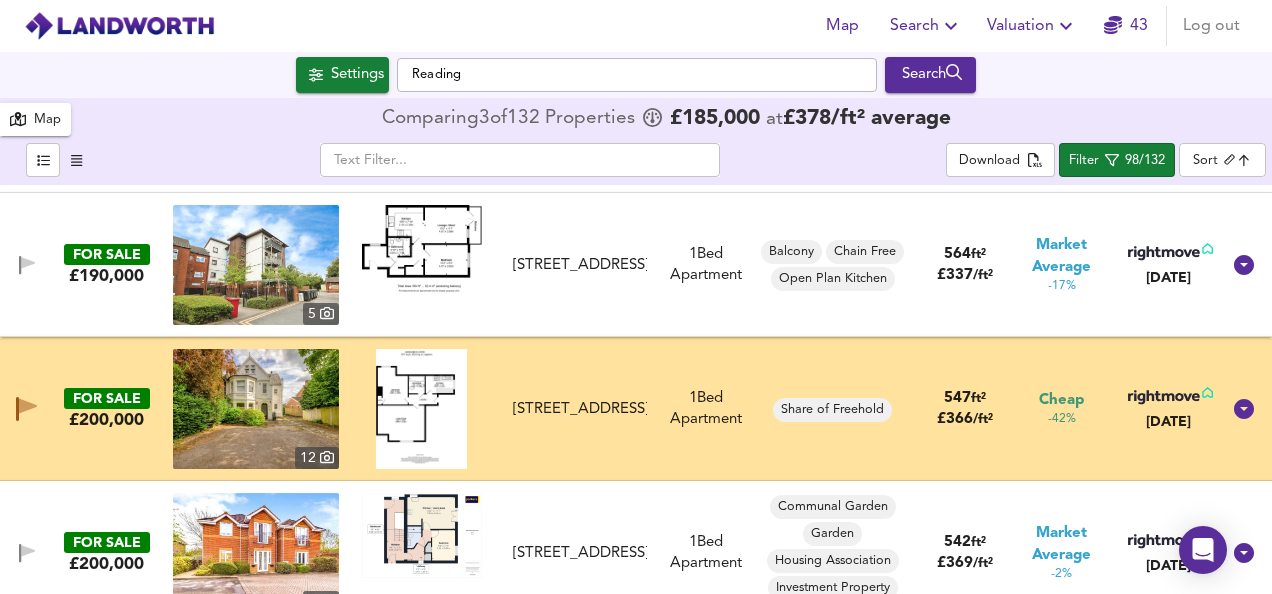 click at bounding box center (256, 409) 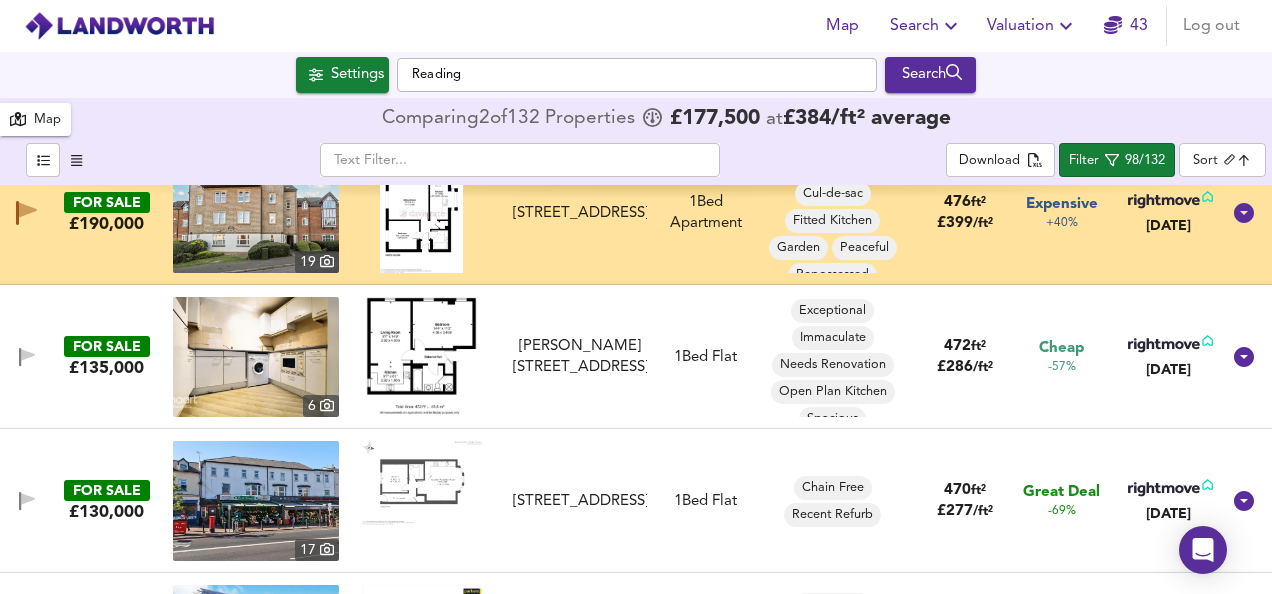 scroll, scrollTop: 5120, scrollLeft: 0, axis: vertical 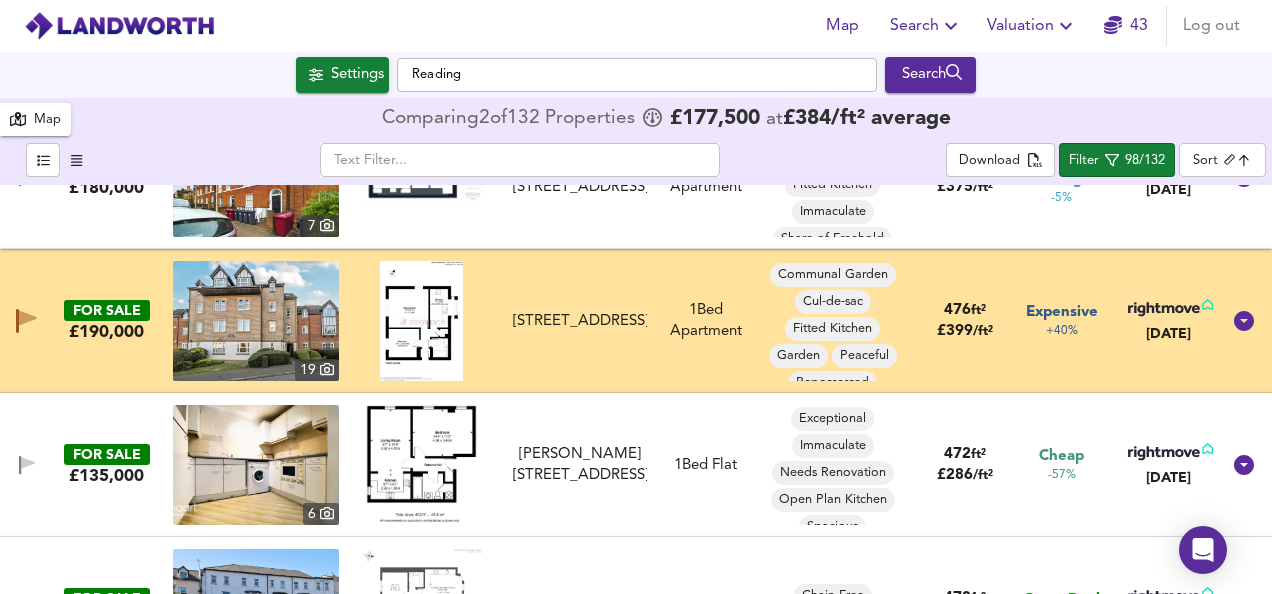 click at bounding box center [256, 321] 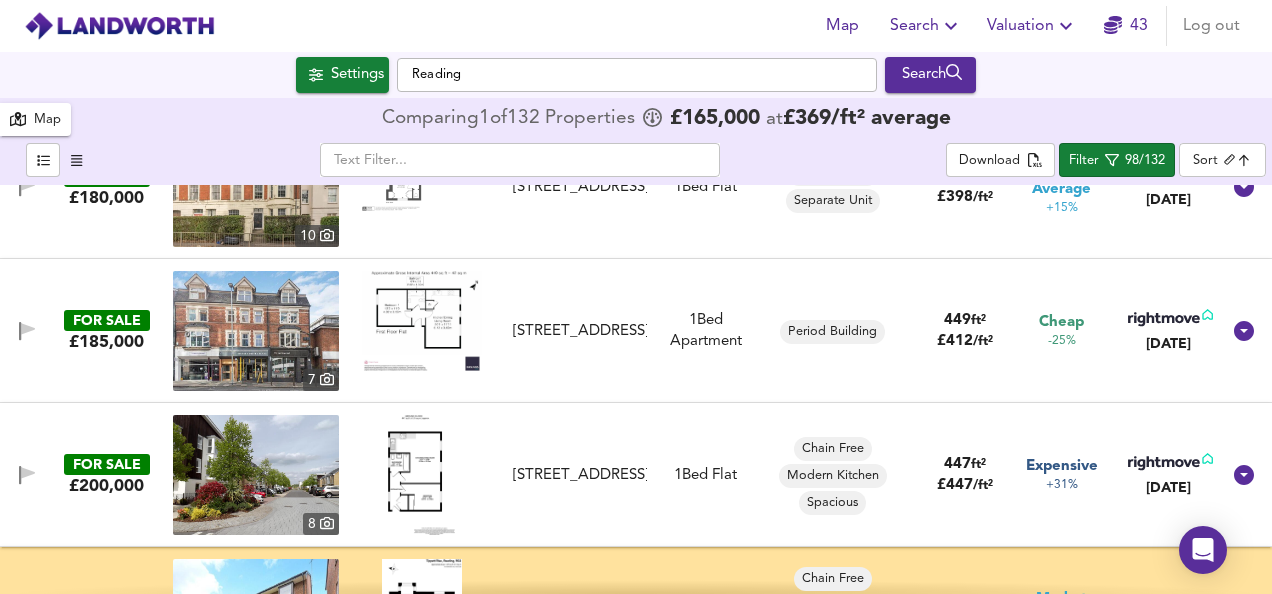 scroll, scrollTop: 6908, scrollLeft: 0, axis: vertical 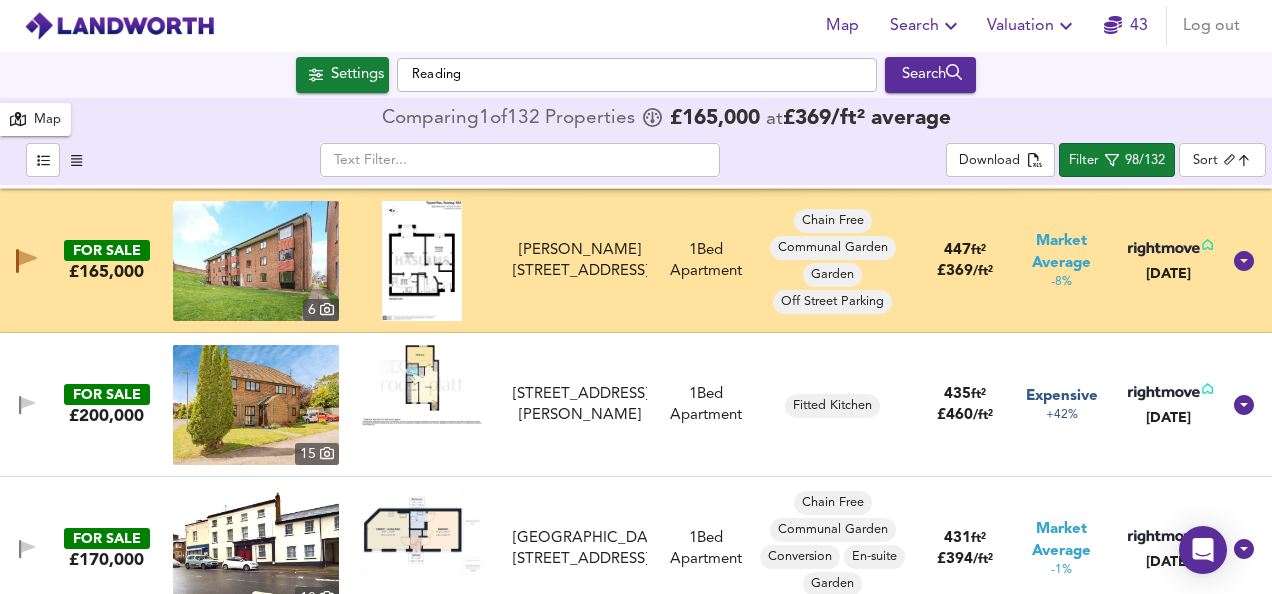 click at bounding box center (256, 261) 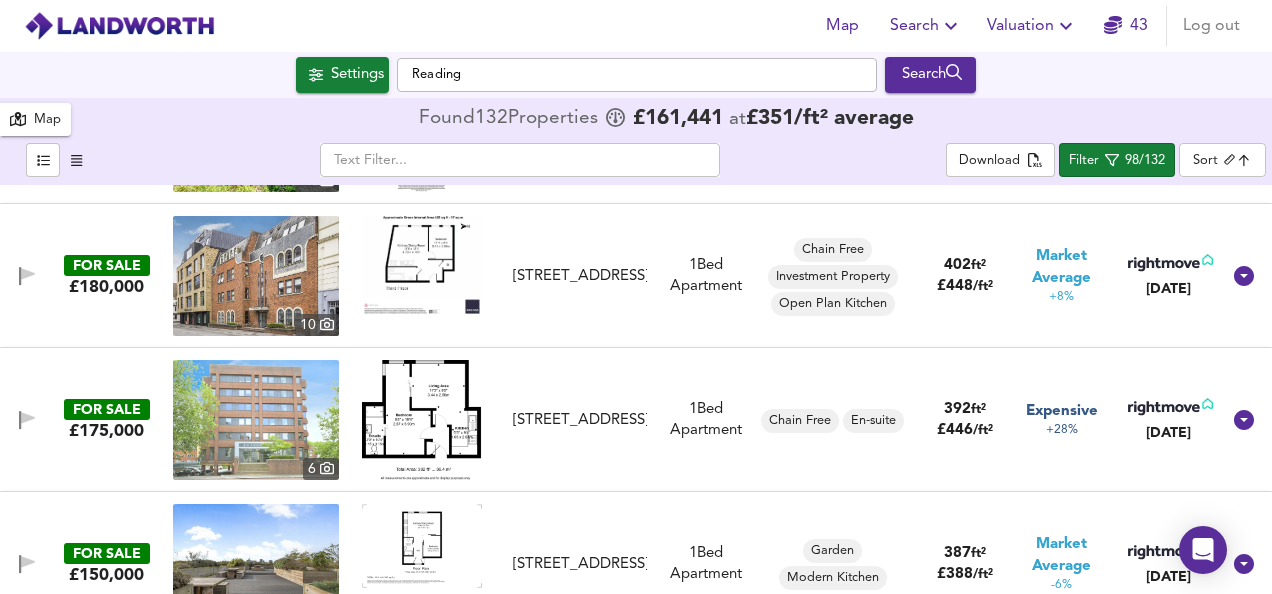 scroll, scrollTop: 9411, scrollLeft: 0, axis: vertical 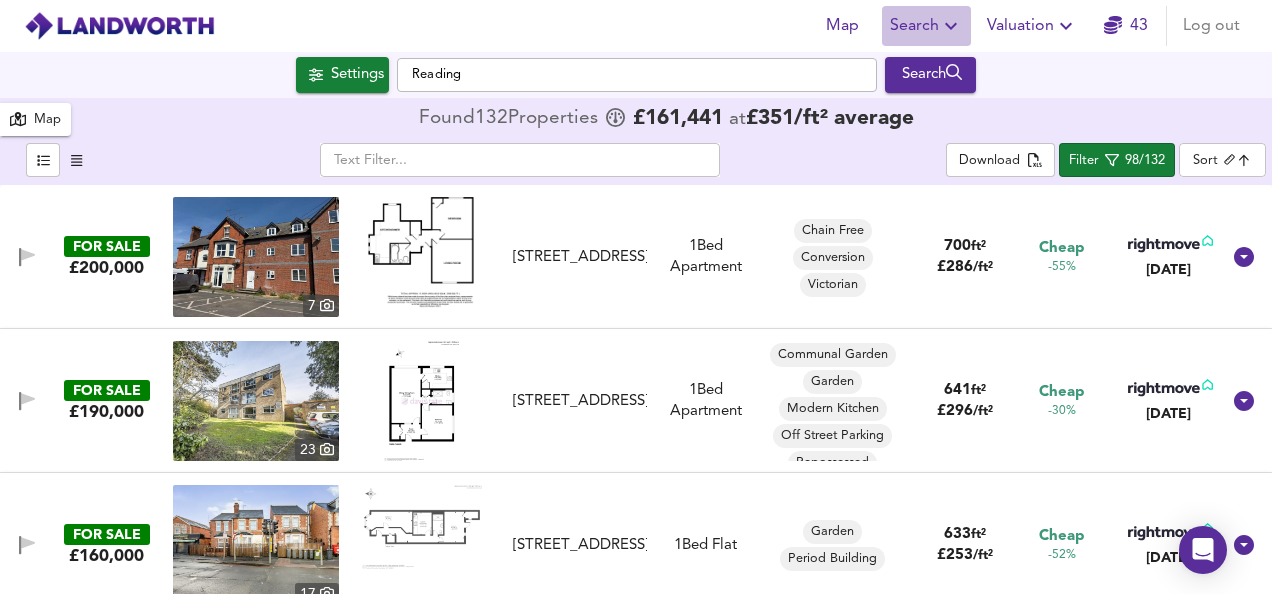 click 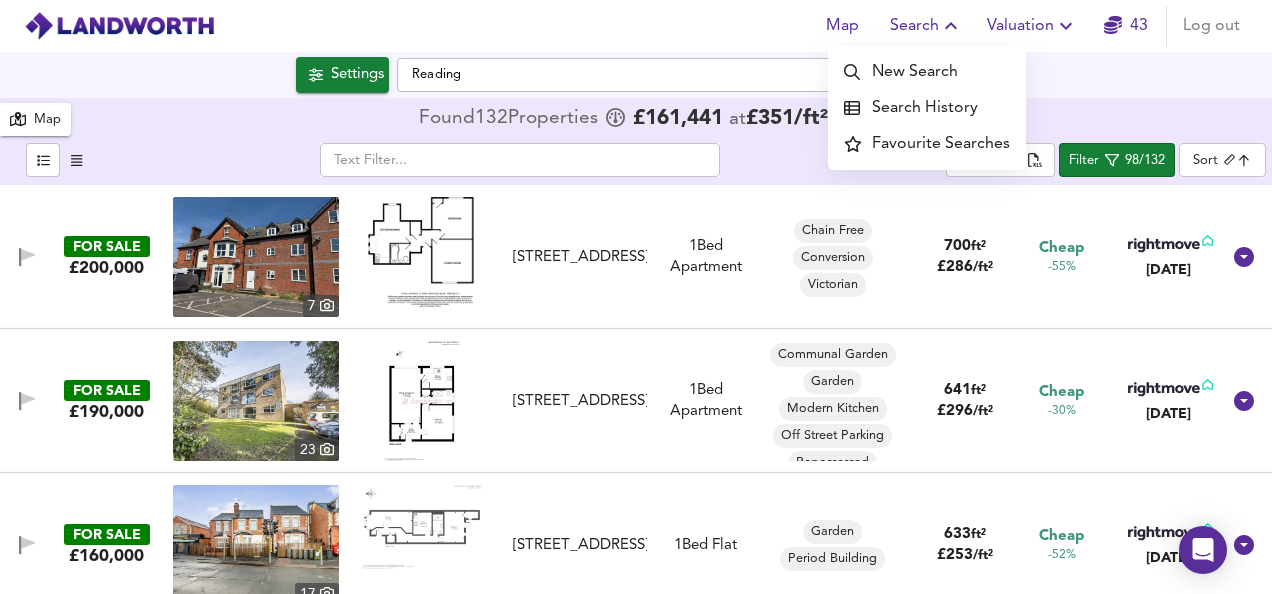 click on "New Search" at bounding box center [927, 72] 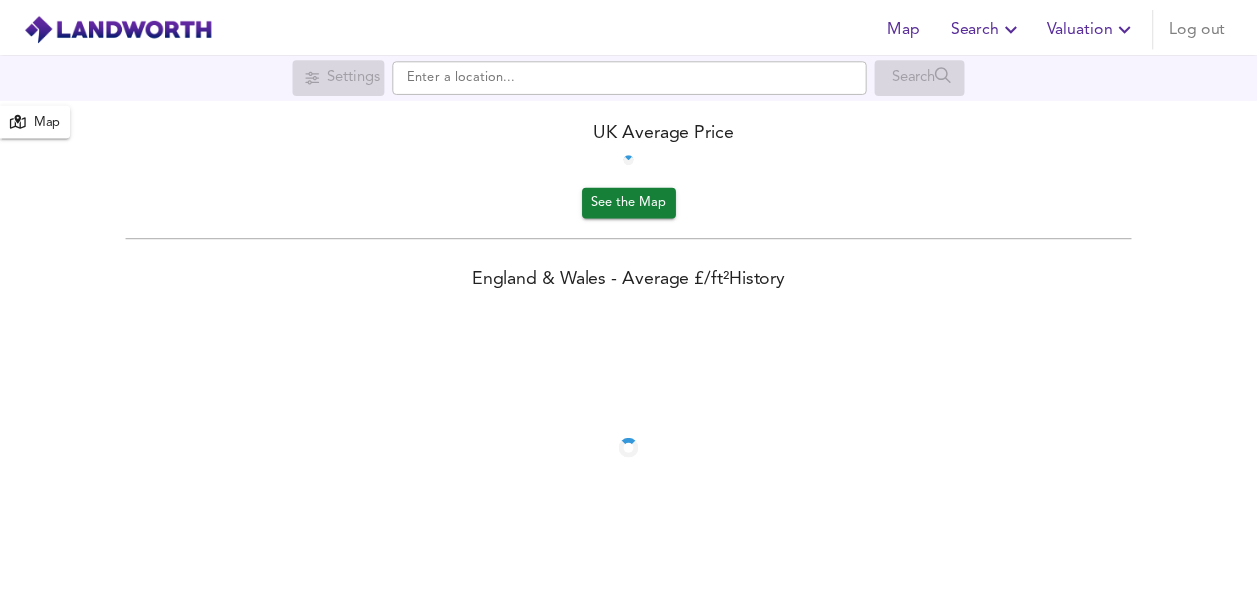 scroll, scrollTop: 0, scrollLeft: 0, axis: both 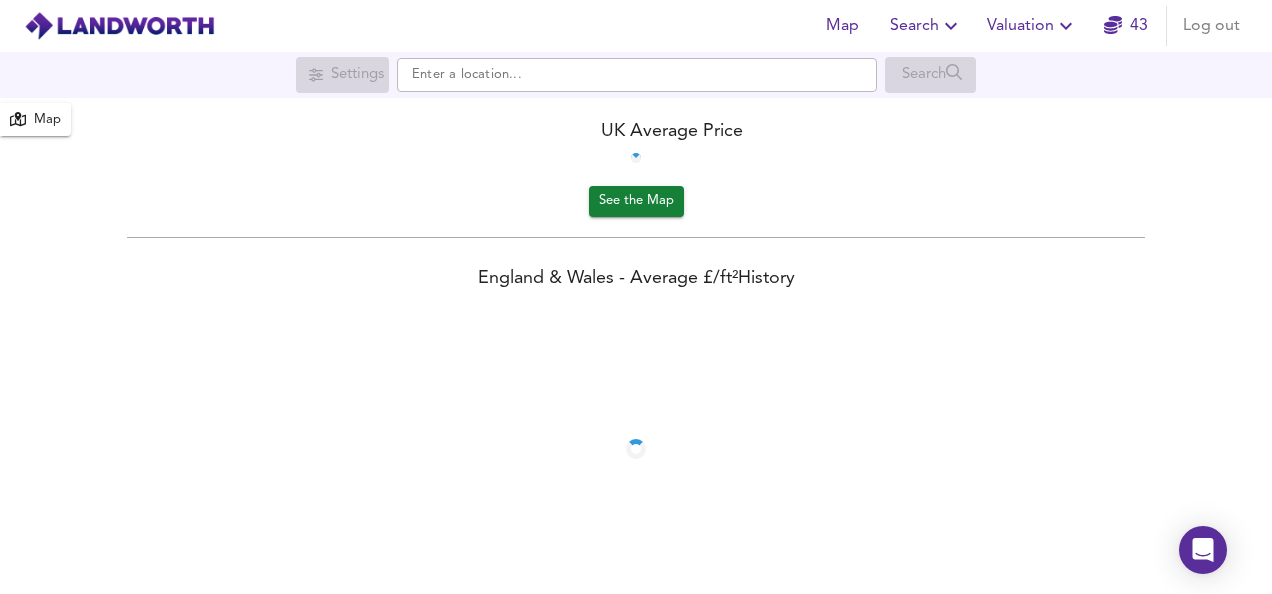 click 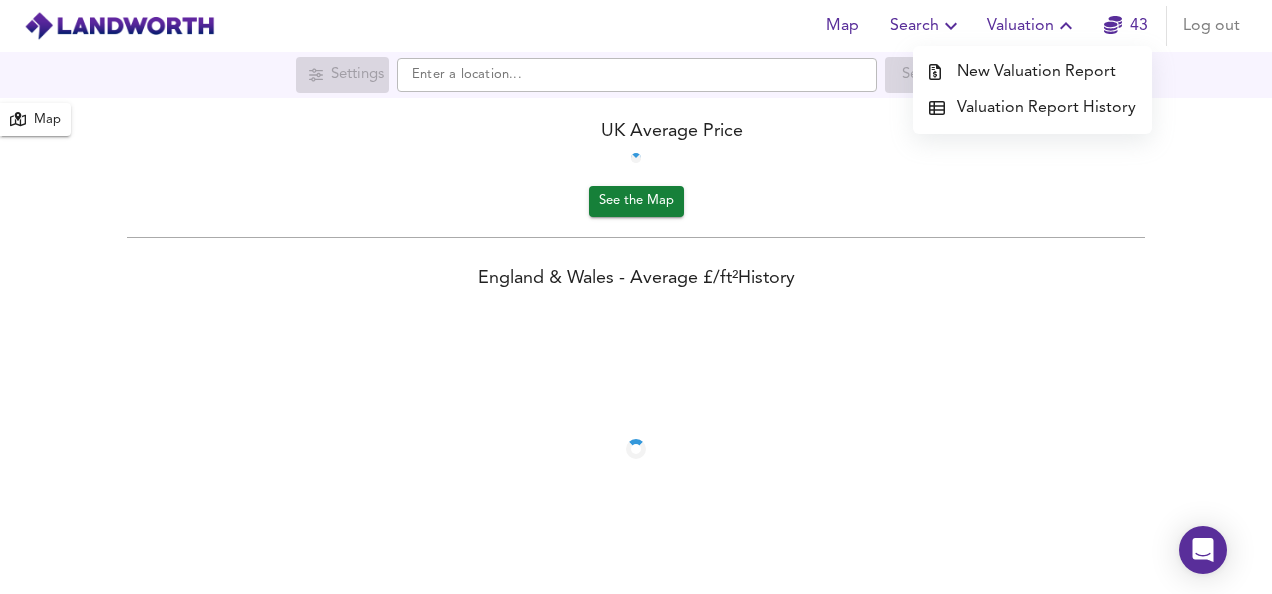 click on "New Valuation Report" at bounding box center [1032, 72] 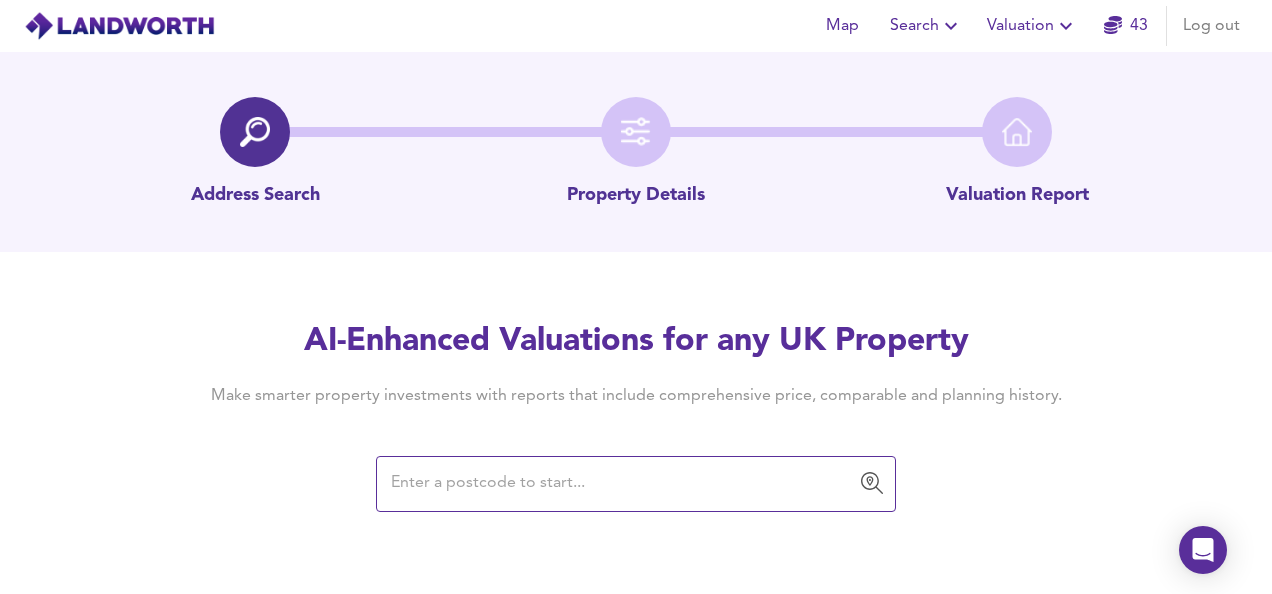 click at bounding box center (621, 484) 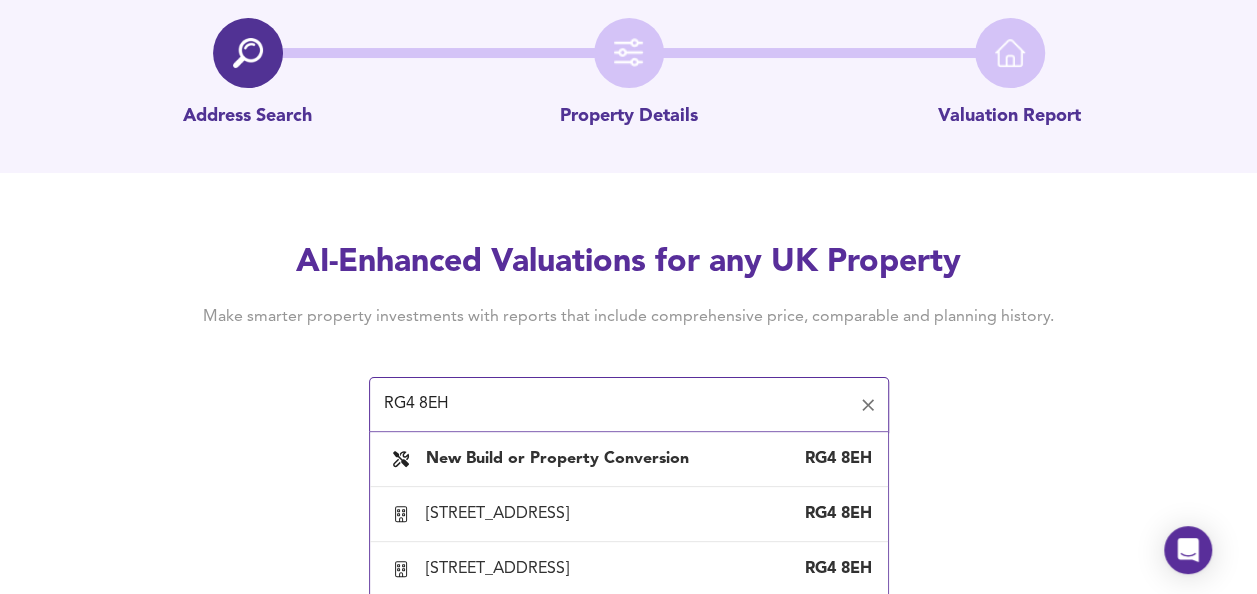 scroll, scrollTop: 154, scrollLeft: 0, axis: vertical 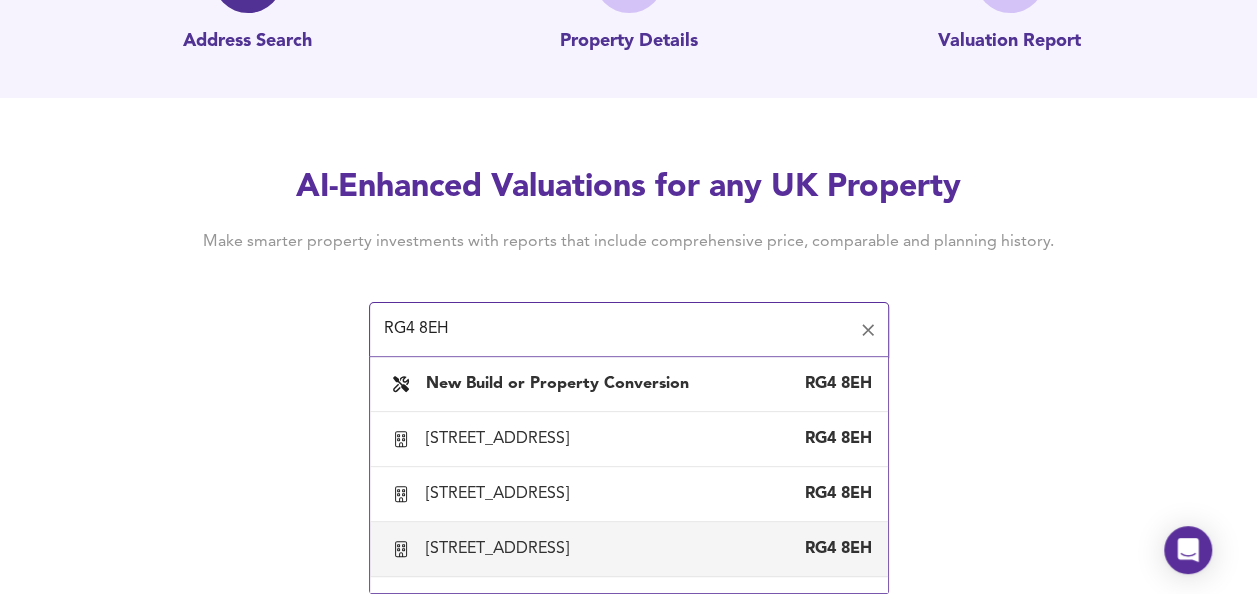click on "Flat 3, 1 Send Road, Reading    RG4 8EH" at bounding box center [629, 549] 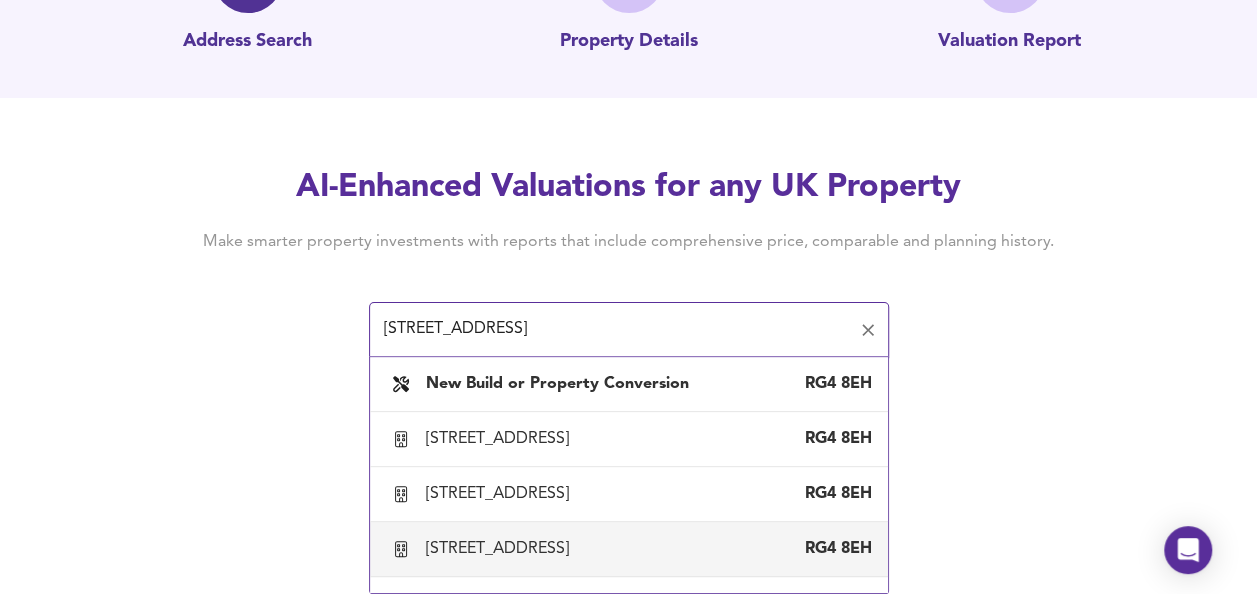 scroll, scrollTop: 0, scrollLeft: 0, axis: both 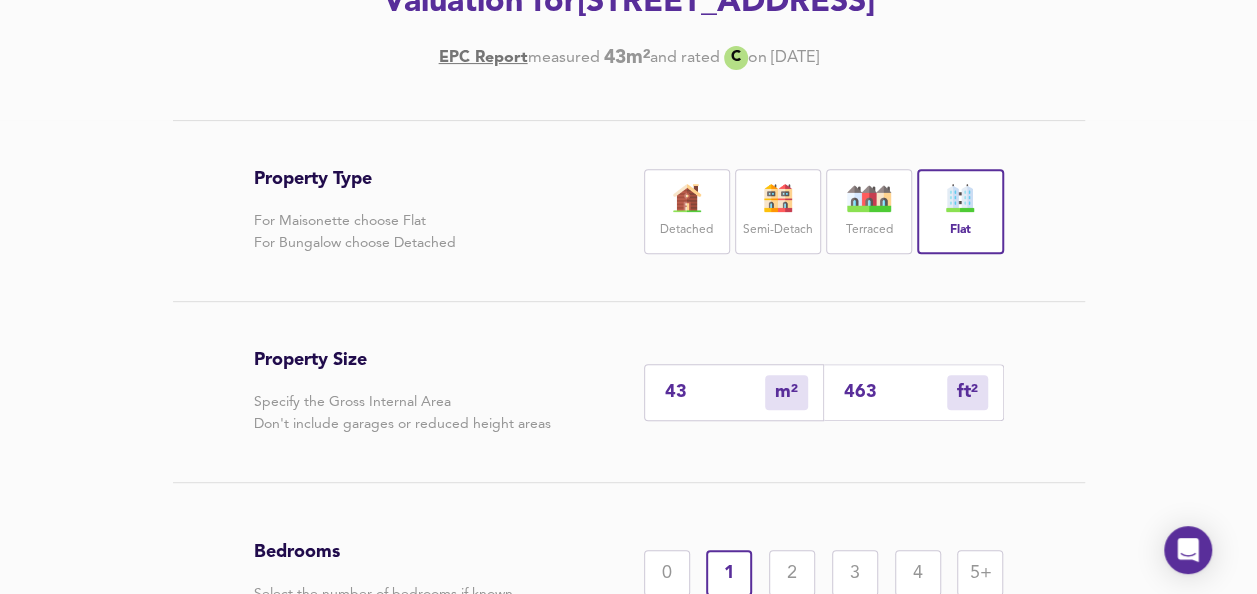 drag, startPoint x: 886, startPoint y: 396, endPoint x: 722, endPoint y: 398, distance: 164.01219 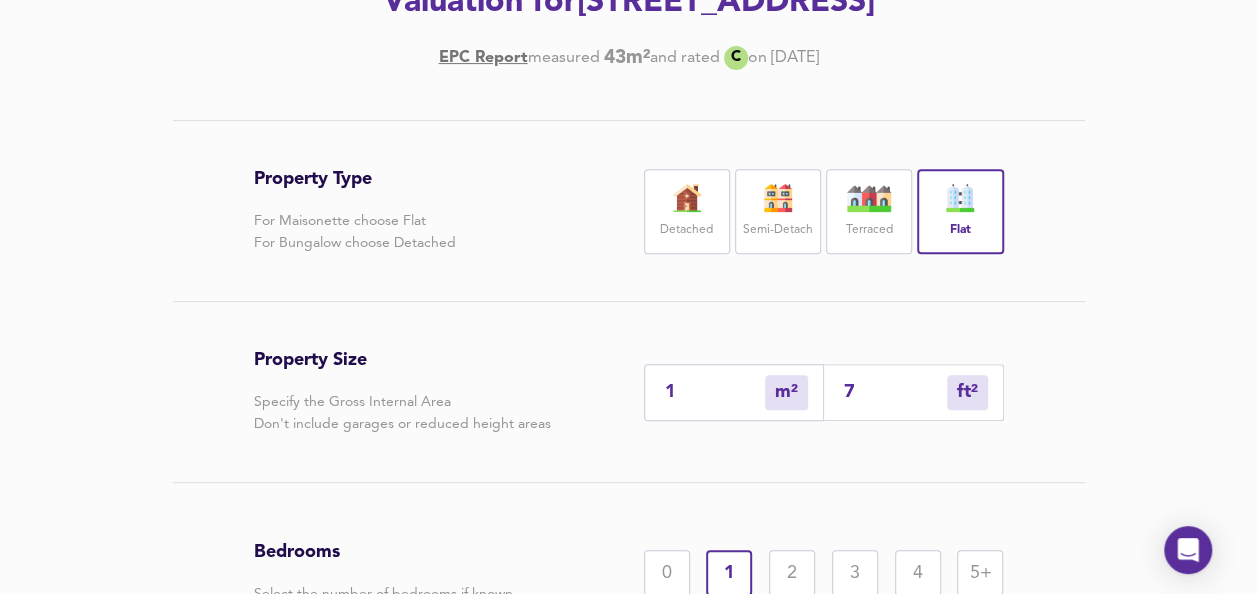 type on "7" 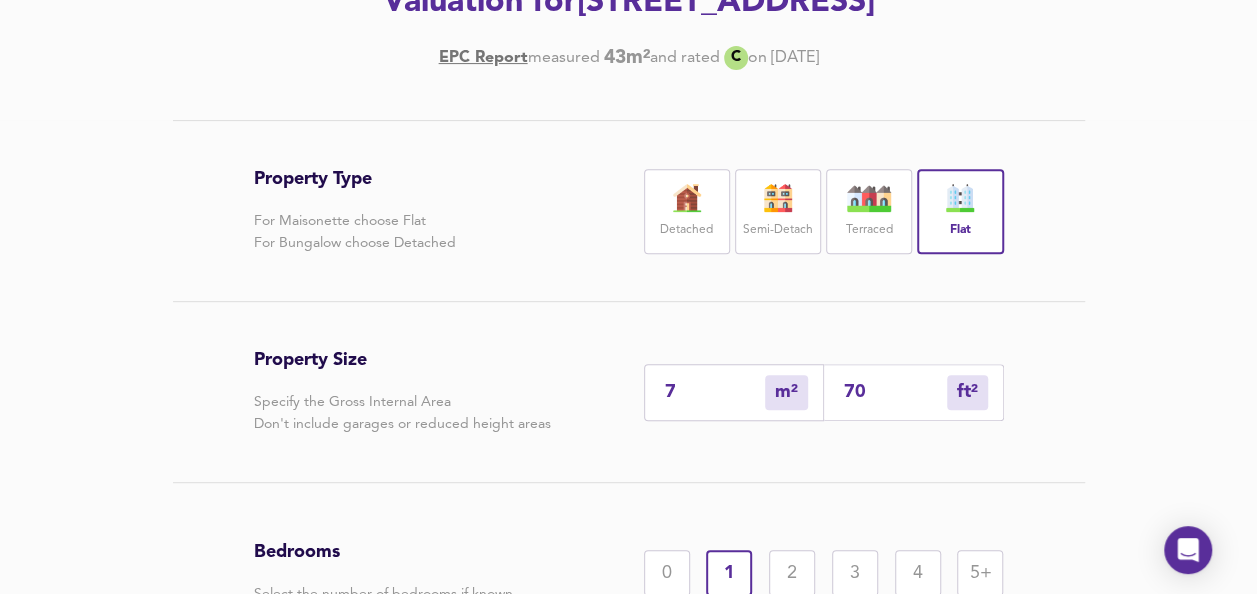type on "65" 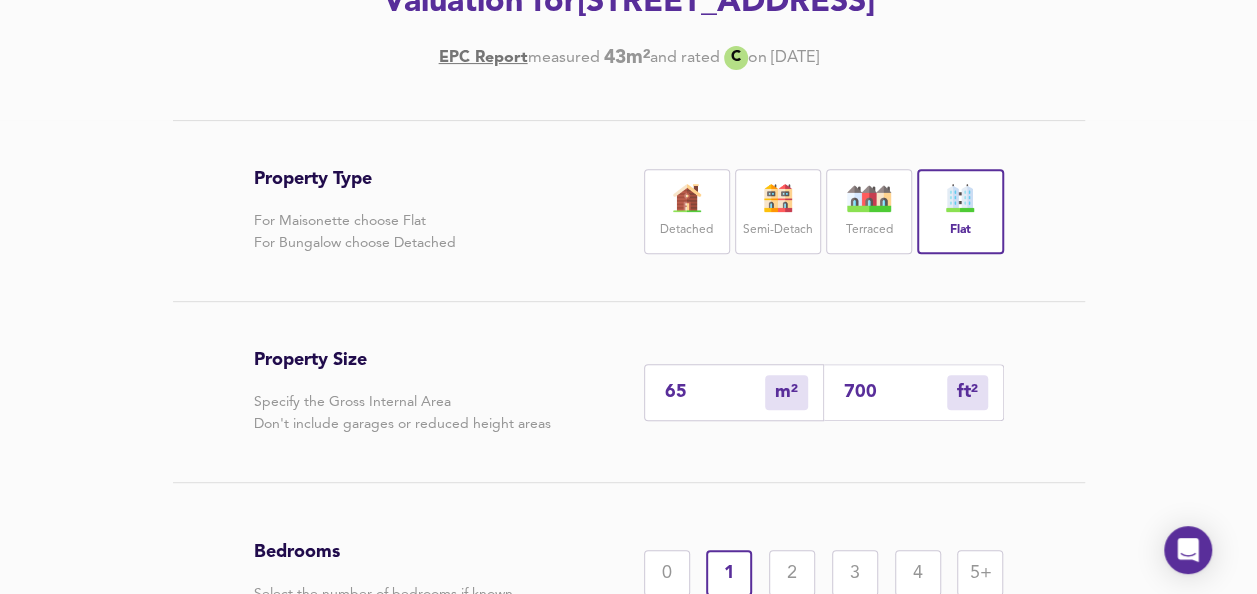 type on "700" 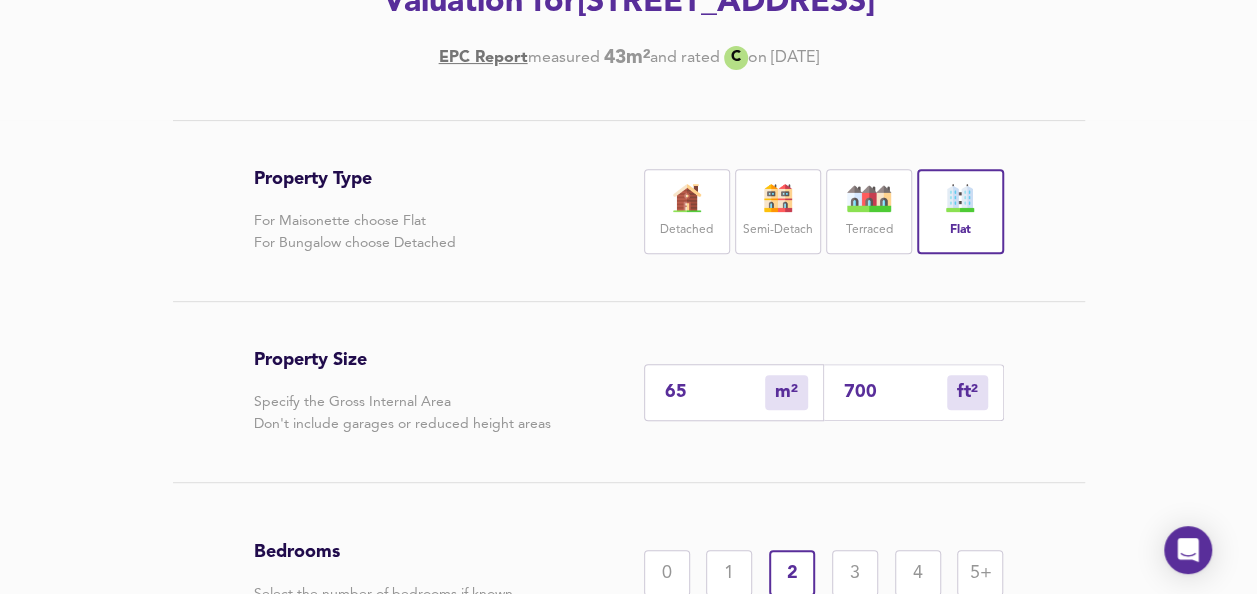 click on "3" at bounding box center (855, 573) 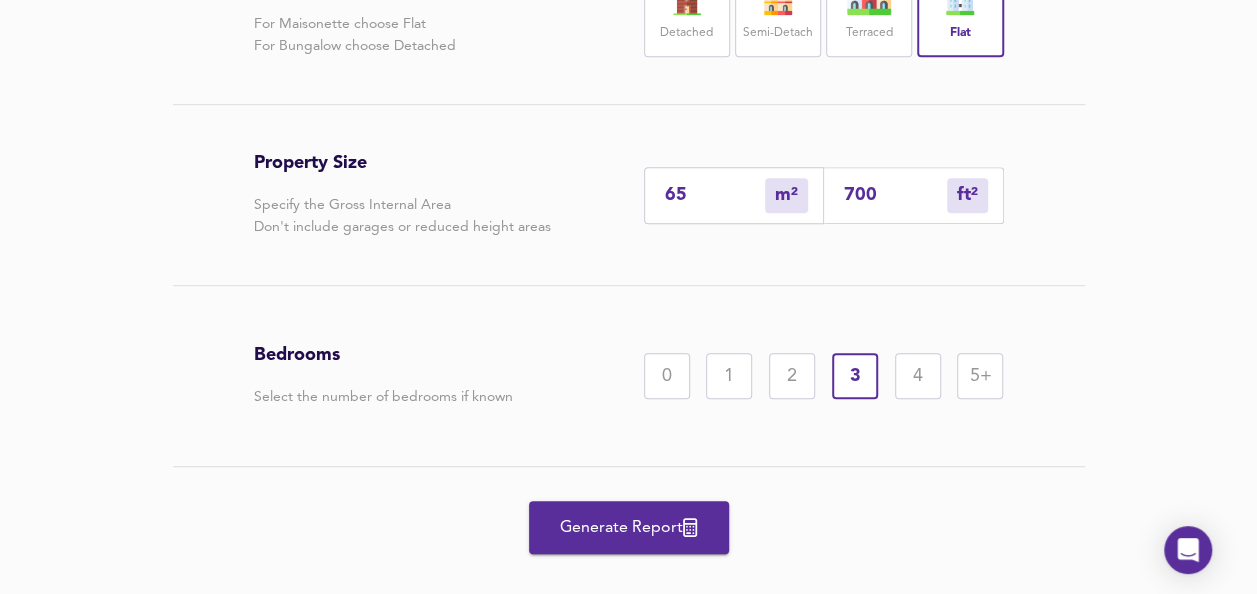scroll, scrollTop: 552, scrollLeft: 0, axis: vertical 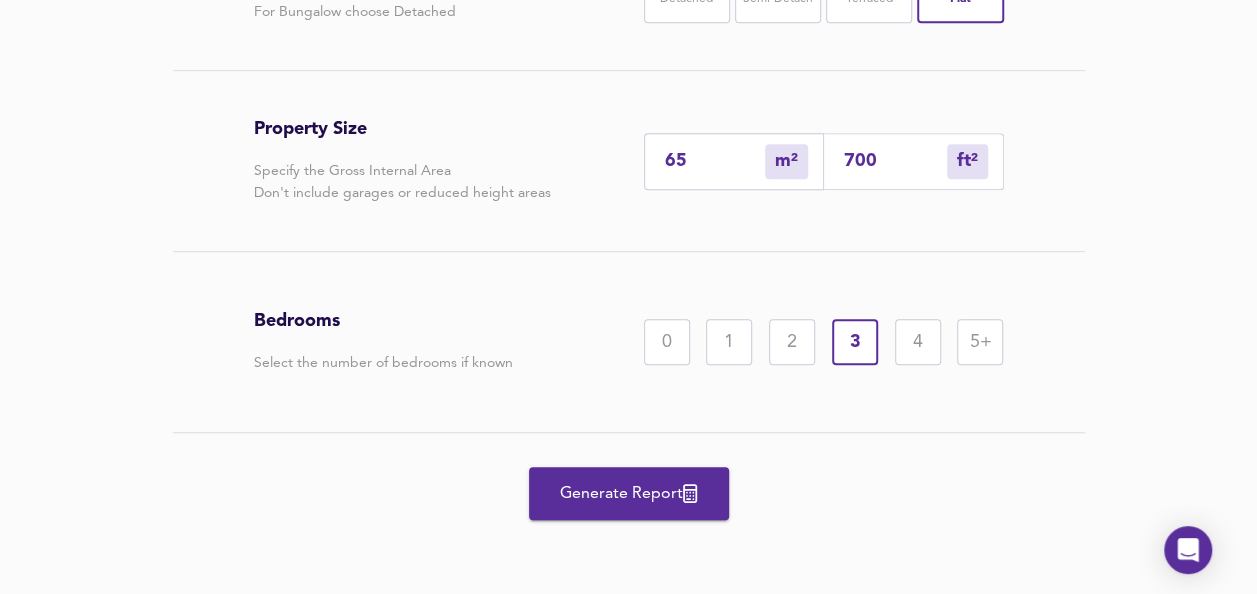 click on "2" at bounding box center [792, 342] 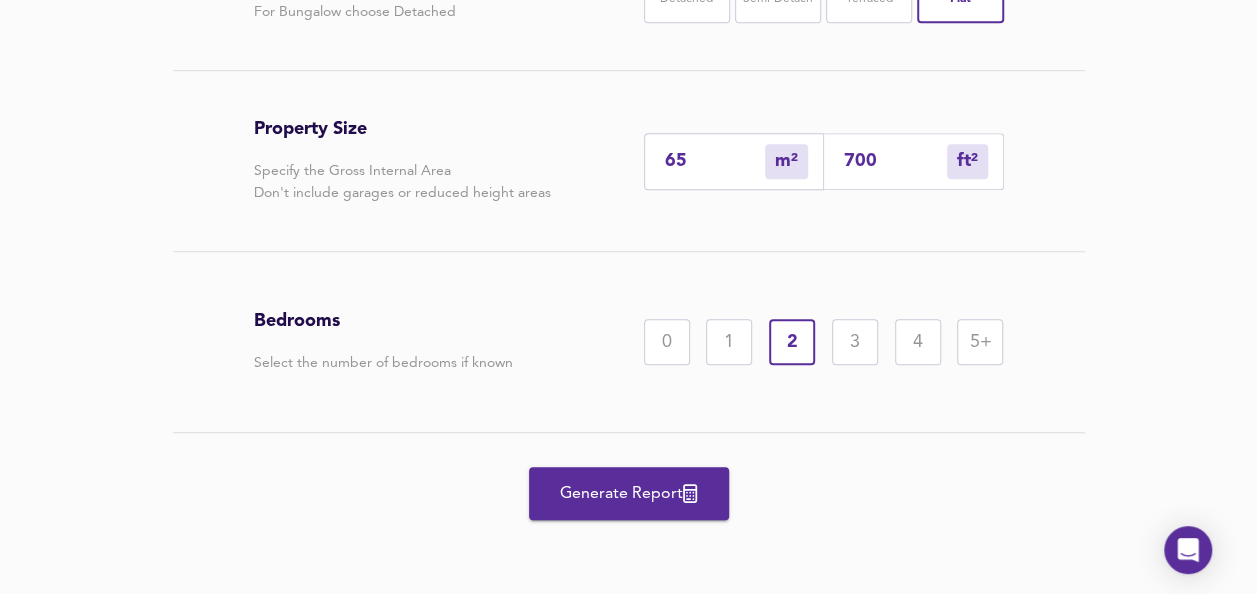 click on "Generate Report" at bounding box center [629, 494] 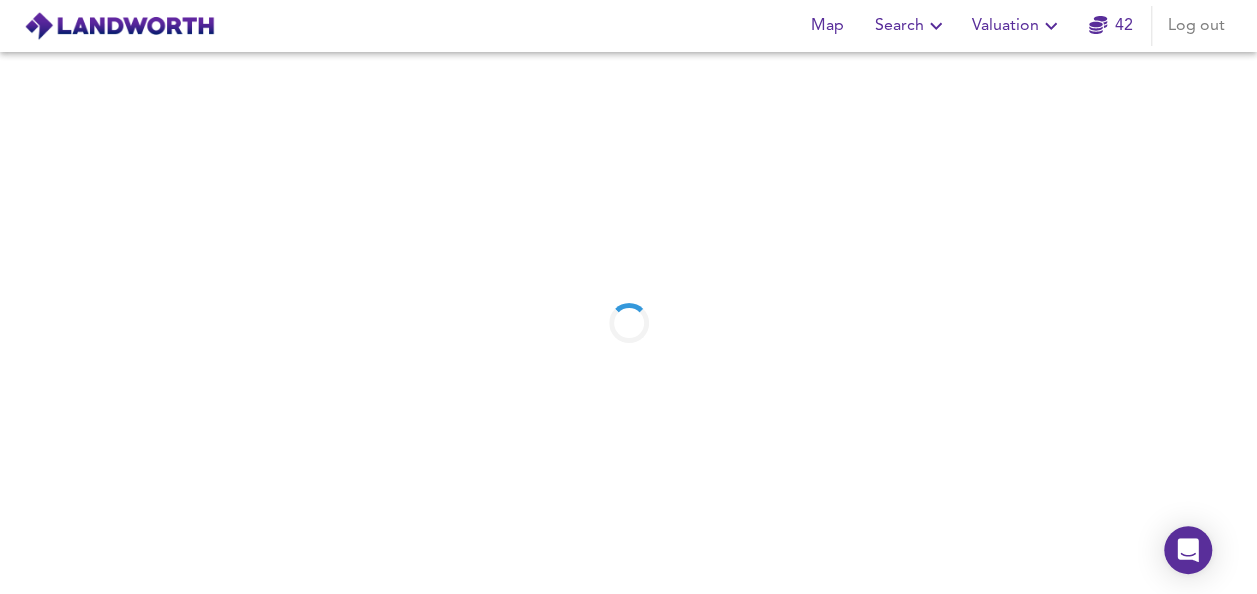 scroll, scrollTop: 0, scrollLeft: 0, axis: both 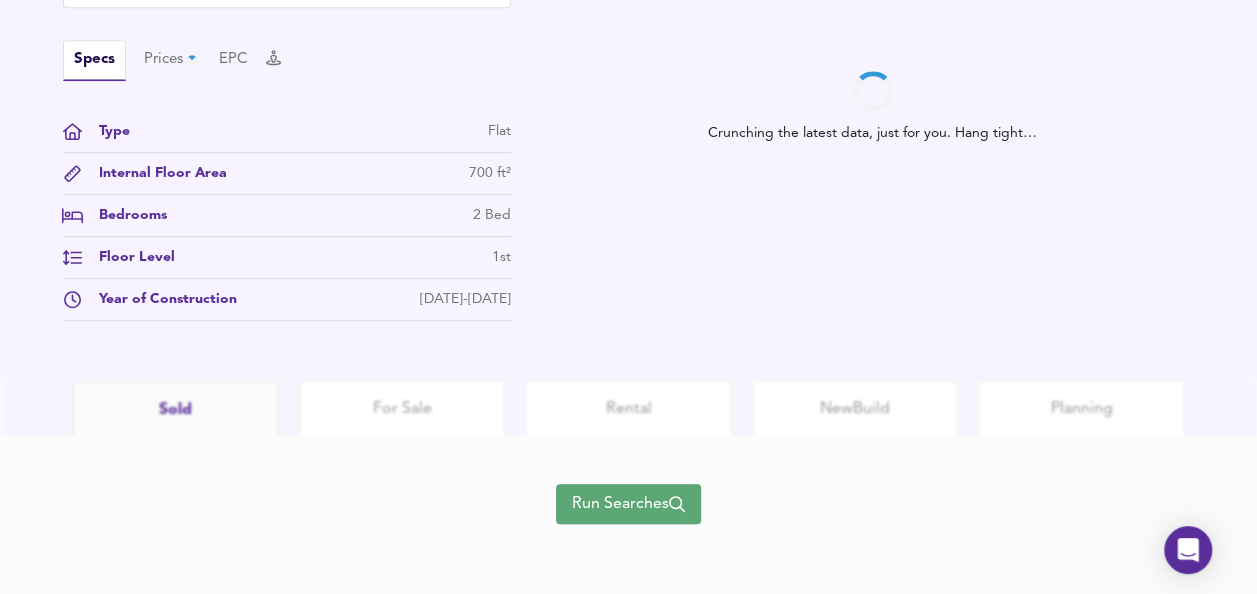 click on "Run Searches" at bounding box center (628, 504) 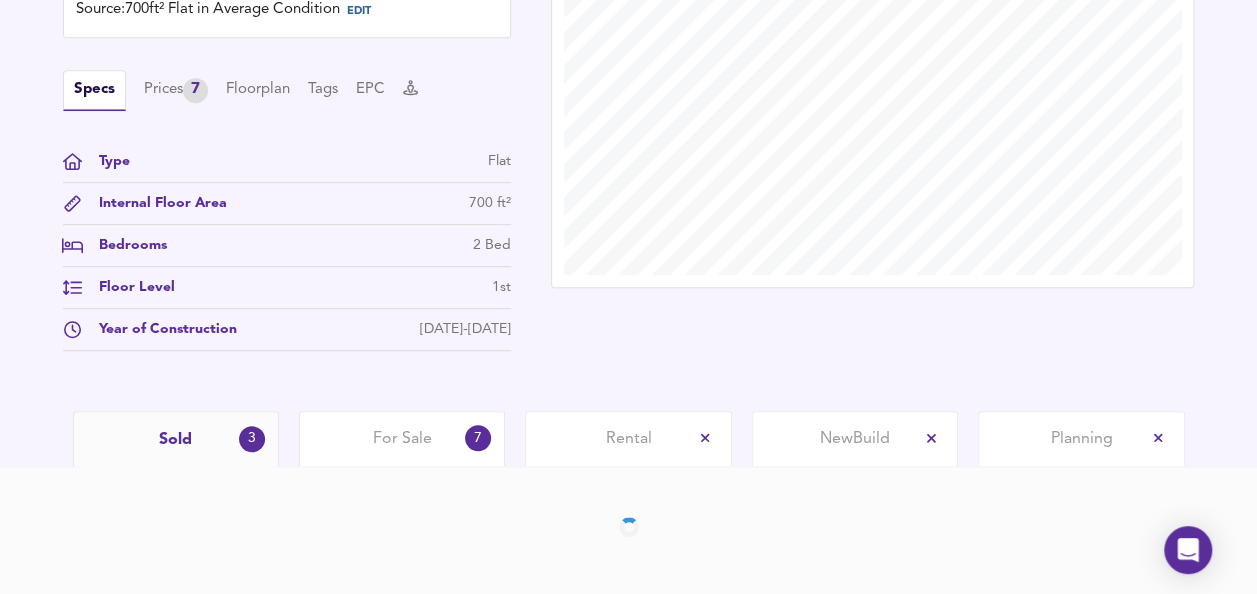 scroll, scrollTop: 645, scrollLeft: 0, axis: vertical 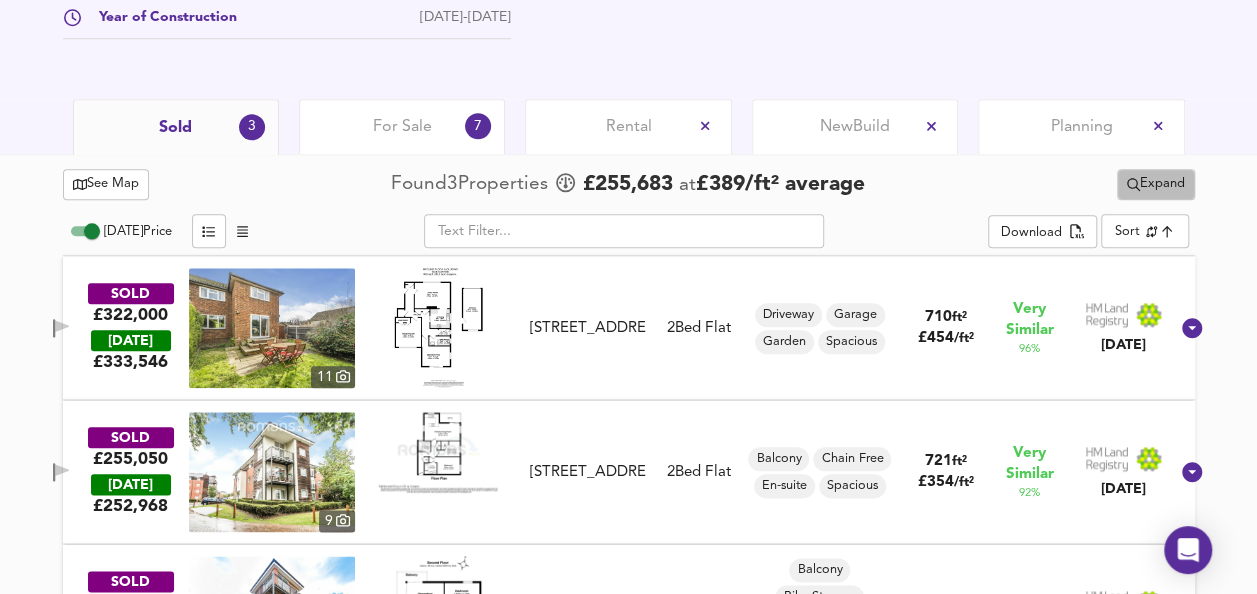 click on "Expand" at bounding box center [1156, 184] 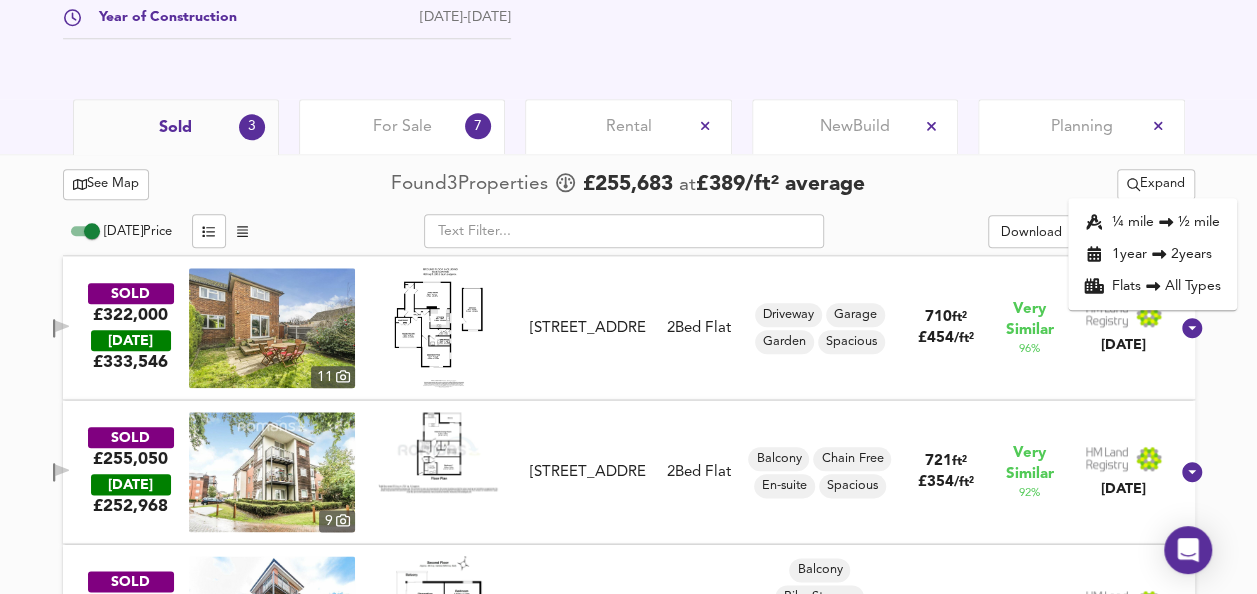 click 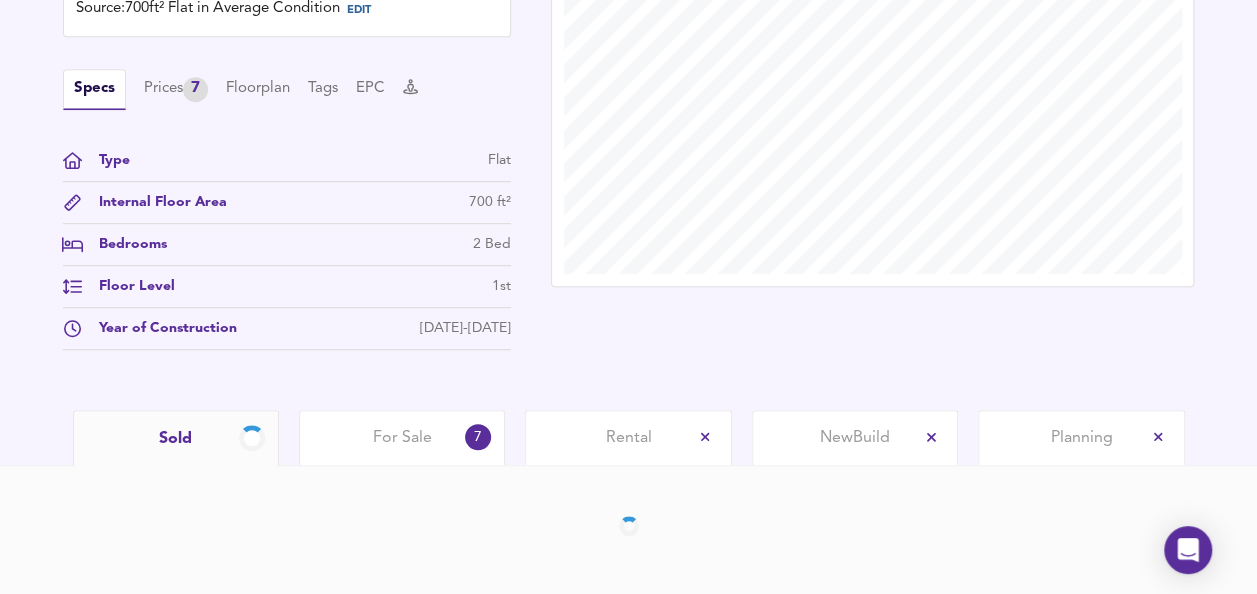 scroll, scrollTop: 930, scrollLeft: 0, axis: vertical 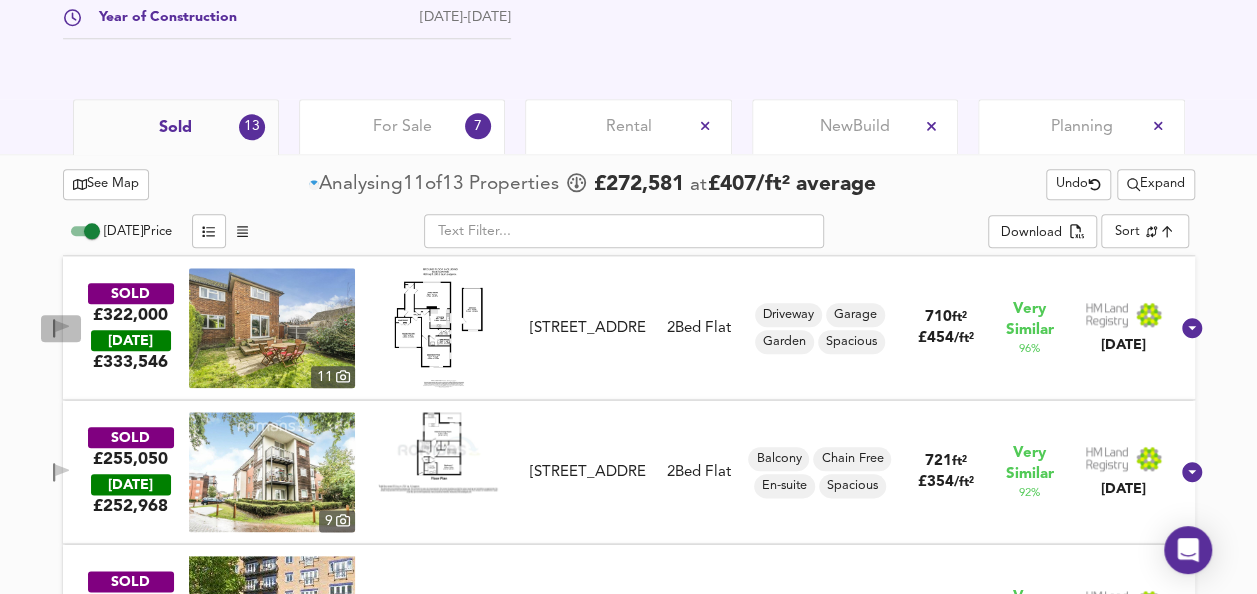 click 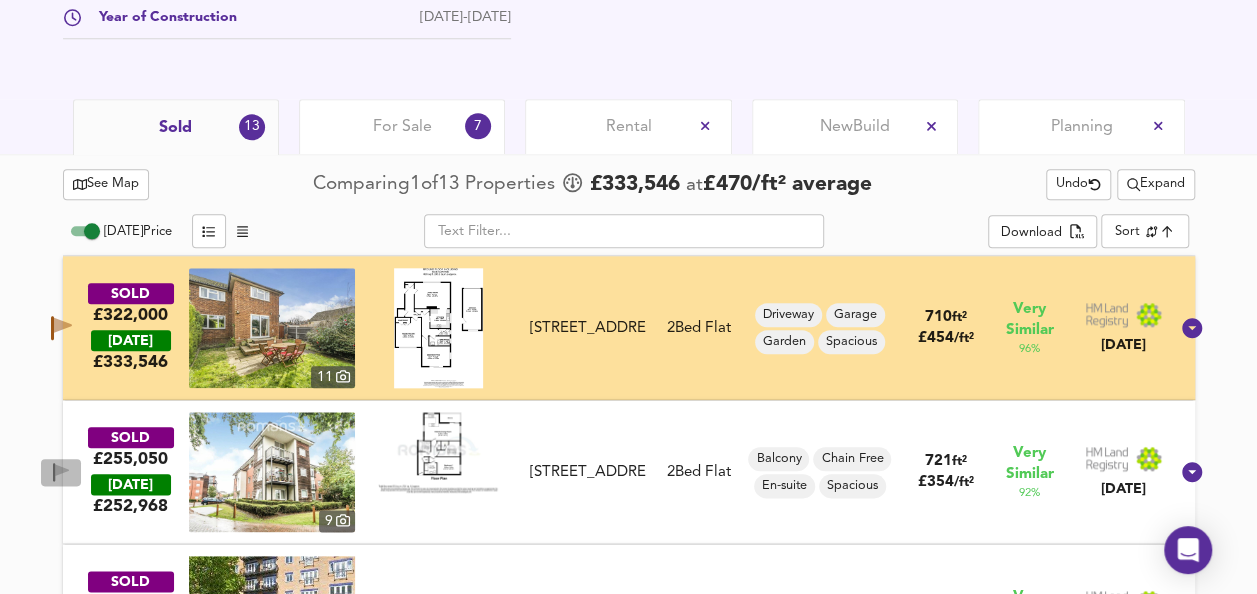 click 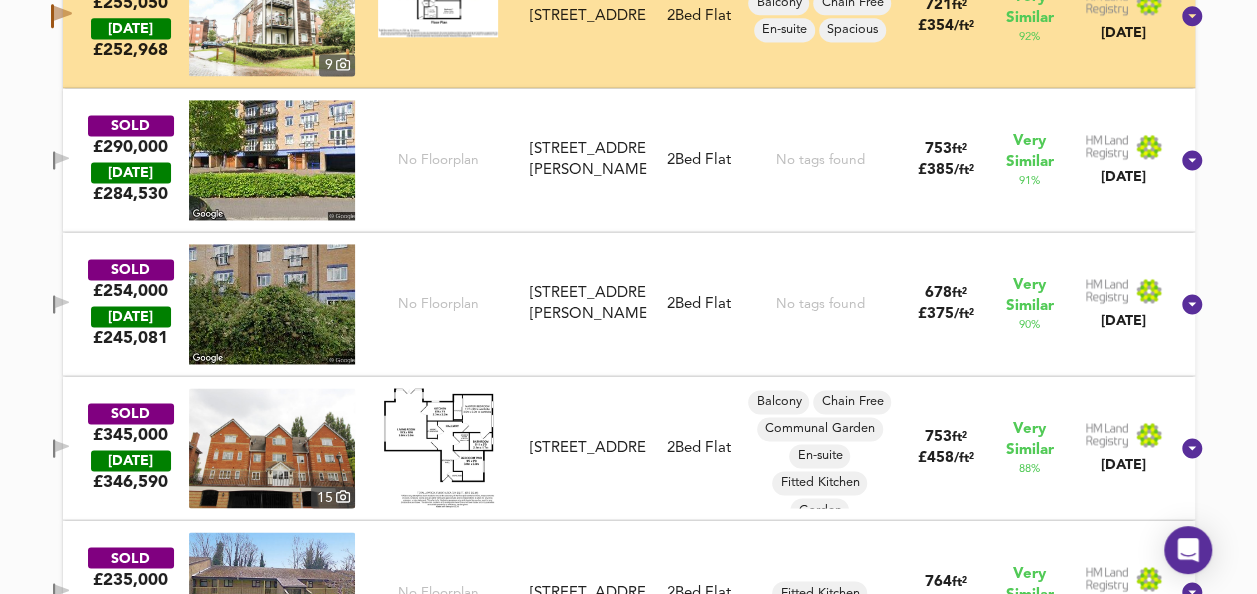 scroll, scrollTop: 1390, scrollLeft: 0, axis: vertical 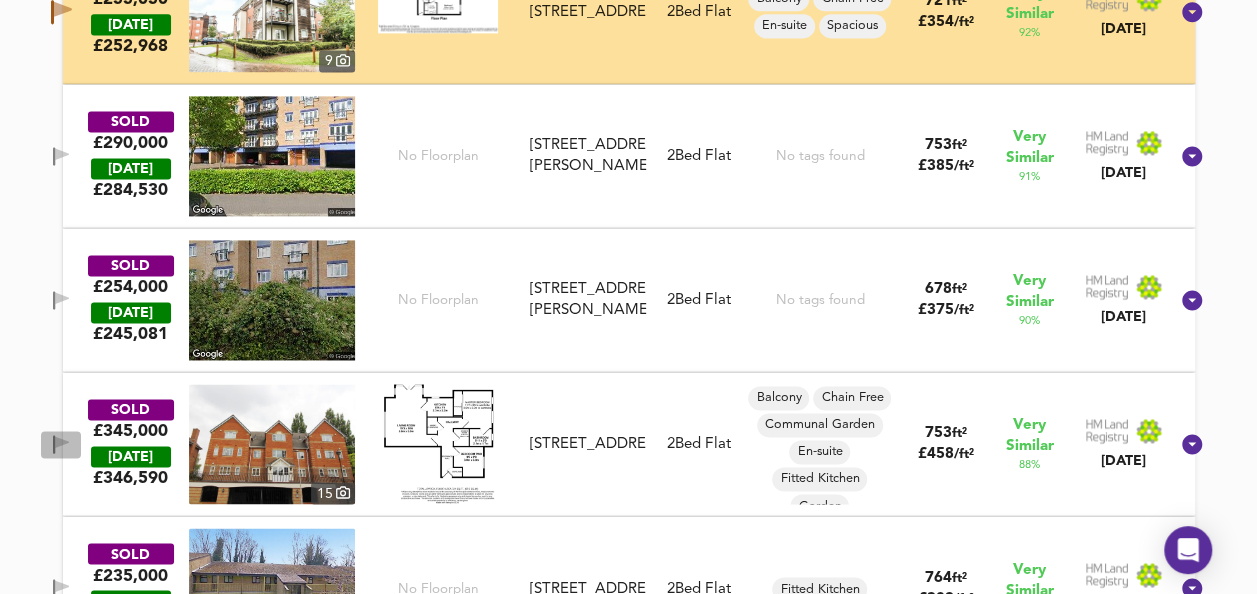 click 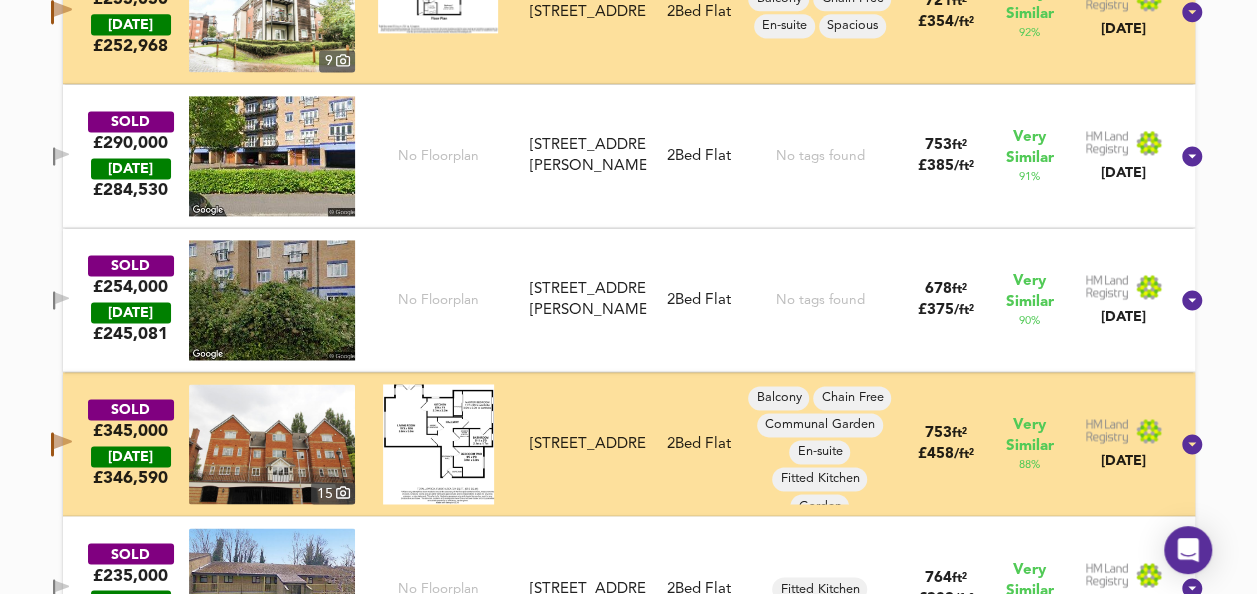 drag, startPoint x: 1262, startPoint y: 336, endPoint x: 20, endPoint y: 301, distance: 1242.493 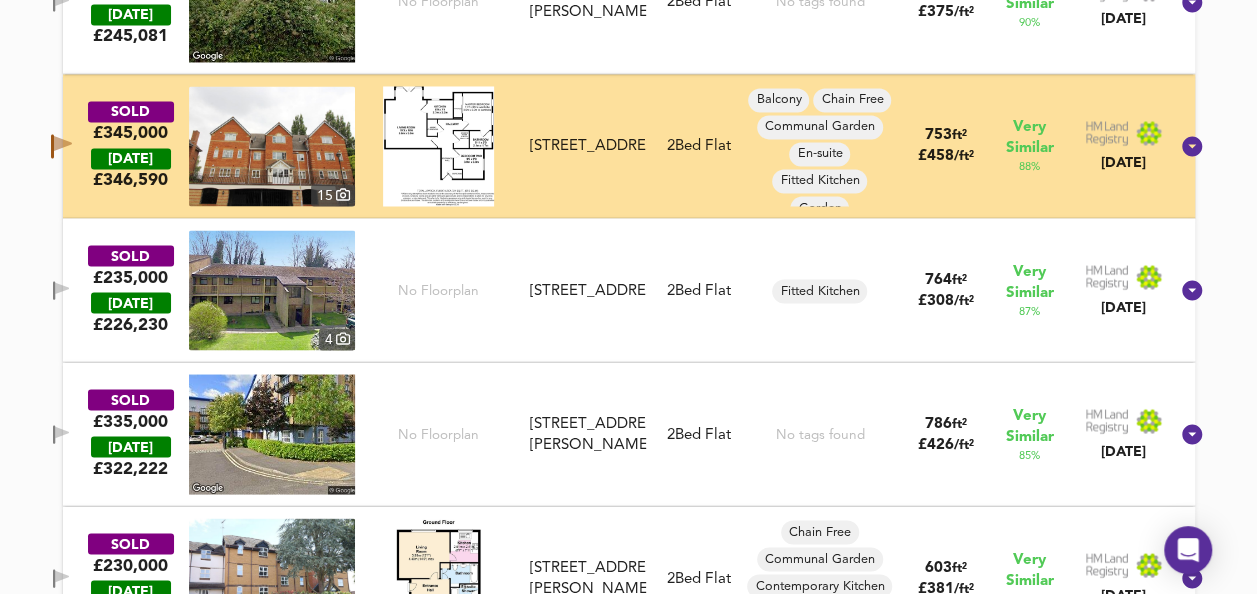 scroll, scrollTop: 1711, scrollLeft: 0, axis: vertical 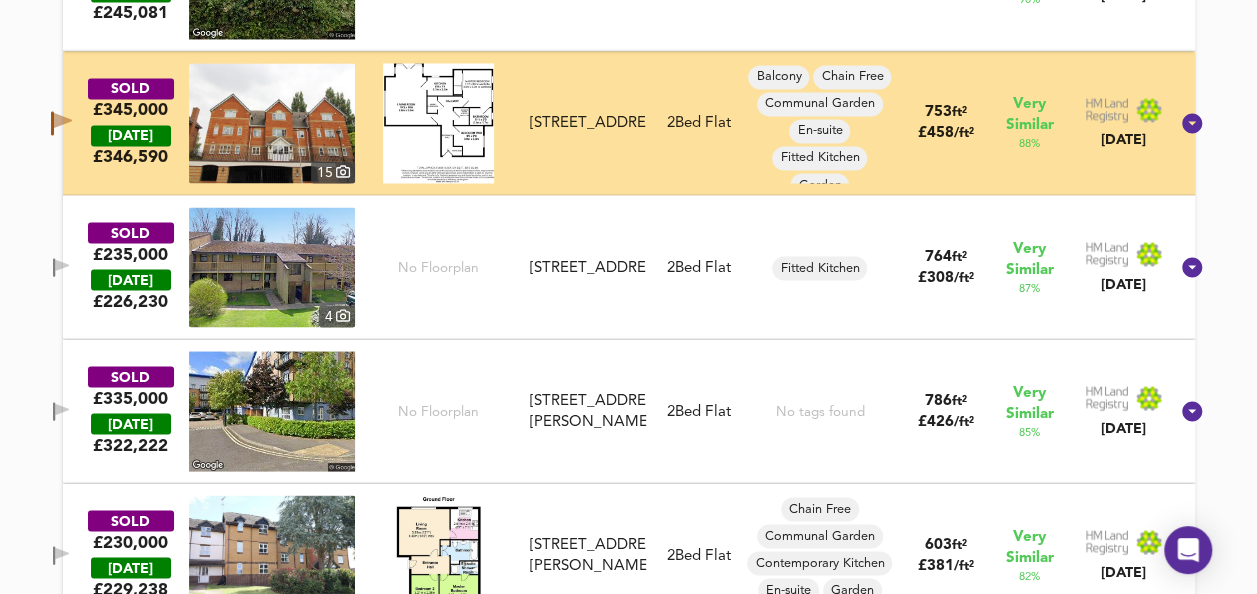 click at bounding box center [272, 267] 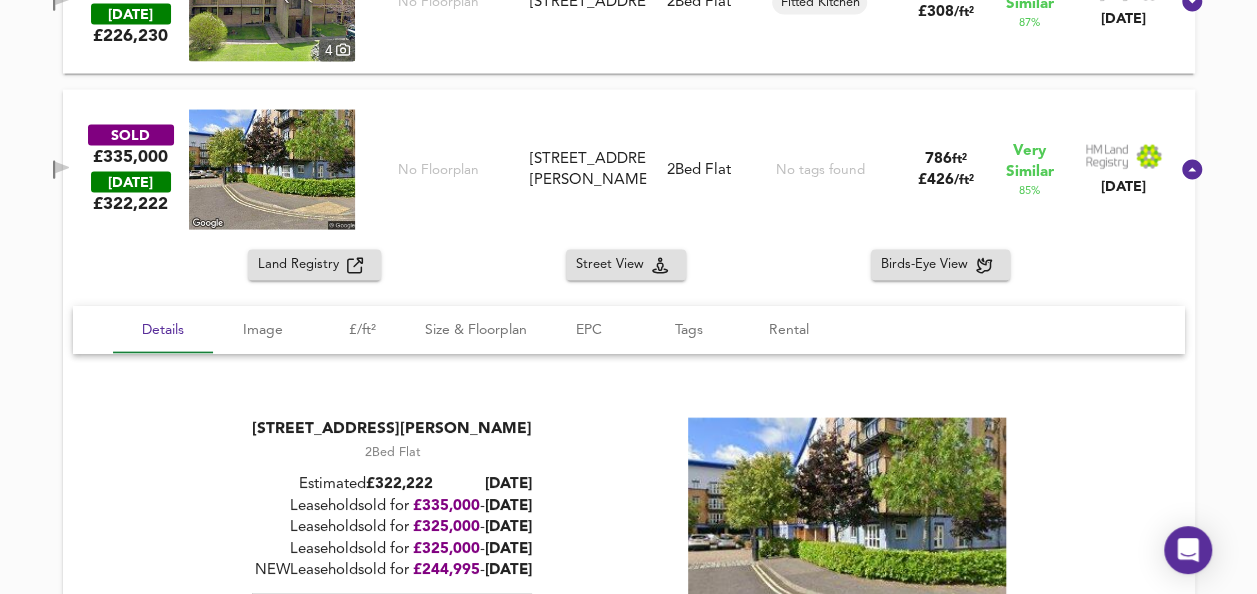 scroll, scrollTop: 2020, scrollLeft: 0, axis: vertical 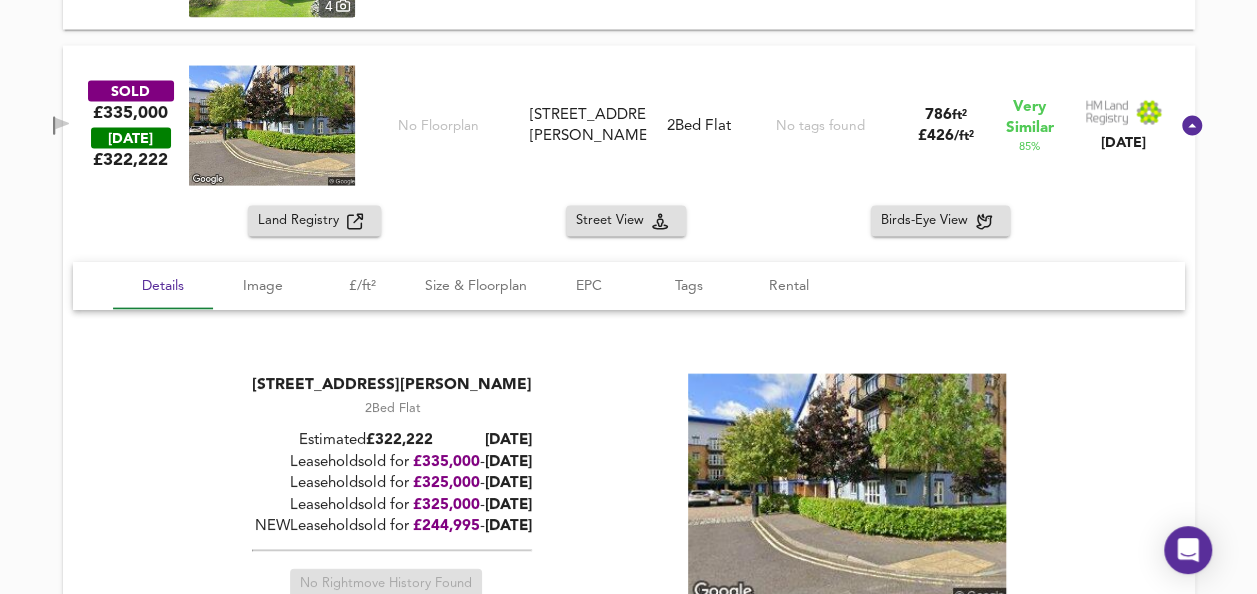 click on "SOLD £335,000   TODAY  £ 322,222 No Floorplan 26 Luscinia View, Napier Road, RG1 8AB 26 Luscinia View, Napier Road, RG1 8AB 2  Bed   Flat No tags found 786 ft² £ 426 / ft² Very Similar 85 % 9 Aug 2024" at bounding box center (605, 126) 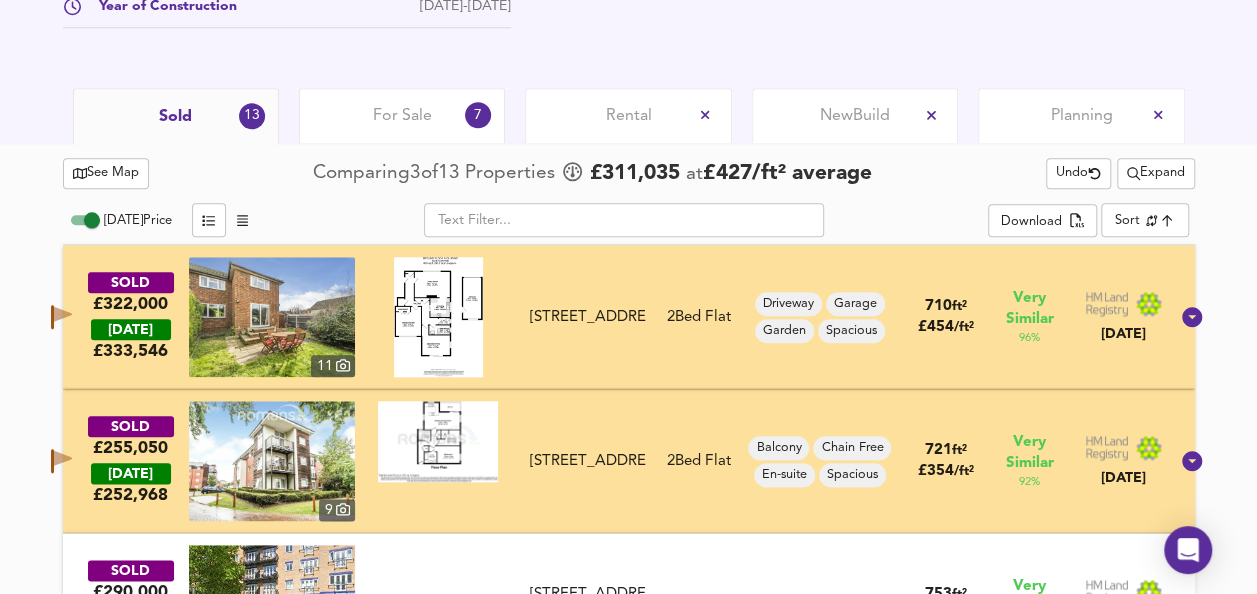 scroll, scrollTop: 1050, scrollLeft: 0, axis: vertical 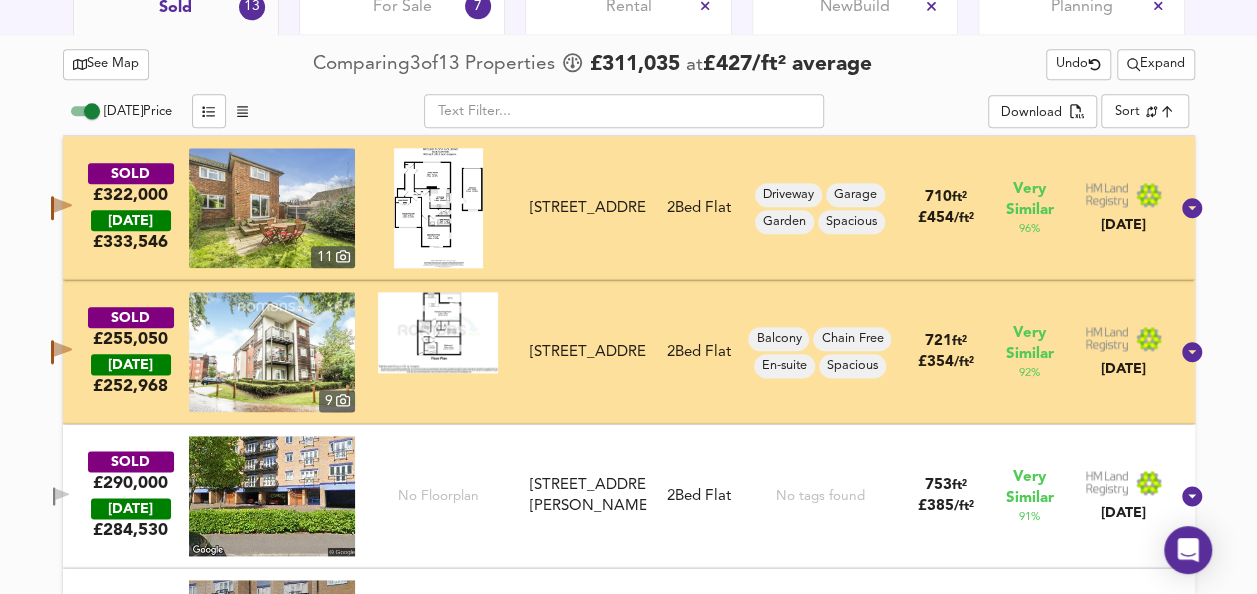 click at bounding box center (438, 208) 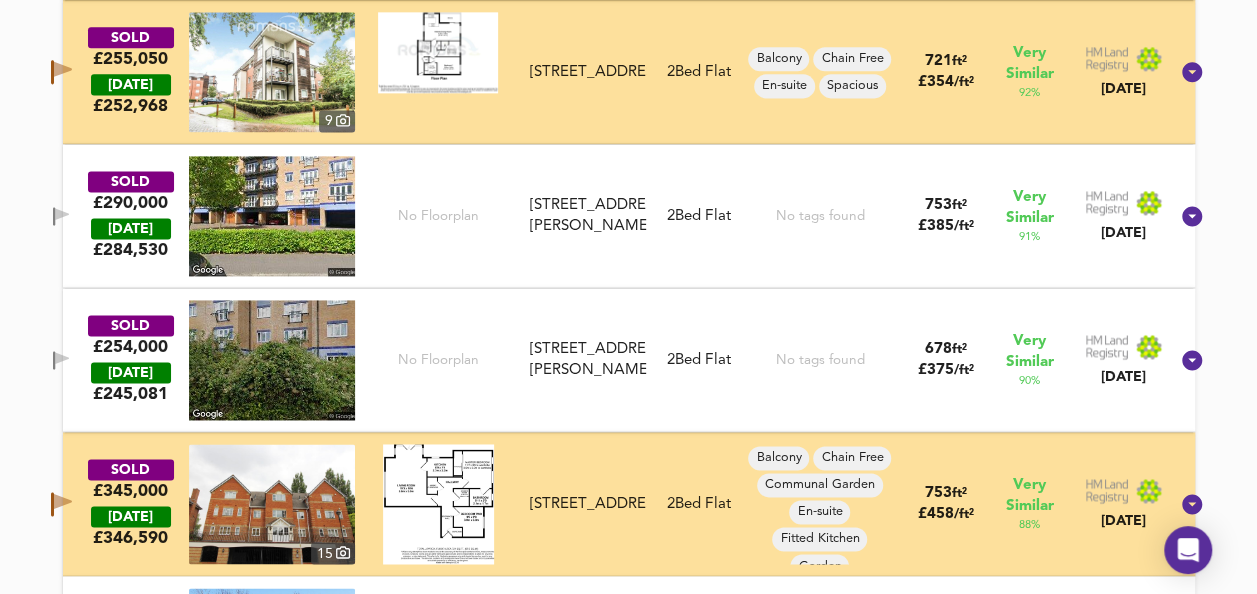 scroll, scrollTop: 1370, scrollLeft: 0, axis: vertical 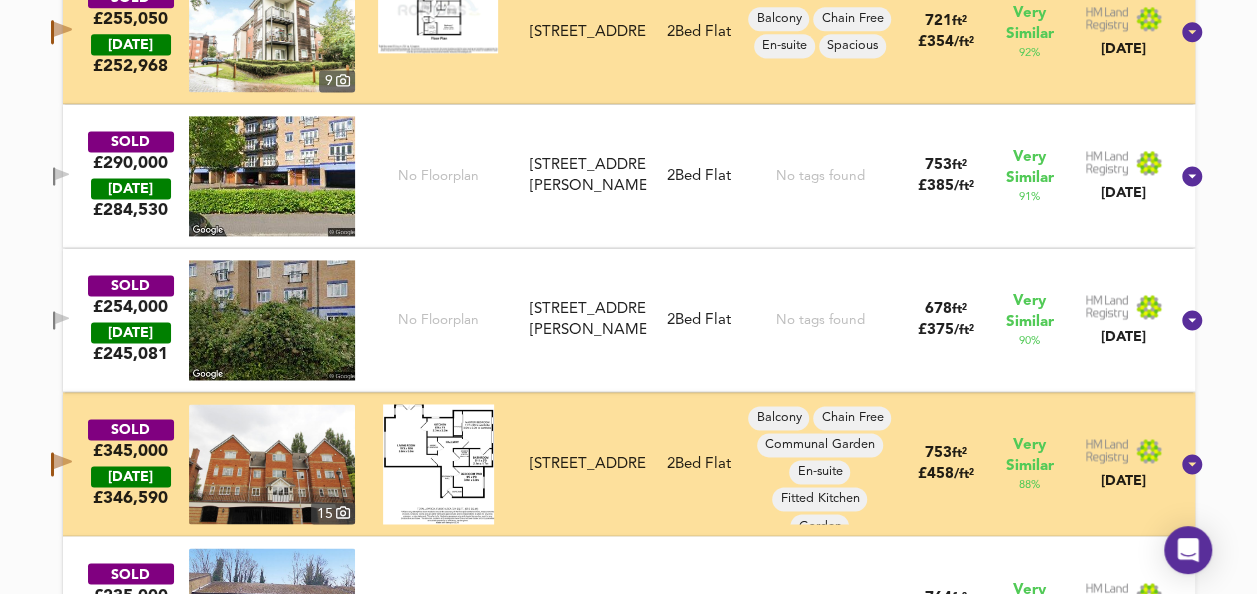click at bounding box center (438, 464) 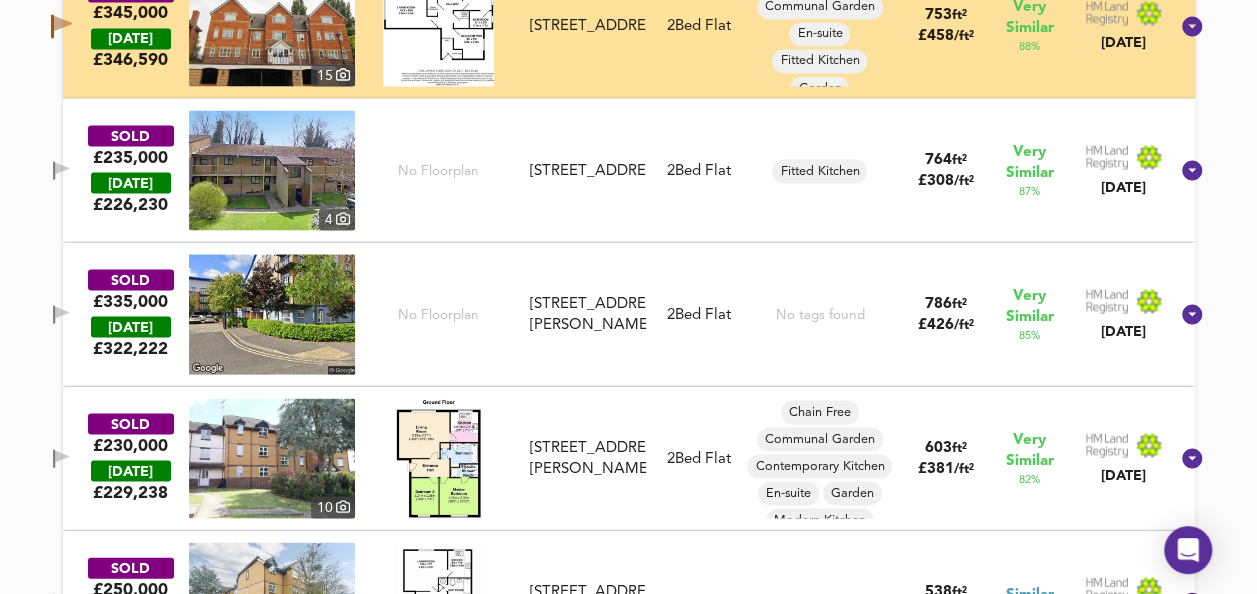 scroll, scrollTop: 1810, scrollLeft: 0, axis: vertical 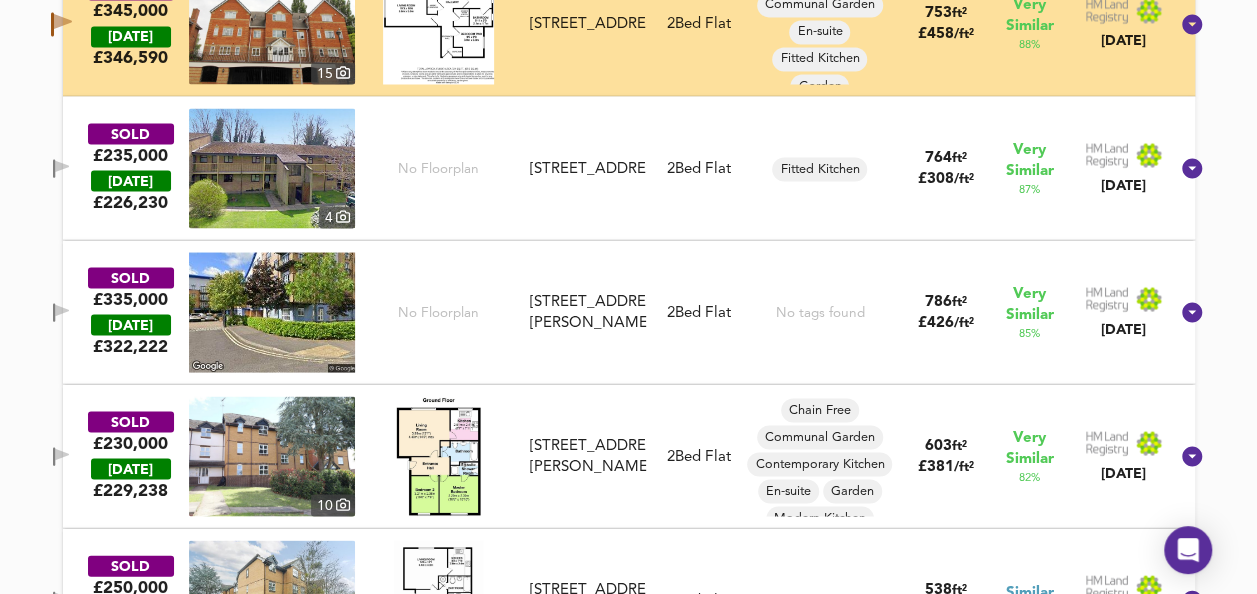 click at bounding box center [438, 456] 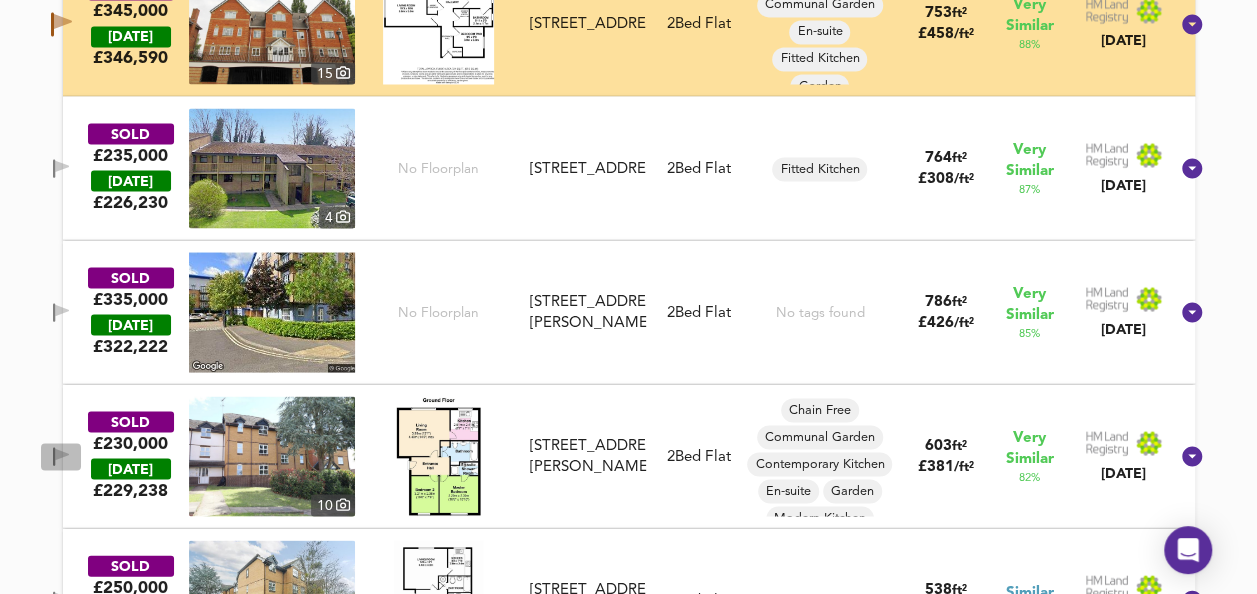 click 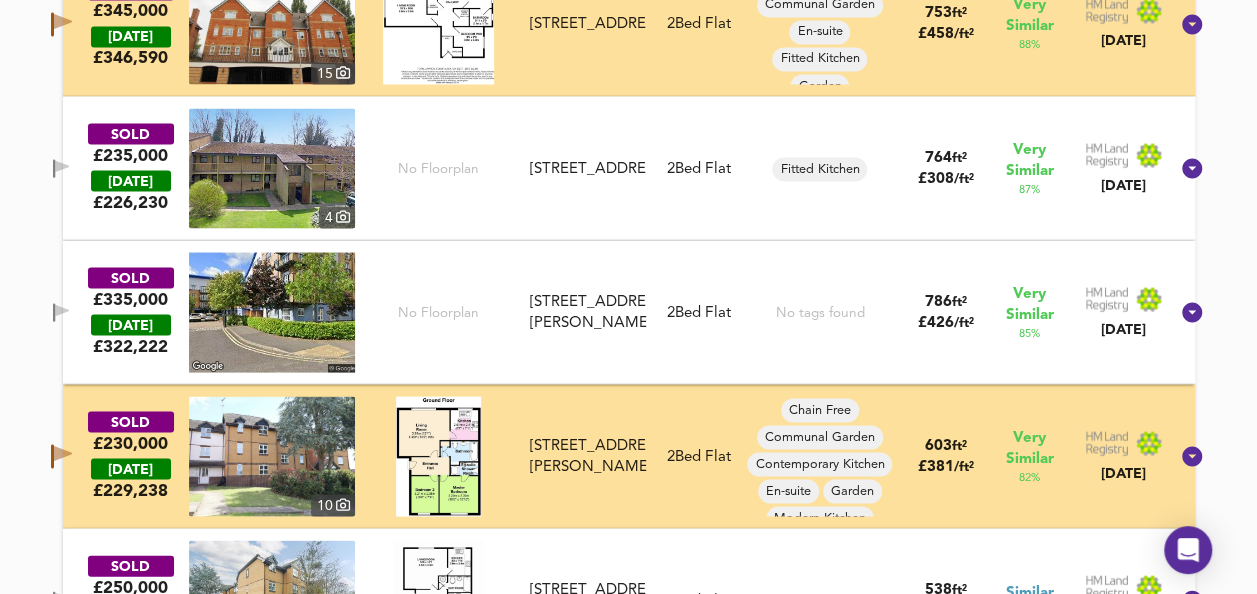 type 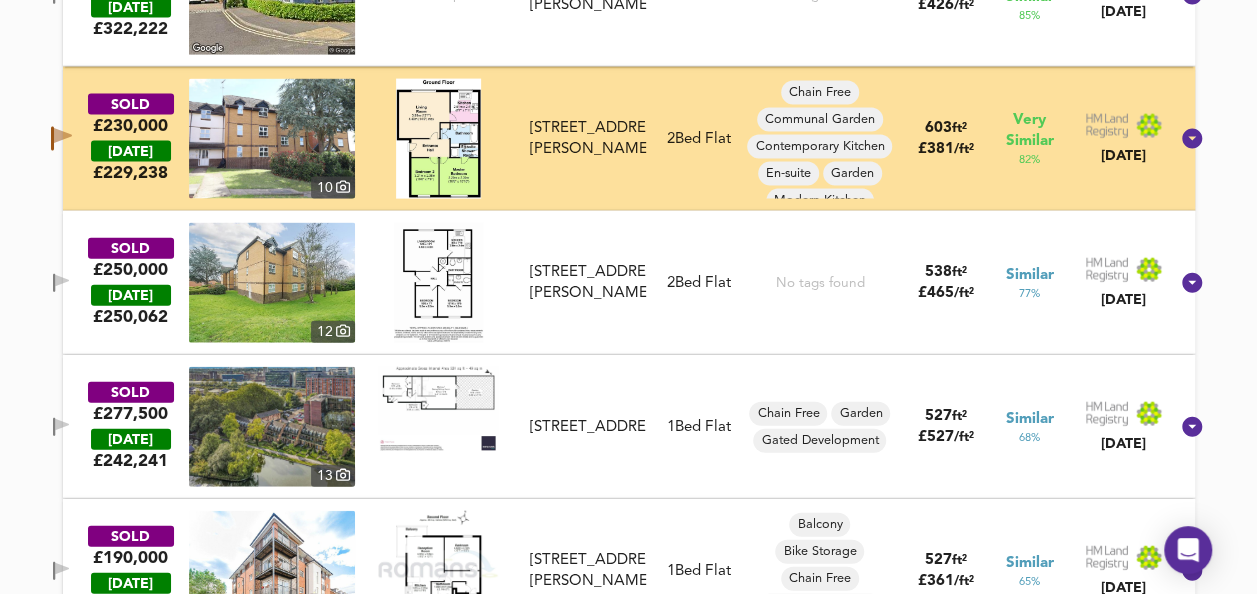 scroll, scrollTop: 2130, scrollLeft: 0, axis: vertical 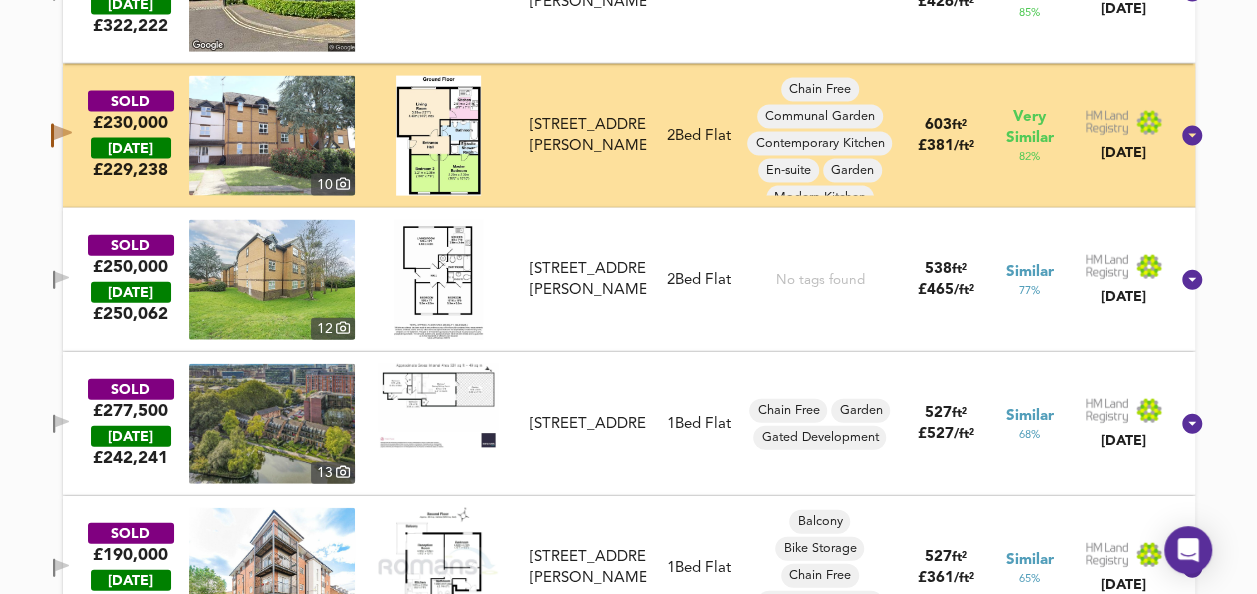 click at bounding box center (438, 280) 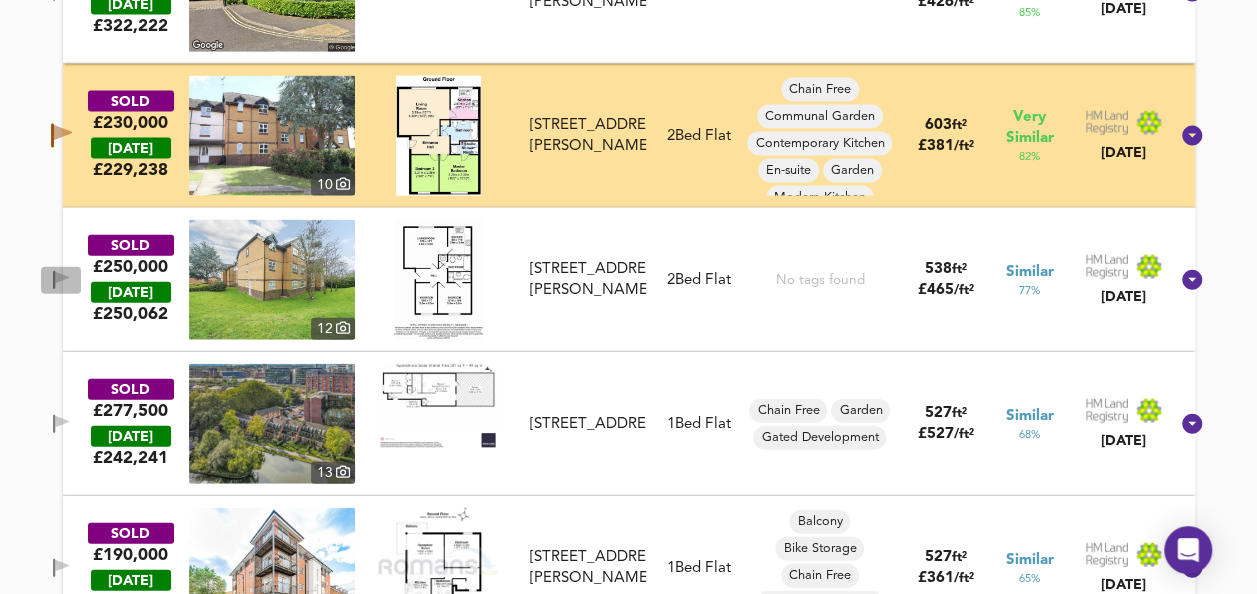 click 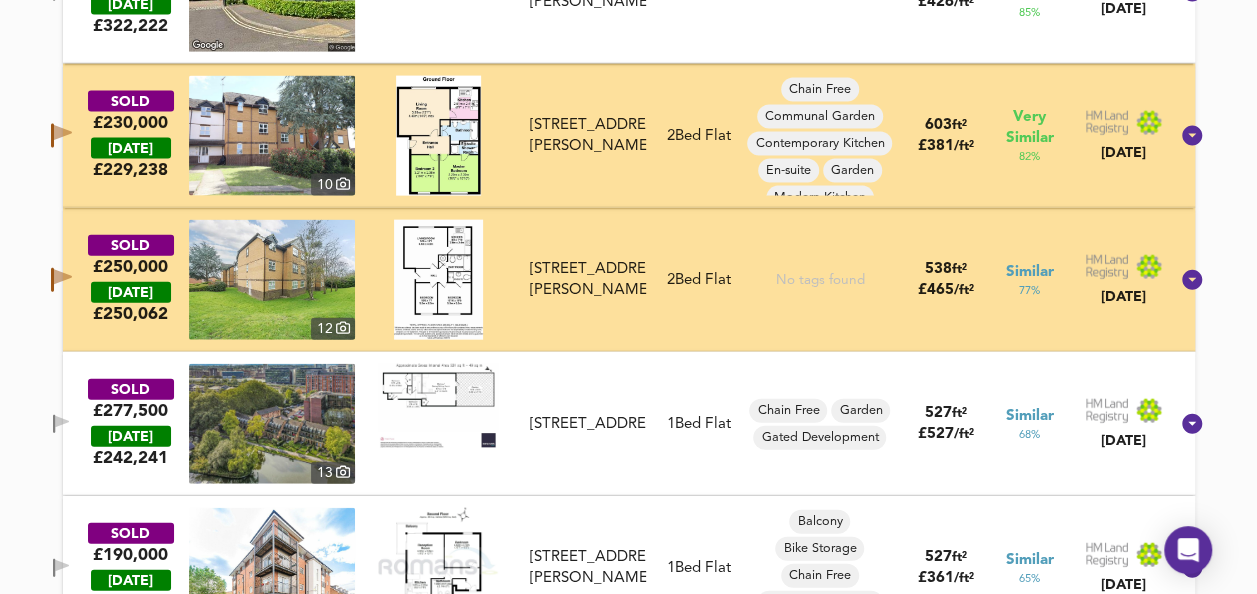 type 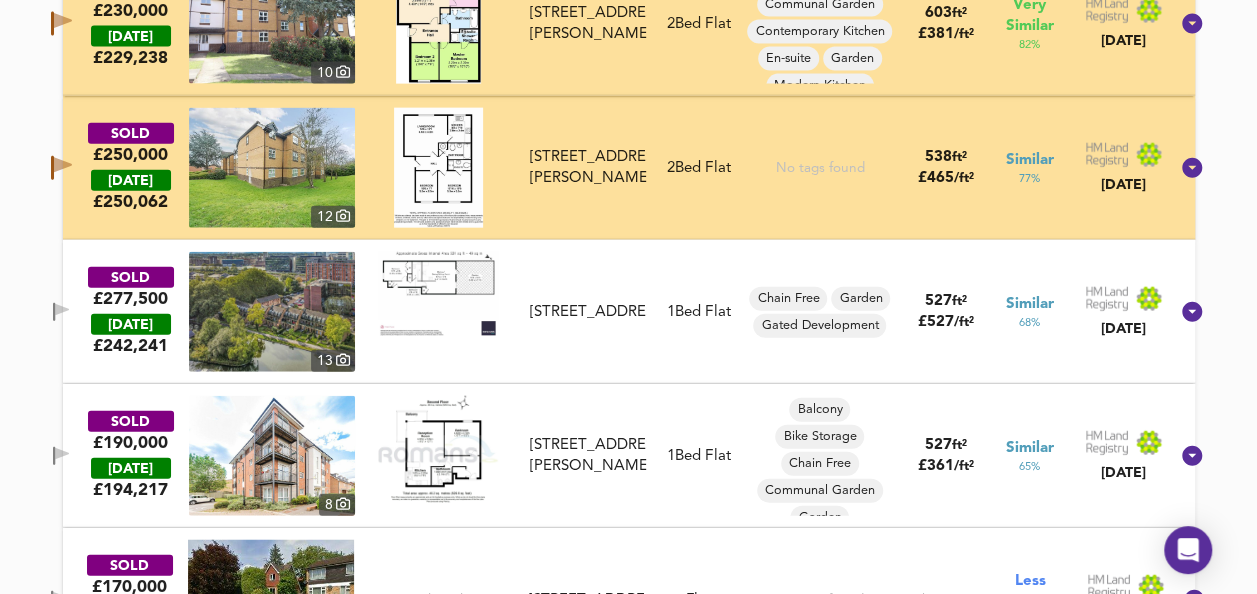 scroll, scrollTop: 2290, scrollLeft: 0, axis: vertical 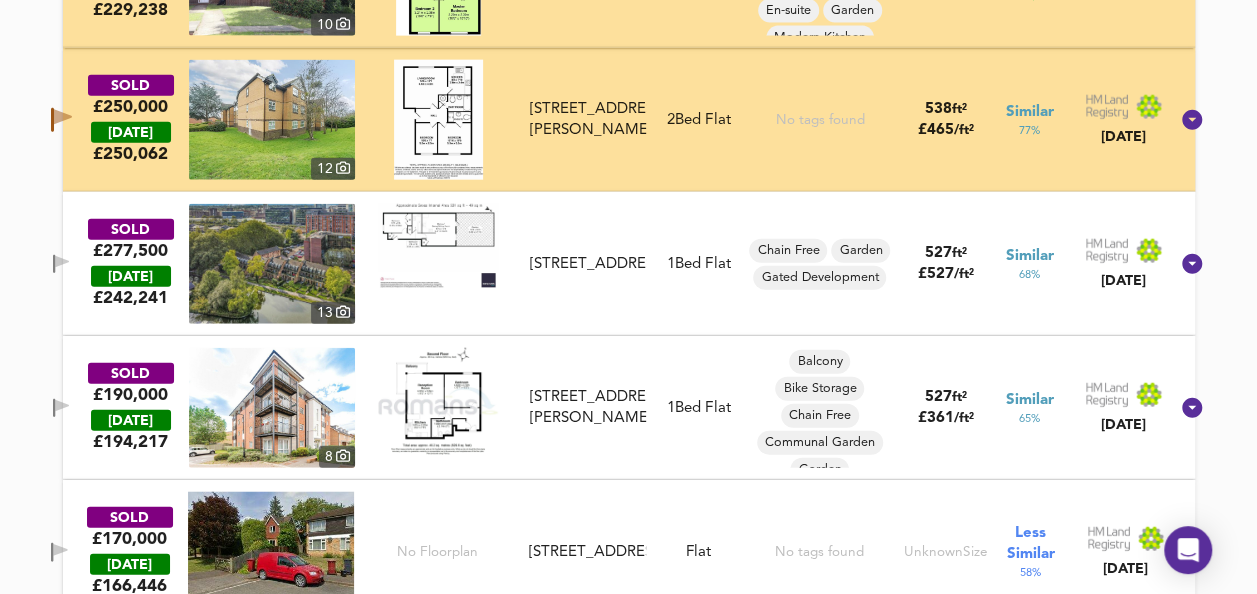 click at bounding box center (438, 245) 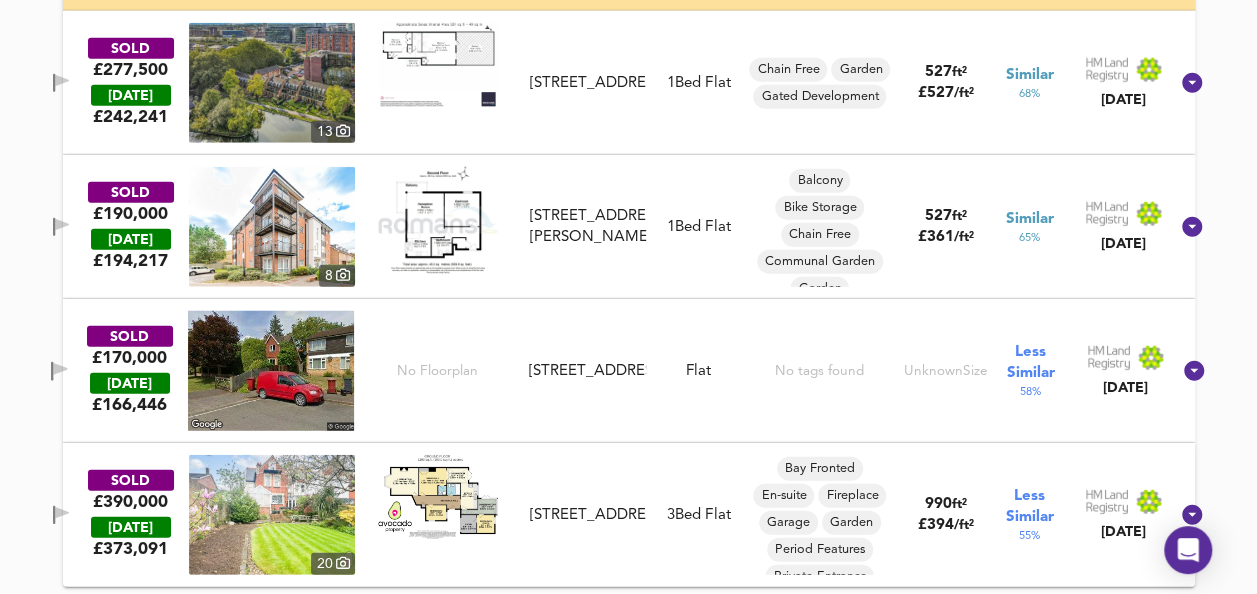 scroll, scrollTop: 2472, scrollLeft: 0, axis: vertical 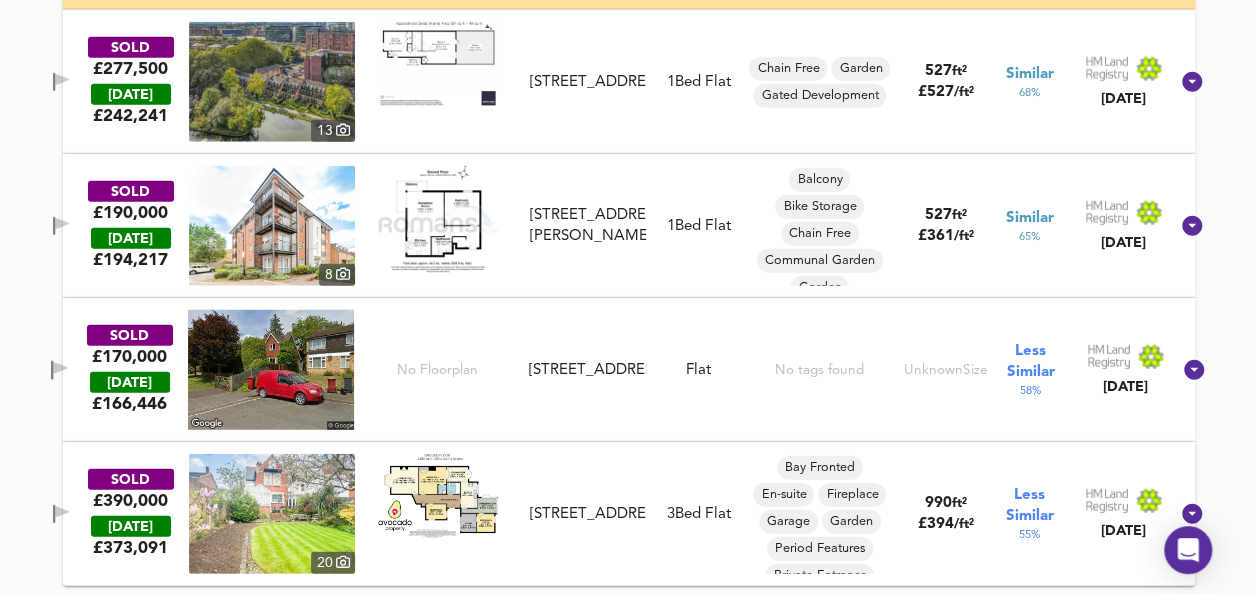 click at bounding box center [438, 496] 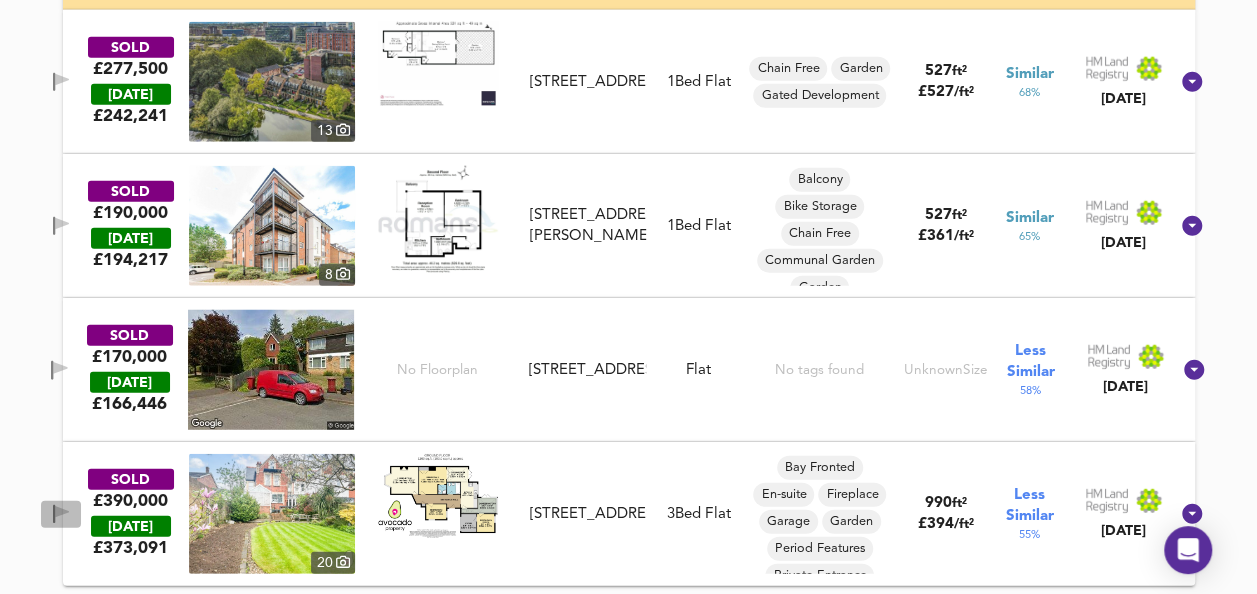 click 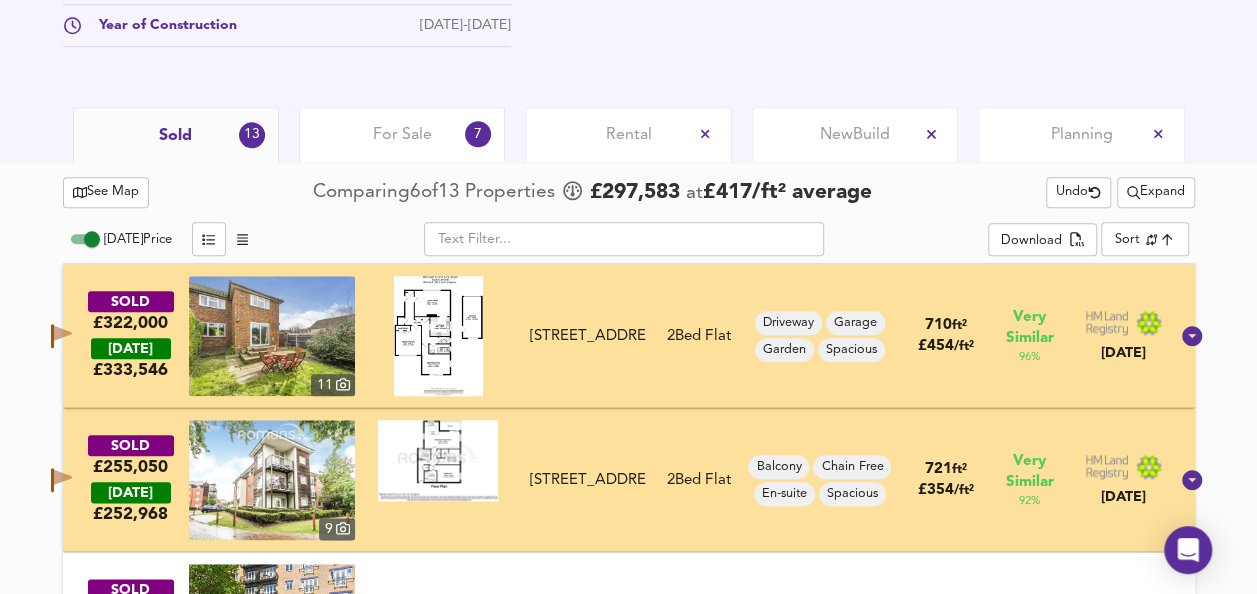 scroll, scrollTop: 982, scrollLeft: 0, axis: vertical 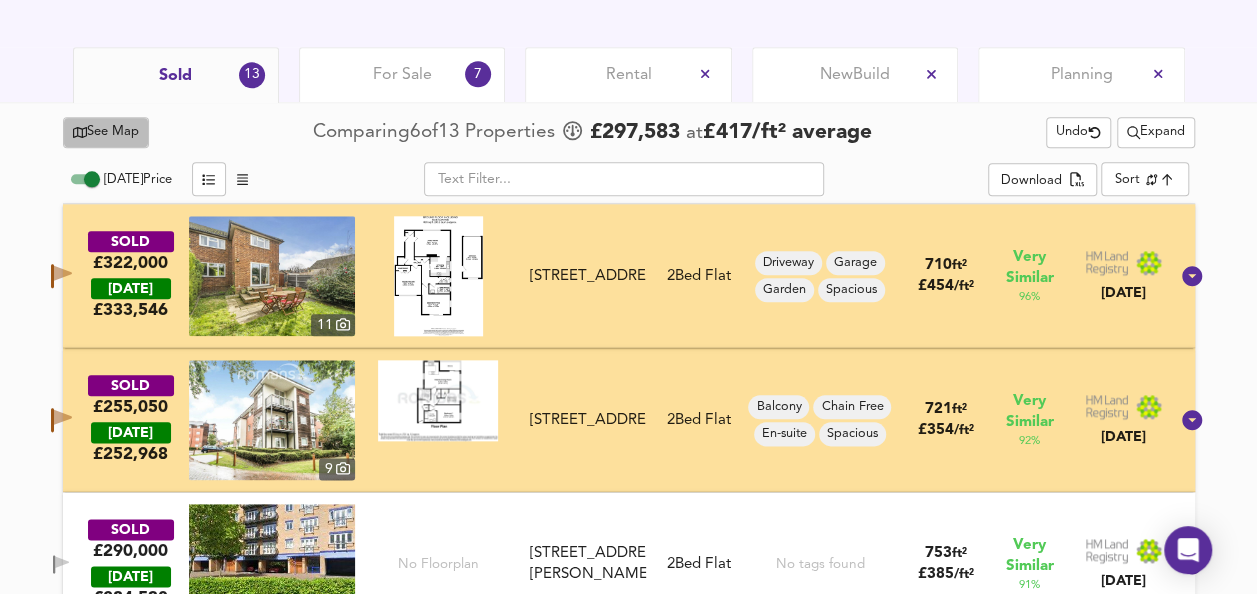 click on "See Map" at bounding box center [106, 132] 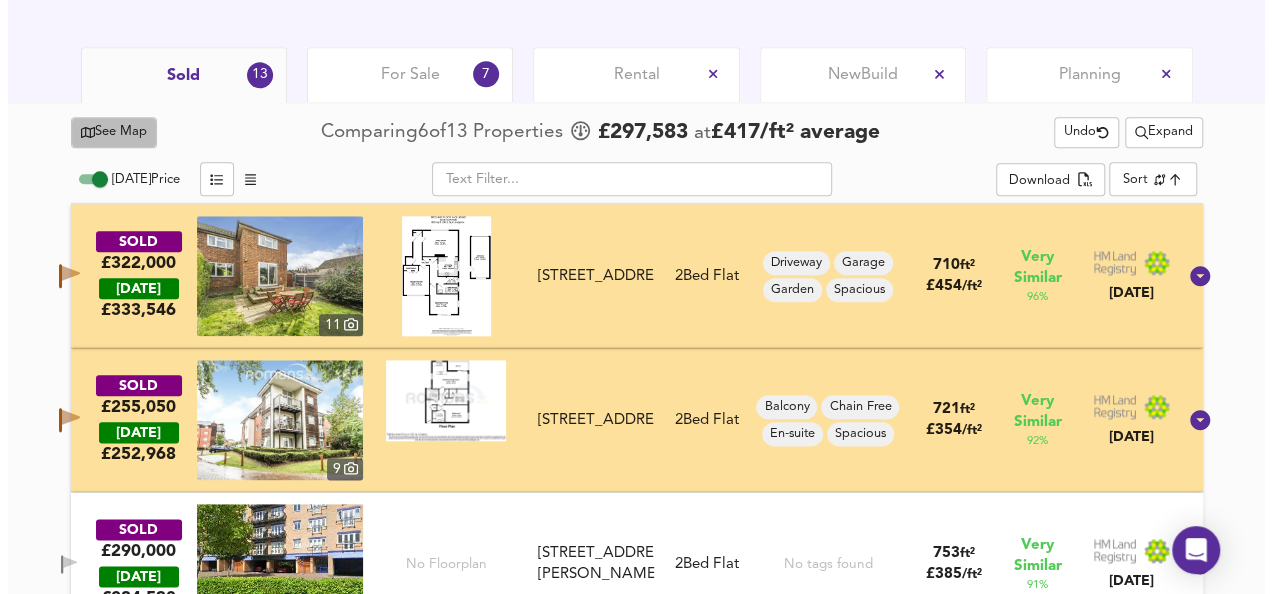 scroll, scrollTop: 0, scrollLeft: 0, axis: both 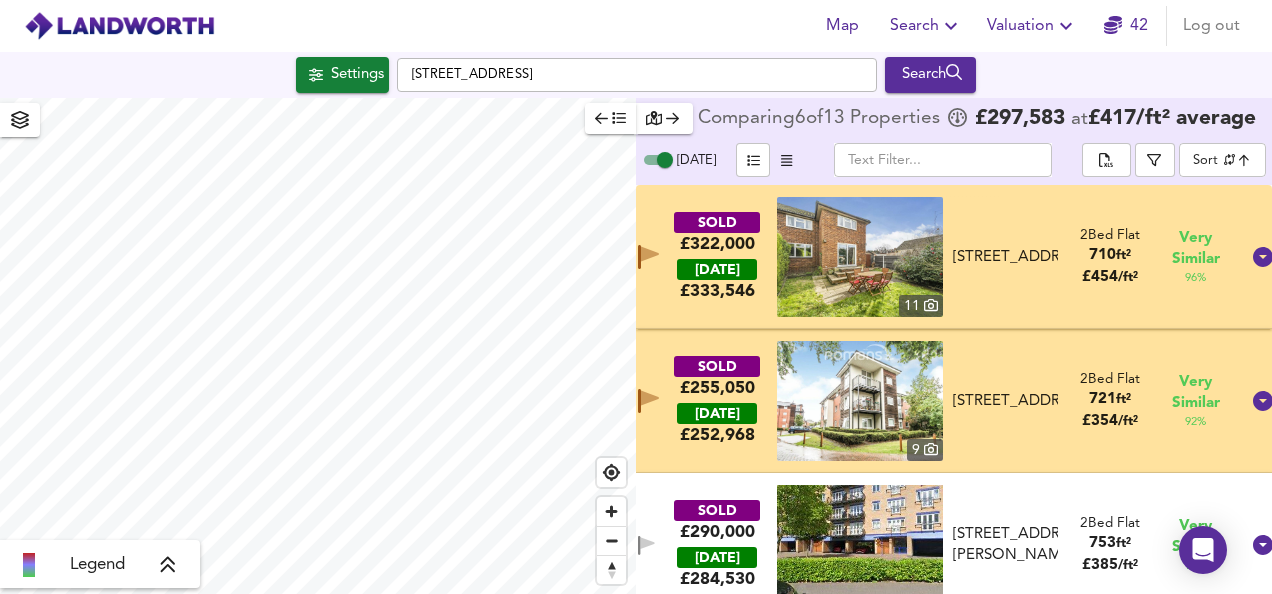 checkbox on "false" 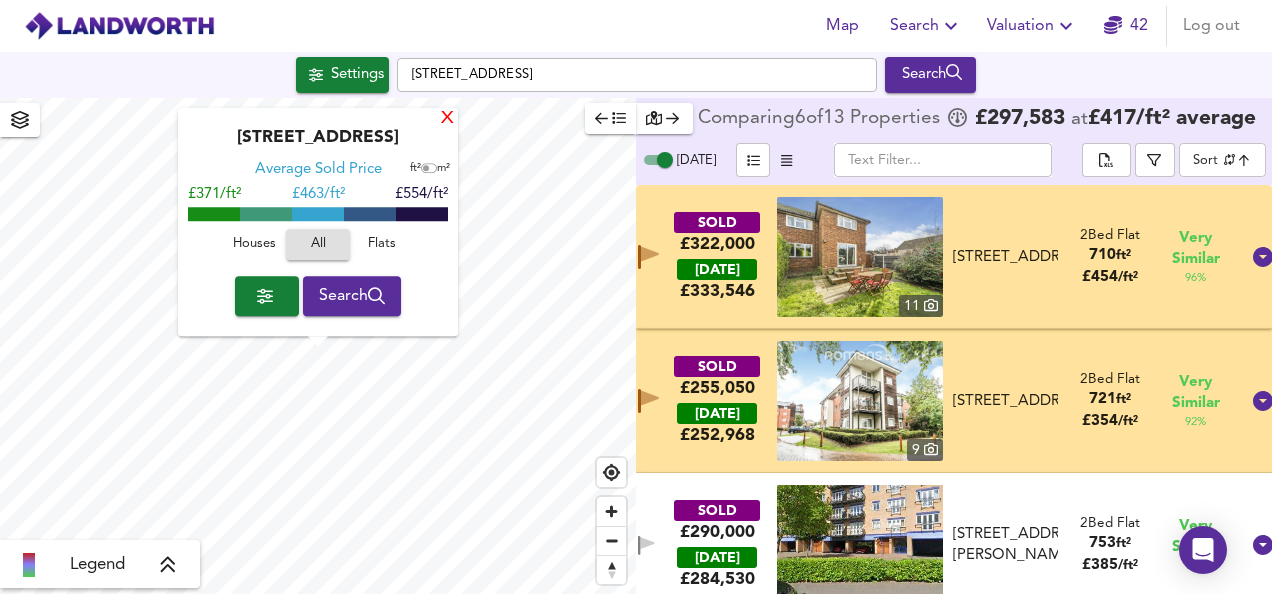 click on "X" at bounding box center [447, 119] 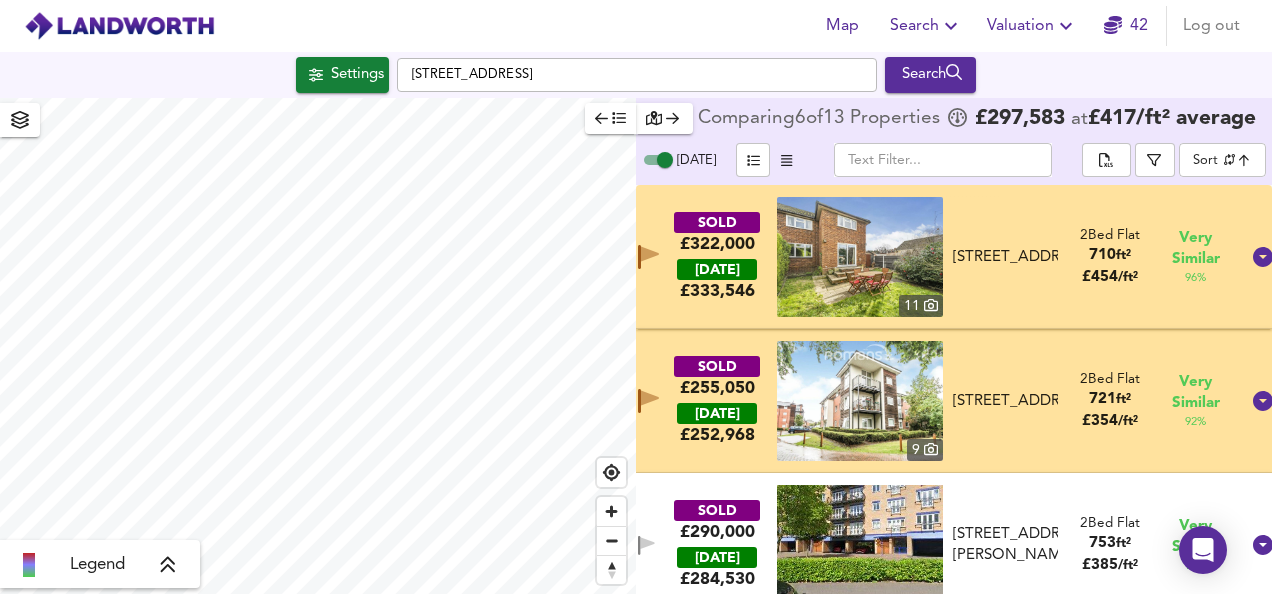 click on "SOLD £322,000   TODAY  £ 333,546   11     25 Send Road, RG4 8EH 25 Send Road, RG4 8EH 2  Bed   Flat 710 ft² £ 454 / ft²   Very Similar 96 %" at bounding box center (930, 257) 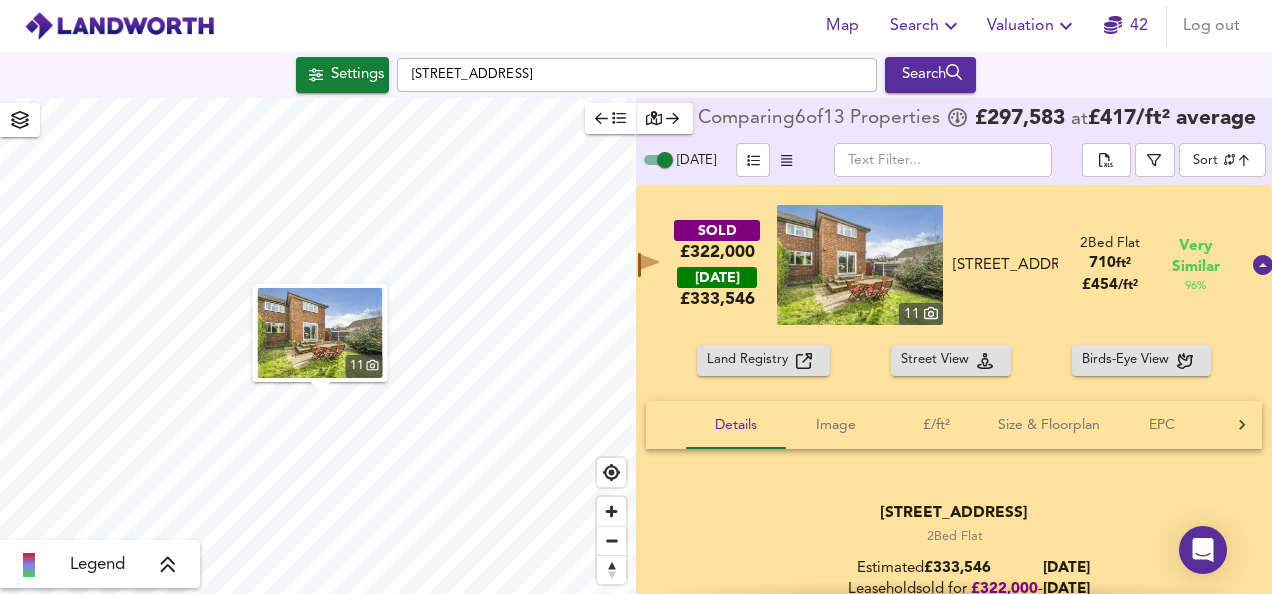 click at bounding box center [320, 333] 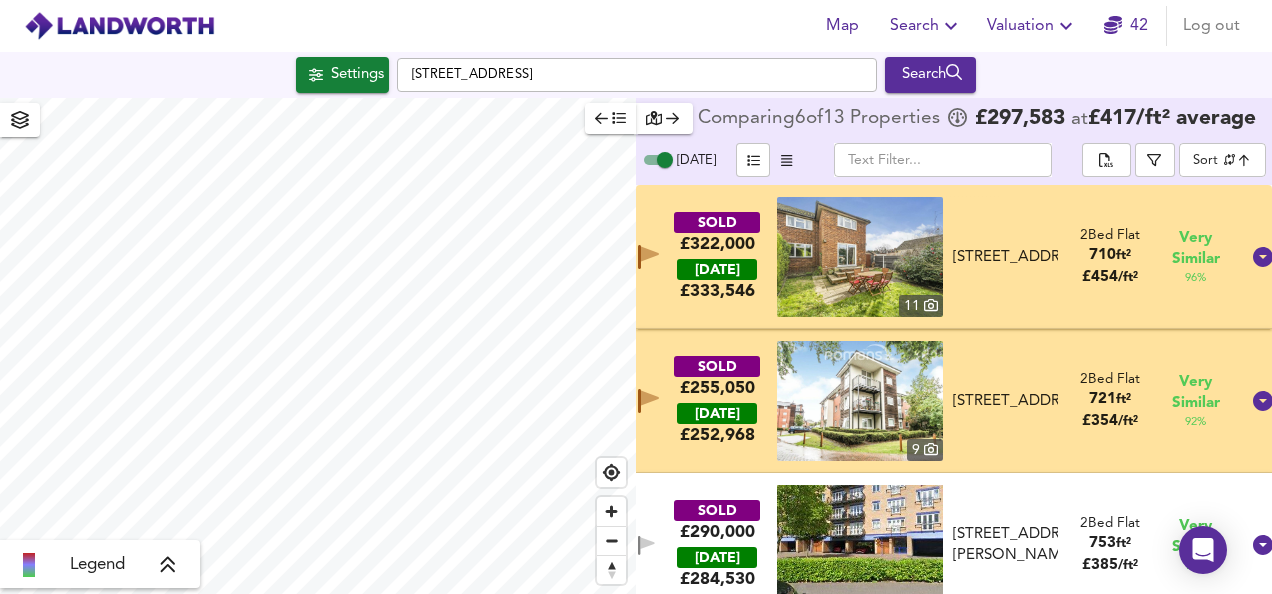 click on "SOLD £322,000   TODAY  £ 333,546   11     25 Send Road, RG4 8EH 25 Send Road, RG4 8EH 2  Bed   Flat 710 ft² £ 454 / ft²   Very Similar 96 %" at bounding box center (954, 257) 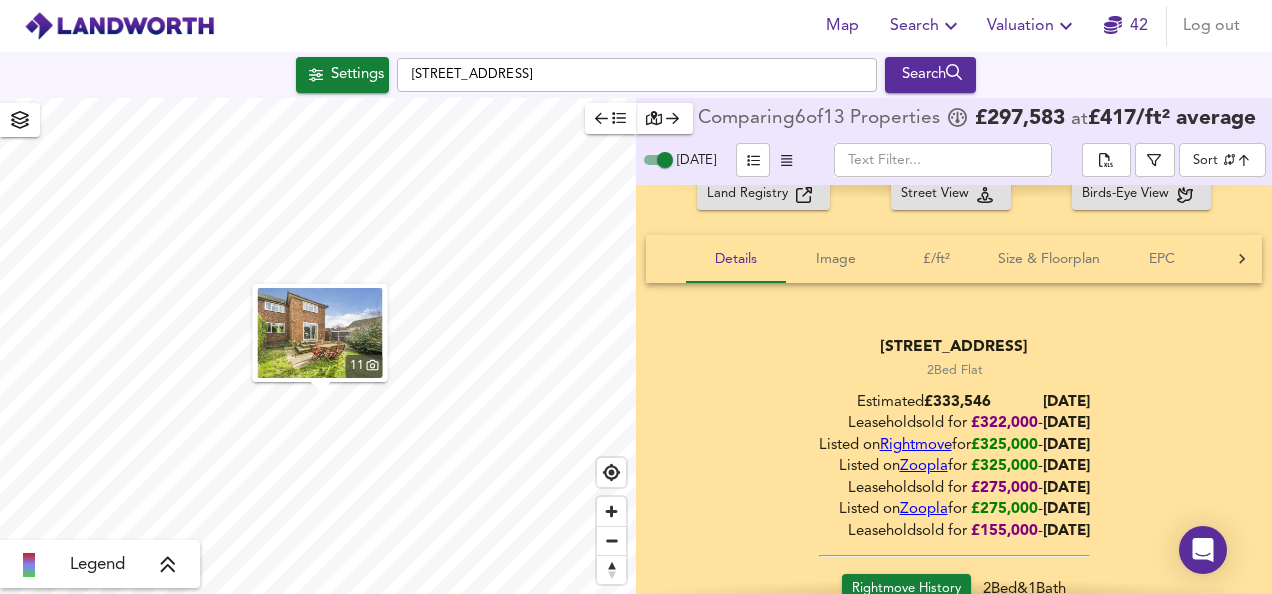 scroll, scrollTop: 170, scrollLeft: 0, axis: vertical 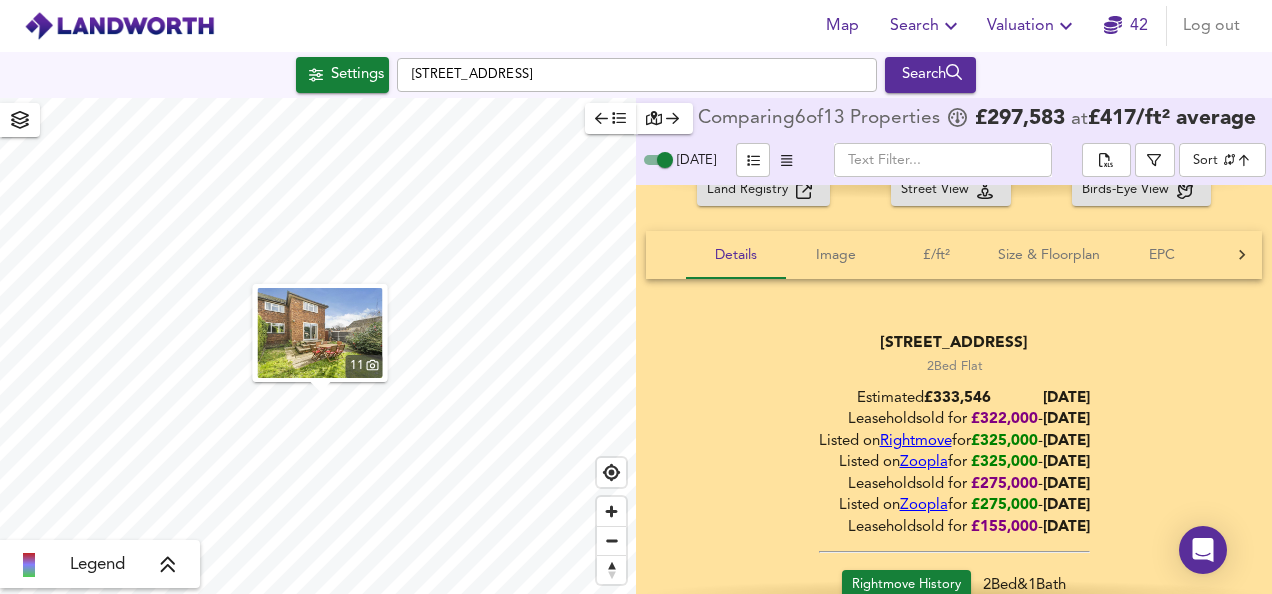 click on "Land Registry       Street View       Birds-Eye View" at bounding box center (954, 190) 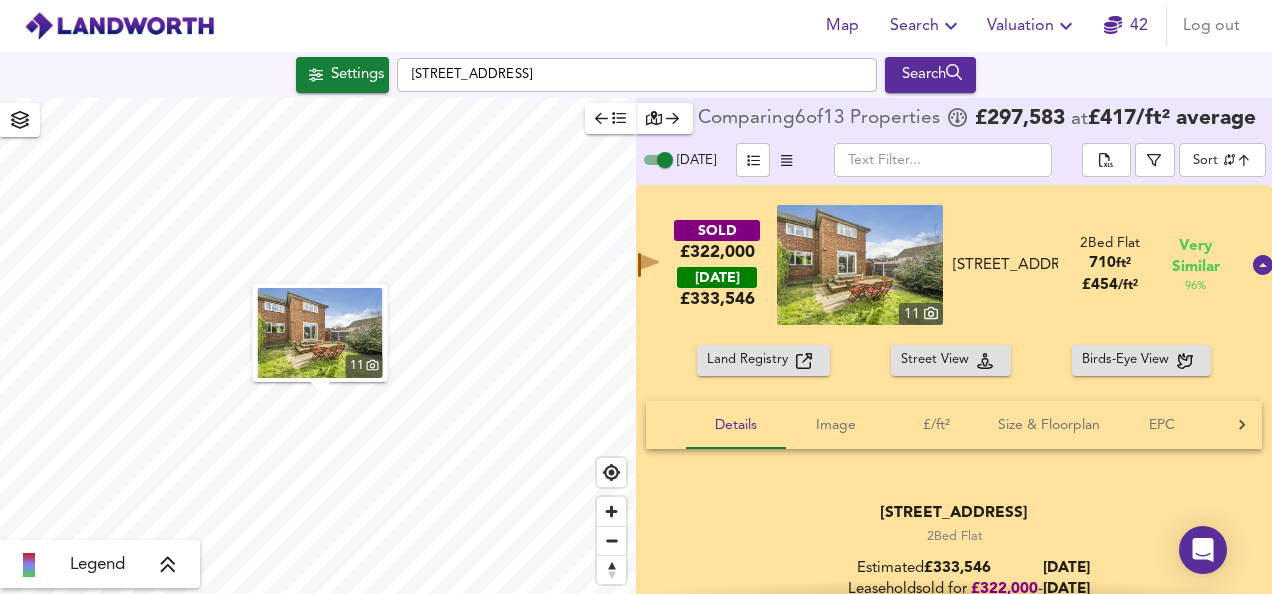click on "SOLD £322,000   TODAY  £ 333,546   11     25 Send Road, RG4 8EH 25 Send Road, RG4 8EH 2  Bed   Flat 710 ft² £ 454 / ft²   Very Similar 96 %" at bounding box center [930, 265] 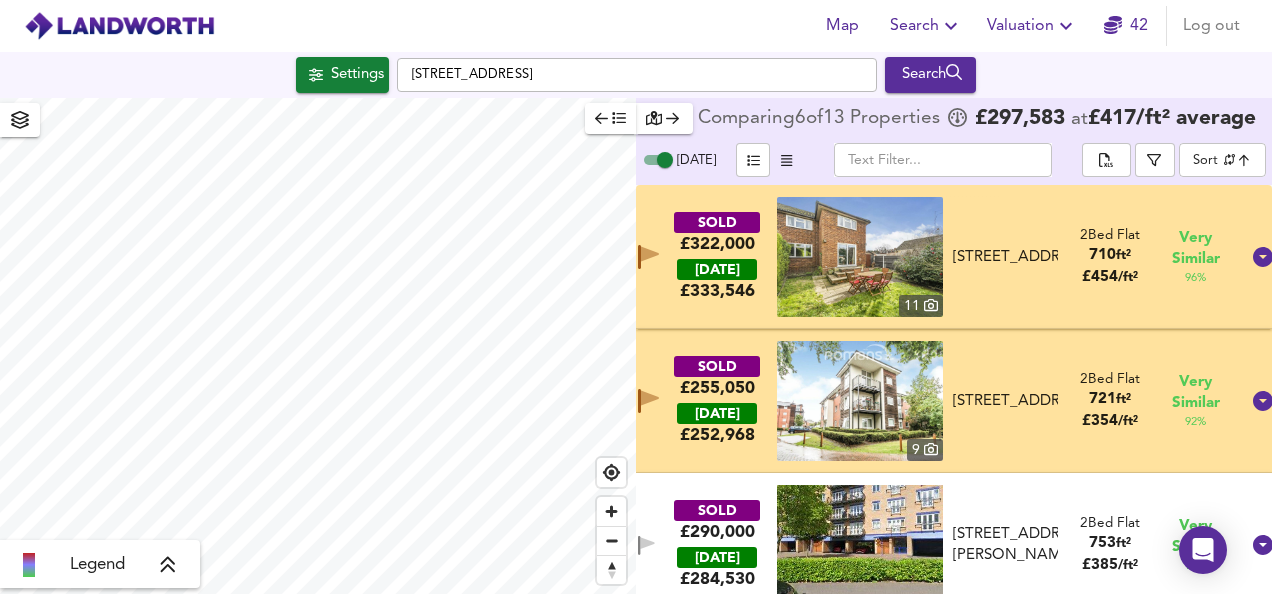 click at bounding box center (860, 401) 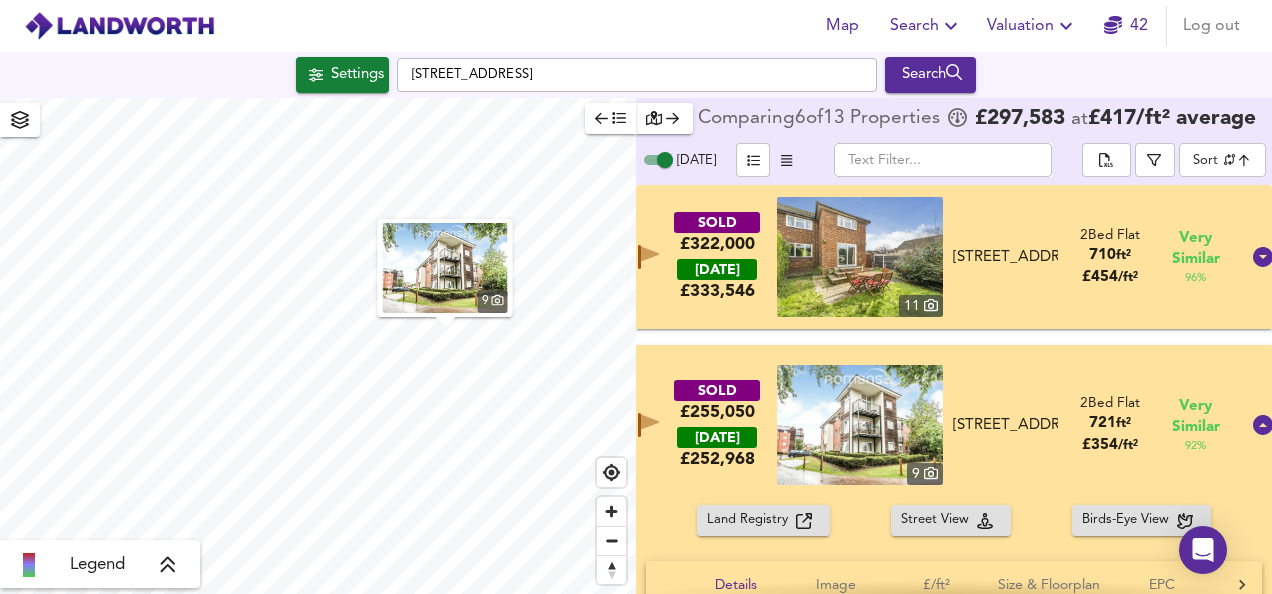 click on "SOLD £255,050   TODAY  £ 252,968   9     162 Meadow Way, RG4 5LY 162 Meadow Way, RG4 5LY 2  Bed   Flat 721 ft² £ 354 / ft²   Very Similar 92 %" at bounding box center (954, 425) 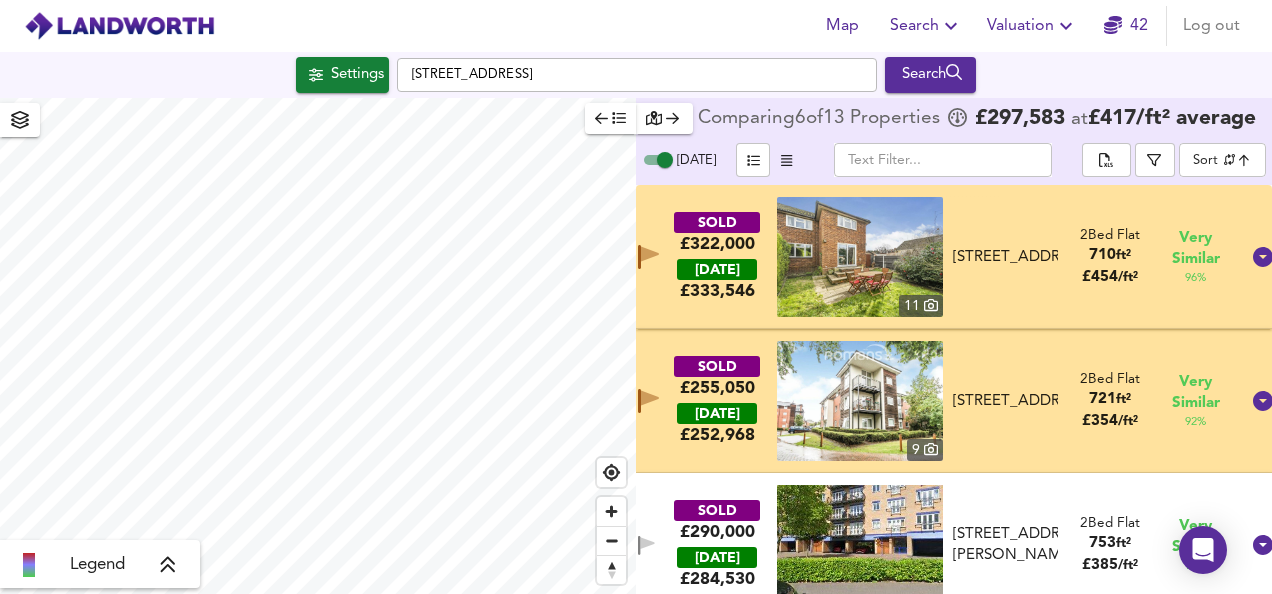 click on "SOLD £255,050   TODAY  £ 252,968   9     162 Meadow Way, RG4 5LY 162 Meadow Way, RG4 5LY 2  Bed   Flat 721 ft² £ 354 / ft²   Very Similar 92 %" at bounding box center [930, 401] 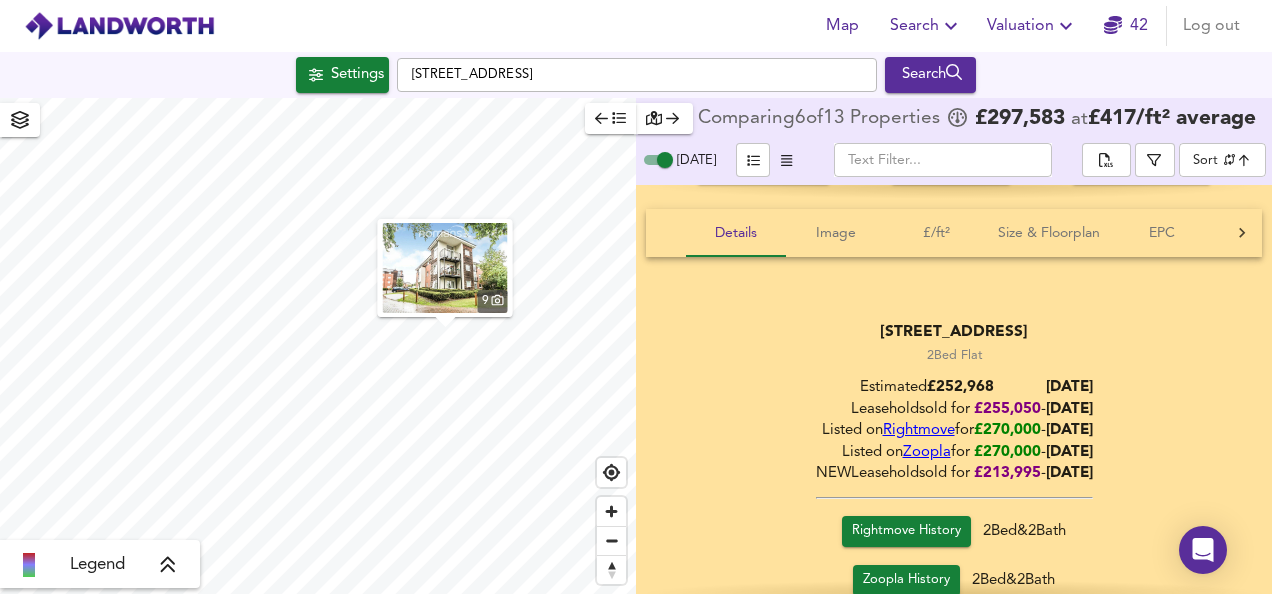 scroll, scrollTop: 356, scrollLeft: 0, axis: vertical 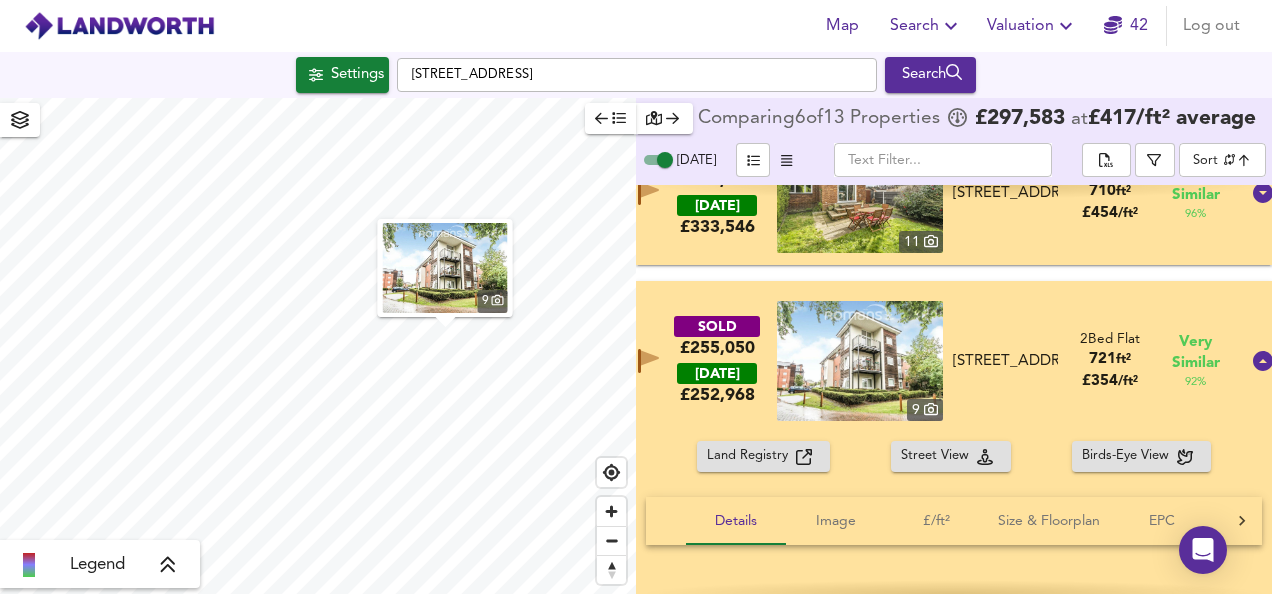 click on "SOLD £255,050   TODAY  £ 252,968   9     162 Meadow Way, RG4 5LY 162 Meadow Way, RG4 5LY 2  Bed   Flat 721 ft² £ 354 / ft²   Very Similar 92 %" at bounding box center [954, 361] 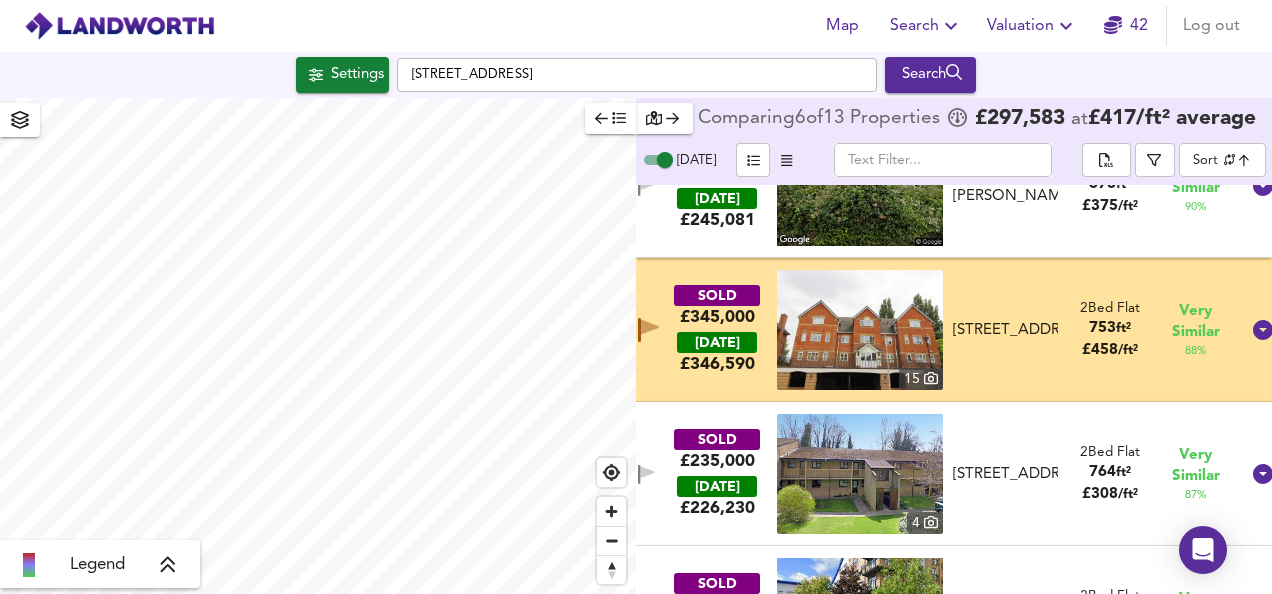 scroll, scrollTop: 516, scrollLeft: 0, axis: vertical 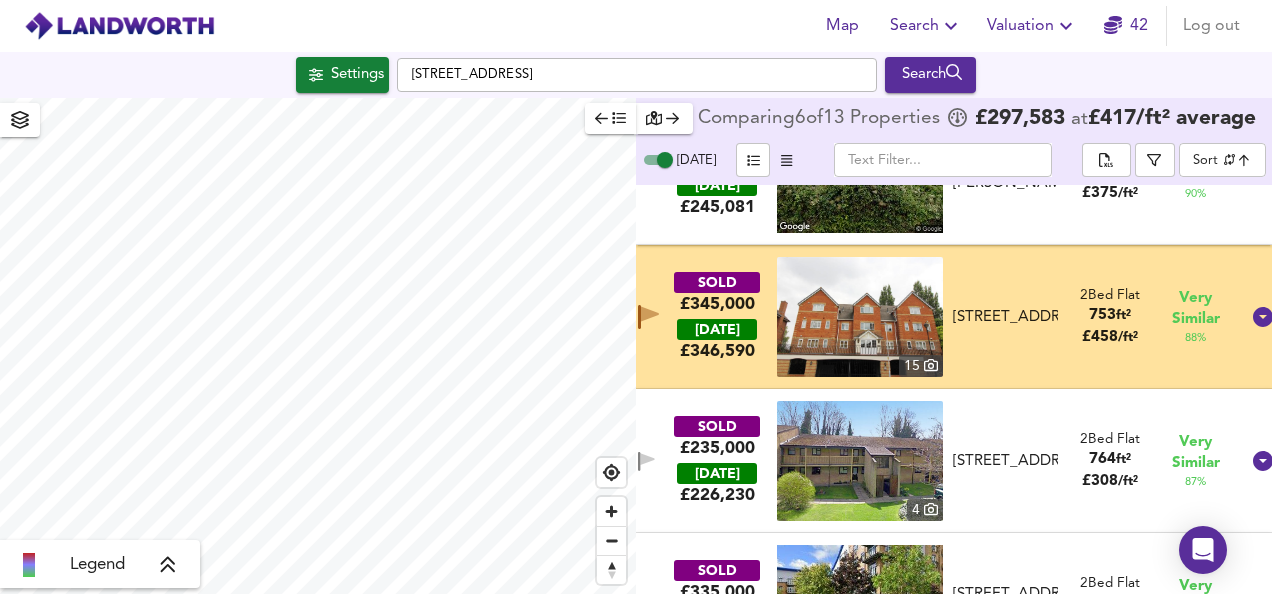 click at bounding box center [860, 317] 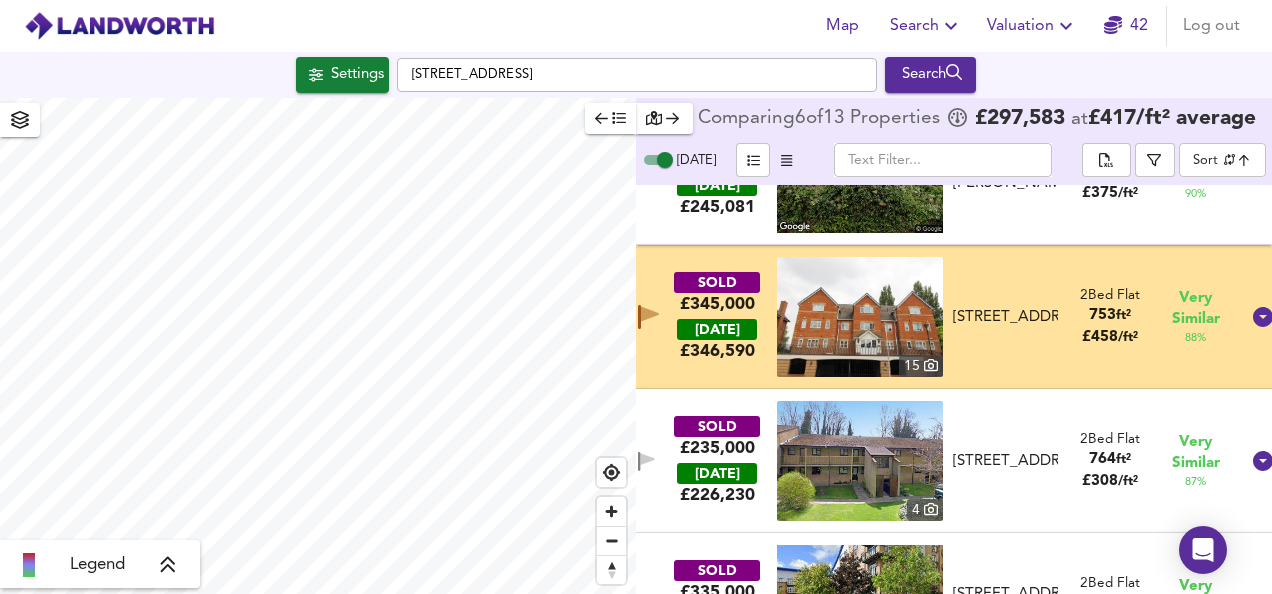 click on "SOLD £345,000   TODAY  £ 346,590   15     31 Tamesis Place, RG4 8ET 31 Tamesis Place, RG4 8ET 2  Bed   Flat 753 ft² £ 458 / ft²   Very Similar 88 %" at bounding box center [930, 317] 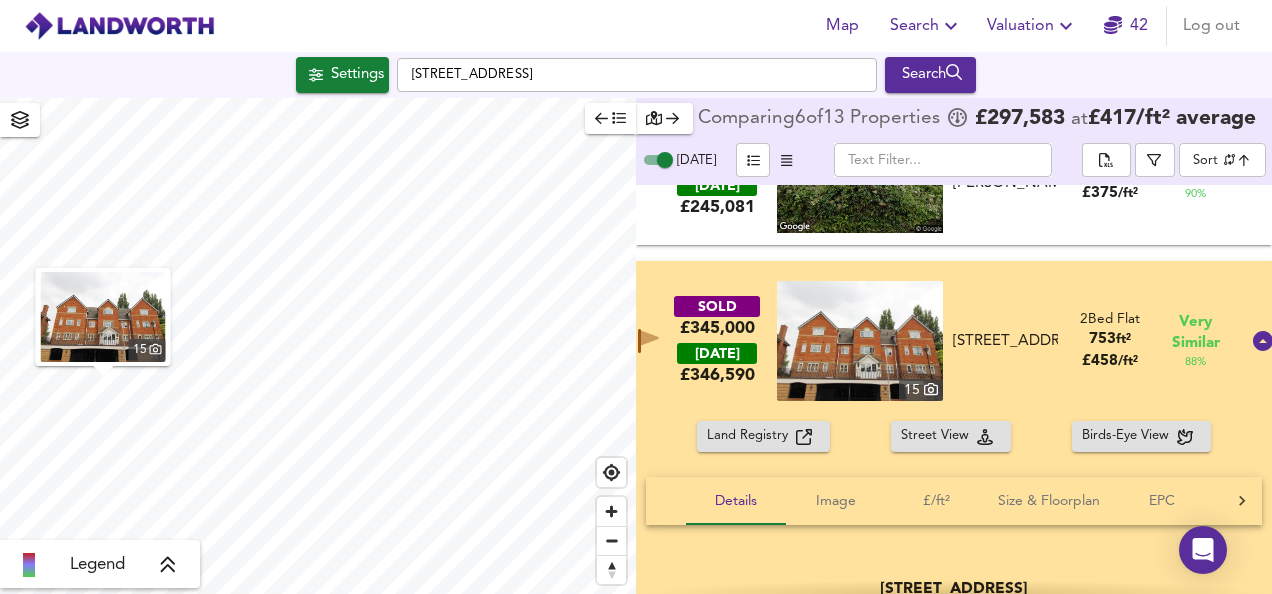 click on "SOLD £345,000   TODAY  £ 346,590   15     31 Tamesis Place, RG4 8ET 31 Tamesis Place, RG4 8ET 2  Bed   Flat 753 ft² £ 458 / ft²   Very Similar 88 %" at bounding box center [954, 341] 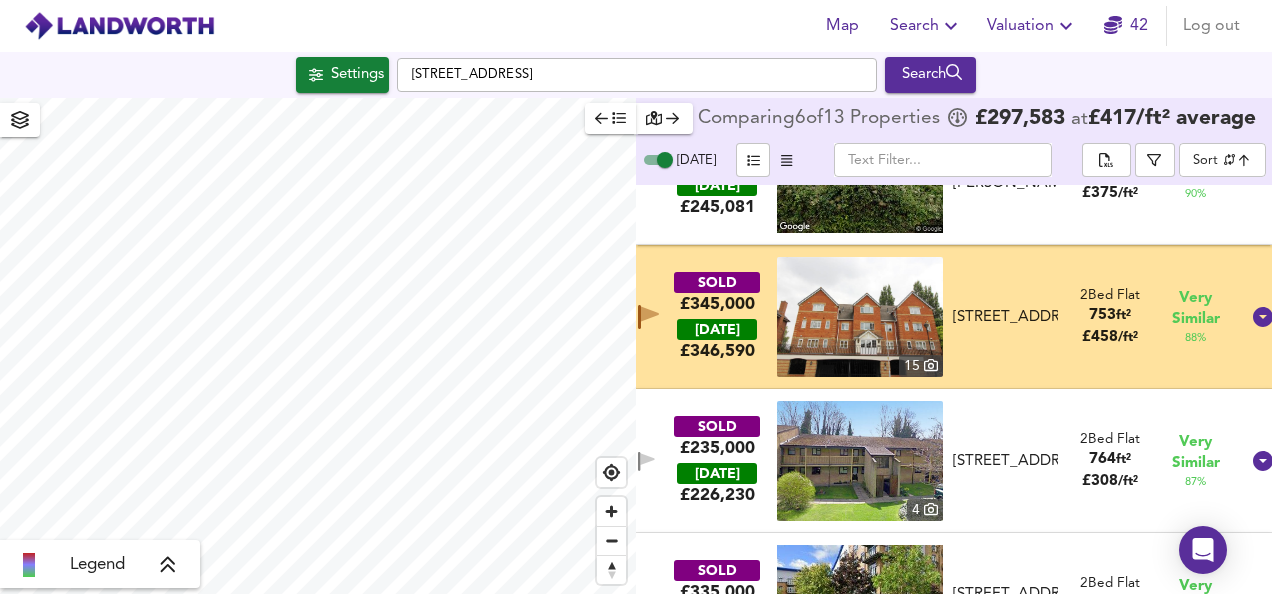 click on "SOLD £345,000   TODAY  £ 346,590   15     31 Tamesis Place, RG4 8ET 31 Tamesis Place, RG4 8ET 2  Bed   Flat 753 ft² £ 458 / ft²   Very Similar 88 %" at bounding box center [930, 317] 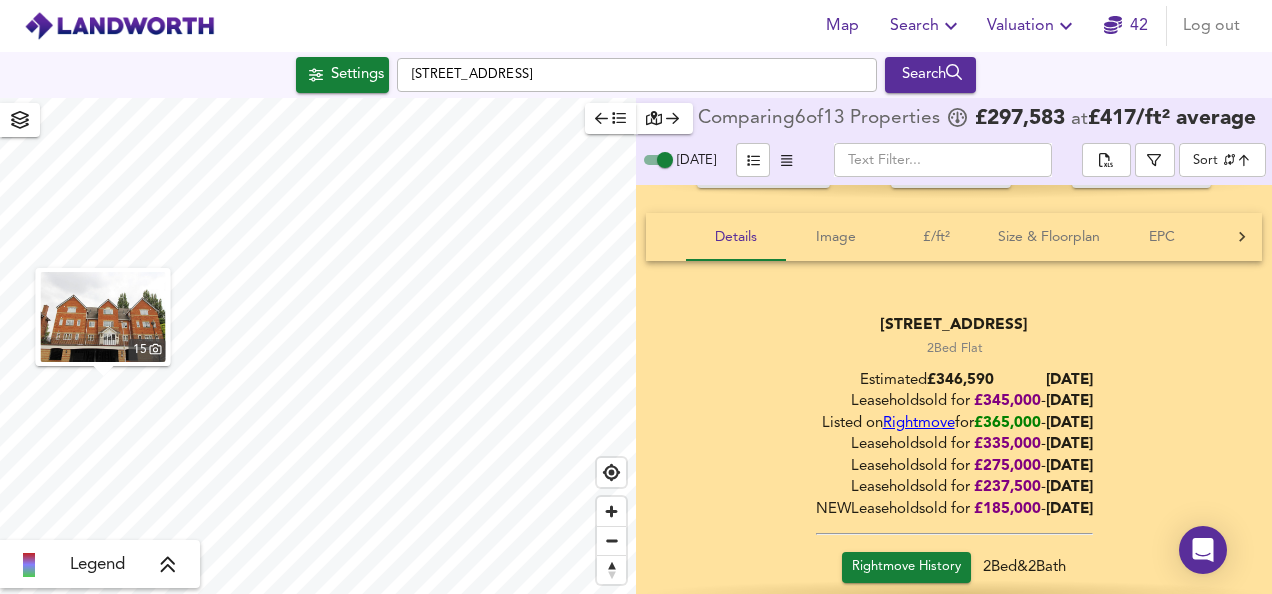 scroll, scrollTop: 796, scrollLeft: 0, axis: vertical 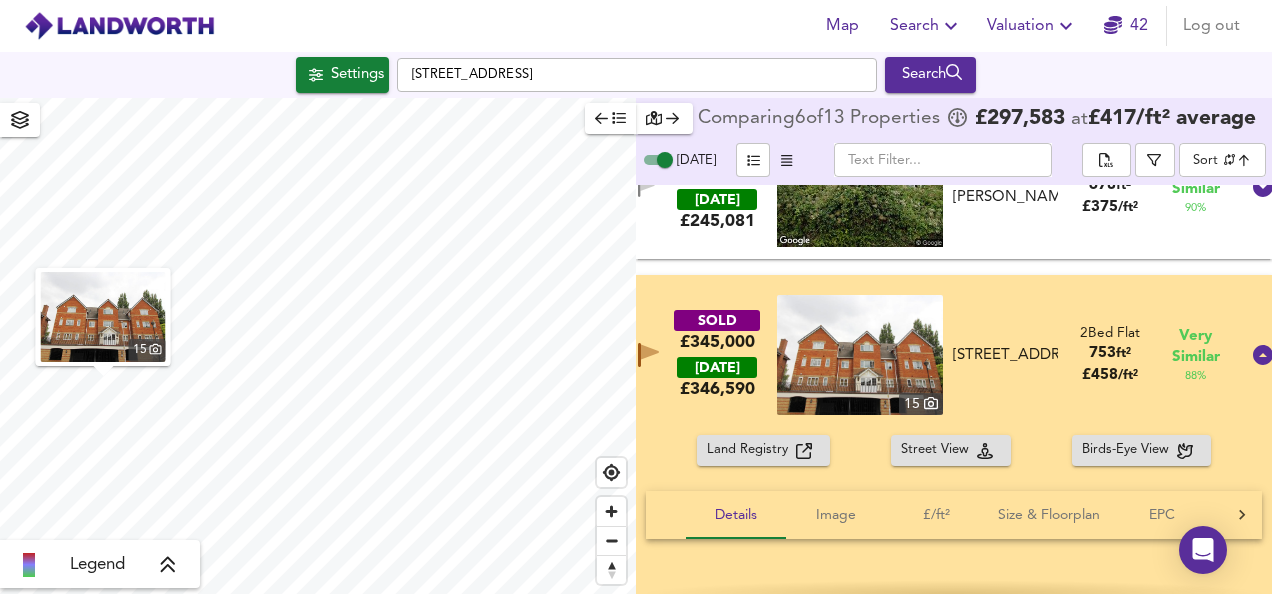 click on "SOLD £345,000   TODAY  £ 346,590   15     31 Tamesis Place, RG4 8ET 31 Tamesis Place, RG4 8ET 2  Bed   Flat 753 ft² £ 458 / ft²   Very Similar 88 %" at bounding box center [930, 355] 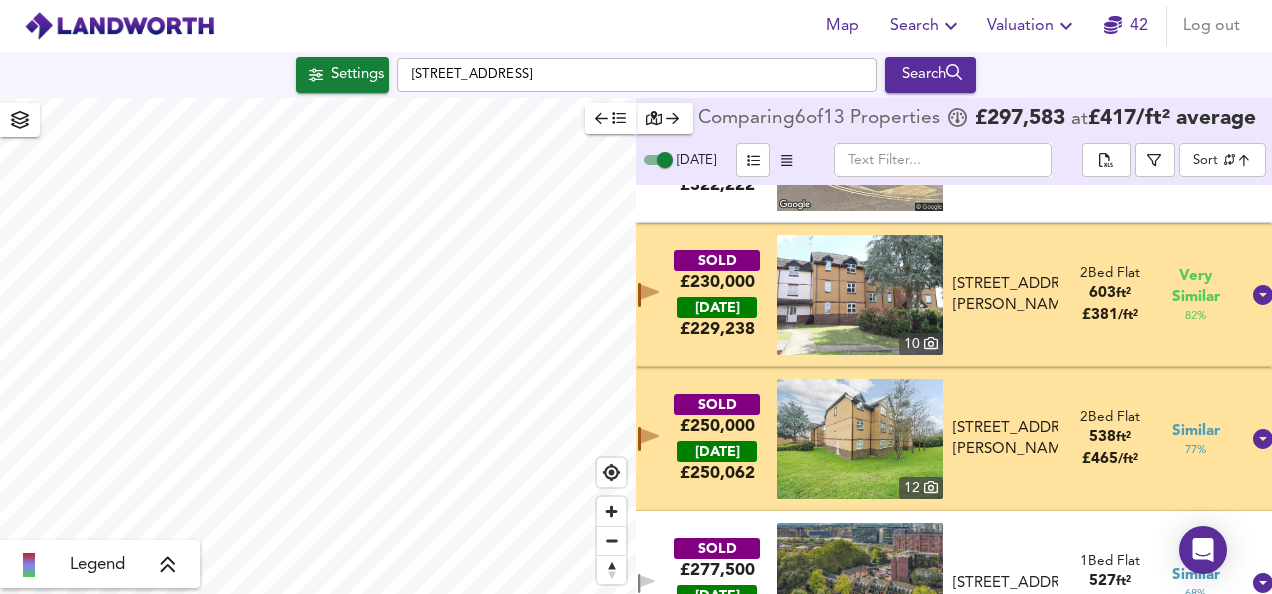 scroll, scrollTop: 976, scrollLeft: 0, axis: vertical 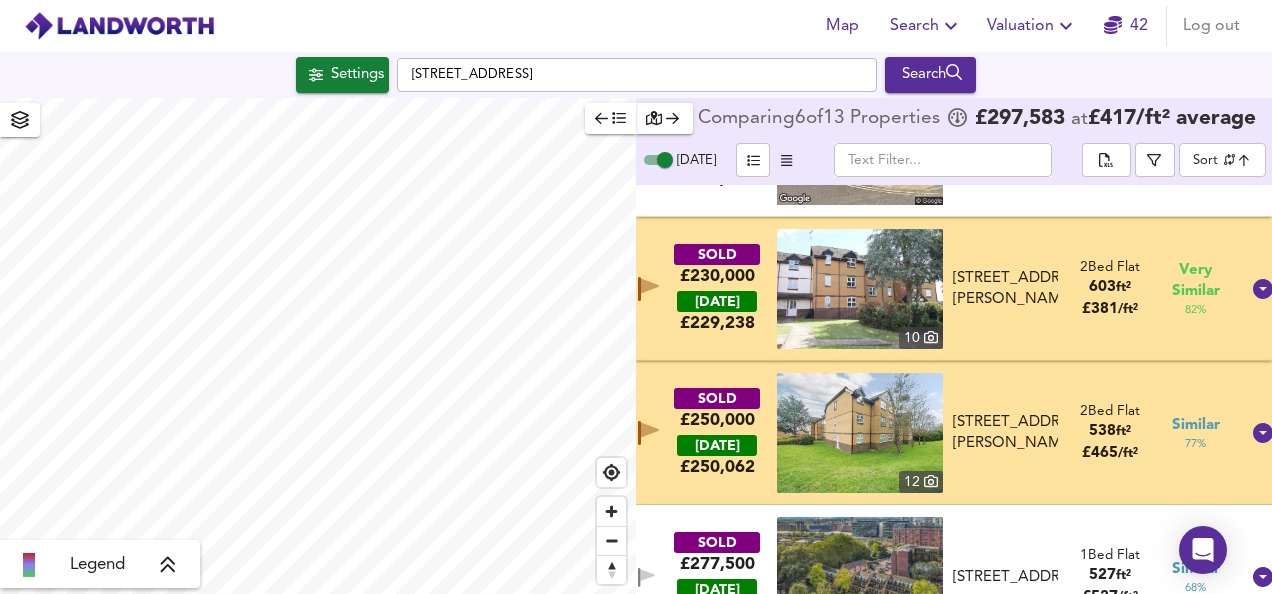 click at bounding box center [860, 289] 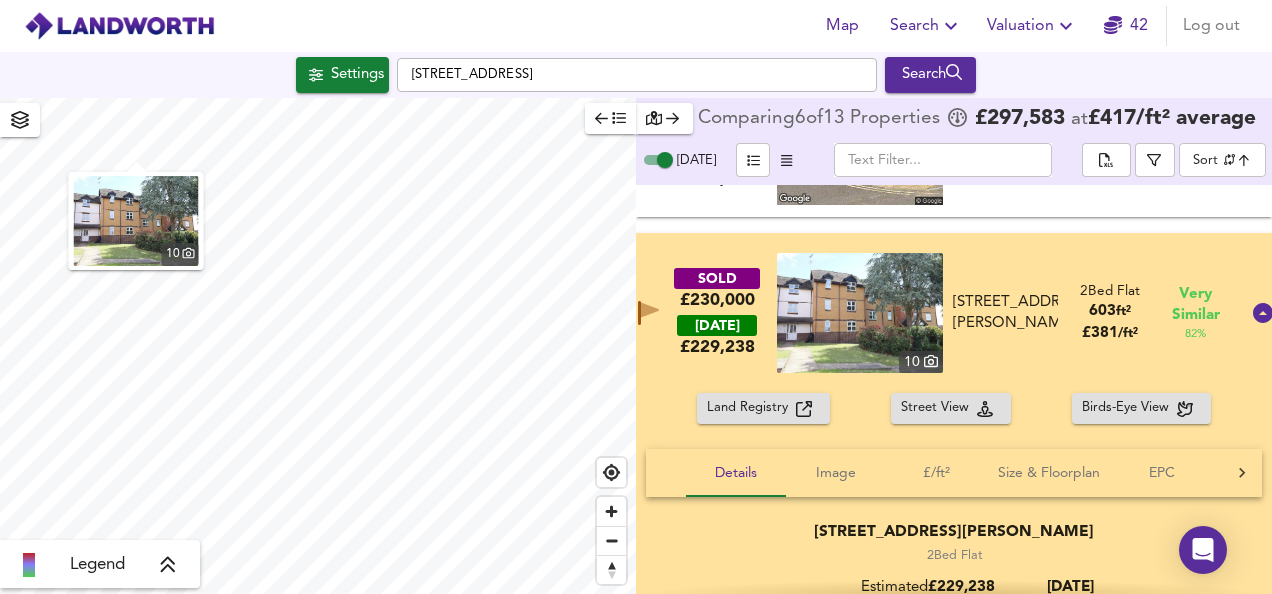 click at bounding box center [860, 313] 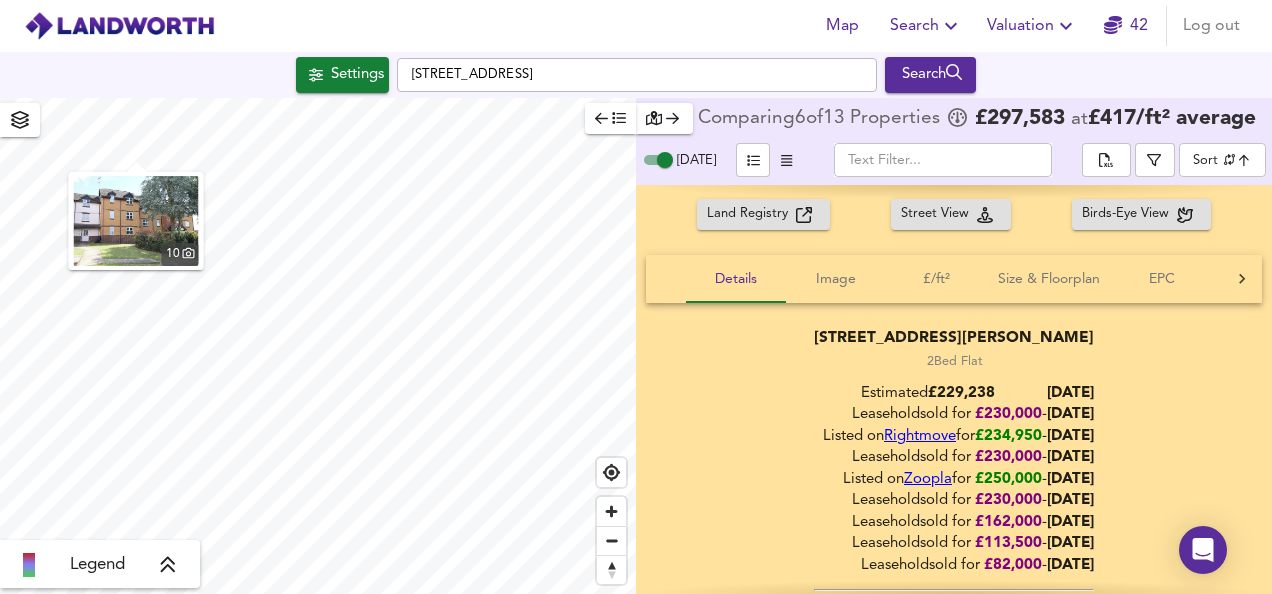 scroll, scrollTop: 1178, scrollLeft: 0, axis: vertical 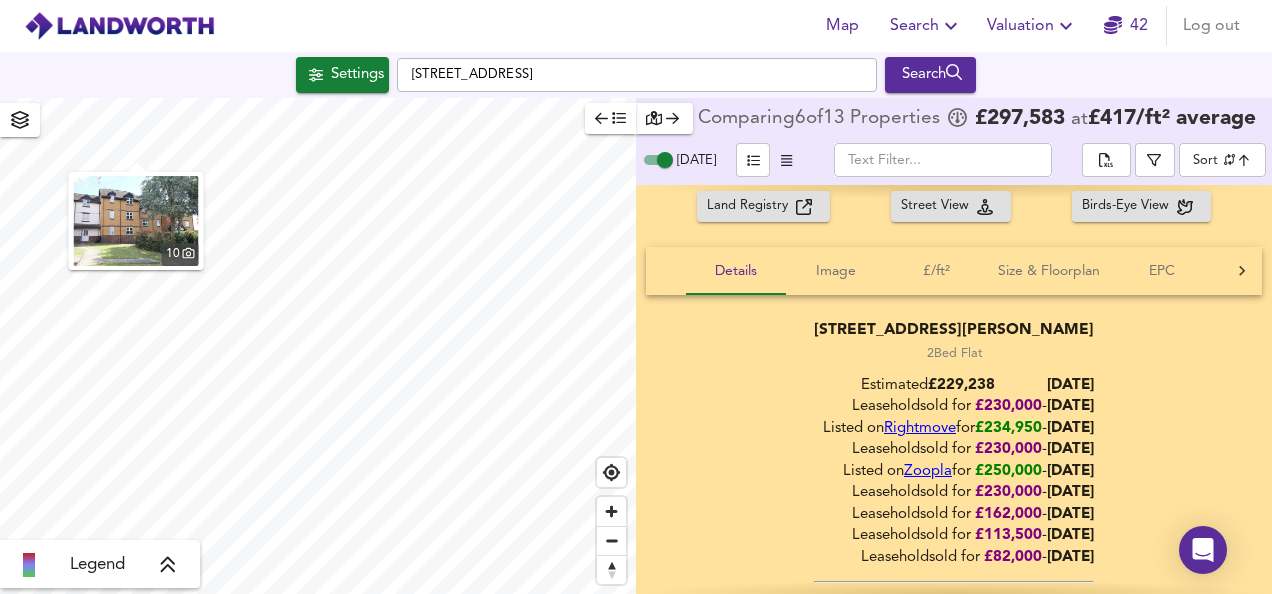 click on "Land Registry       Street View       Birds-Eye View" at bounding box center (954, 206) 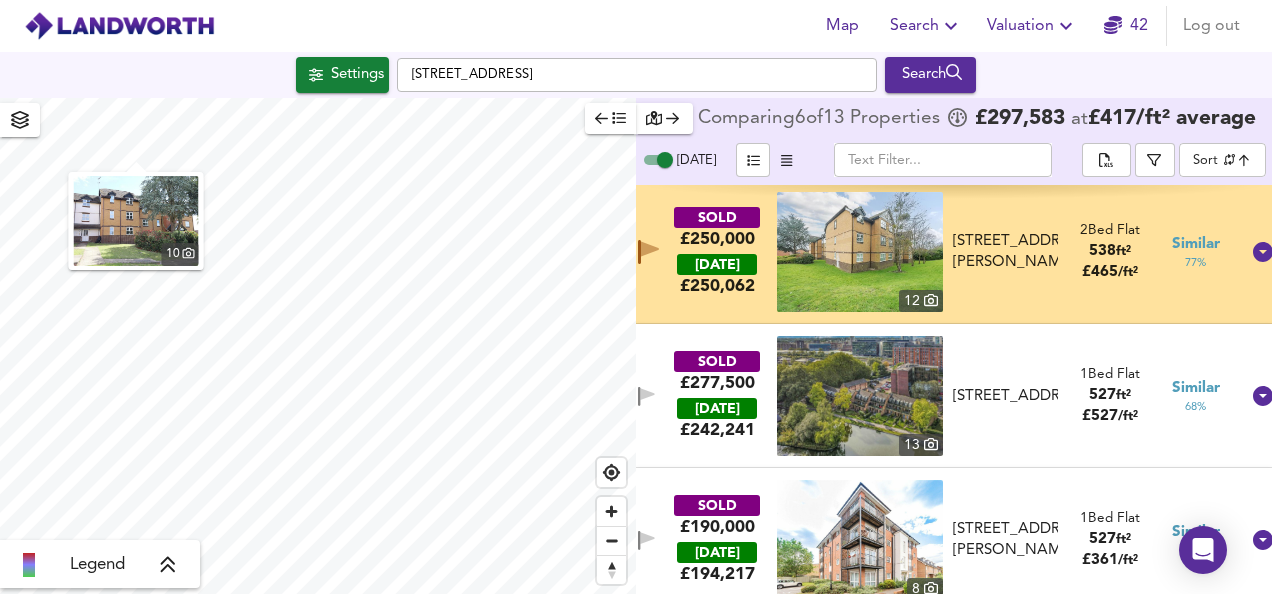 scroll, scrollTop: 1746, scrollLeft: 0, axis: vertical 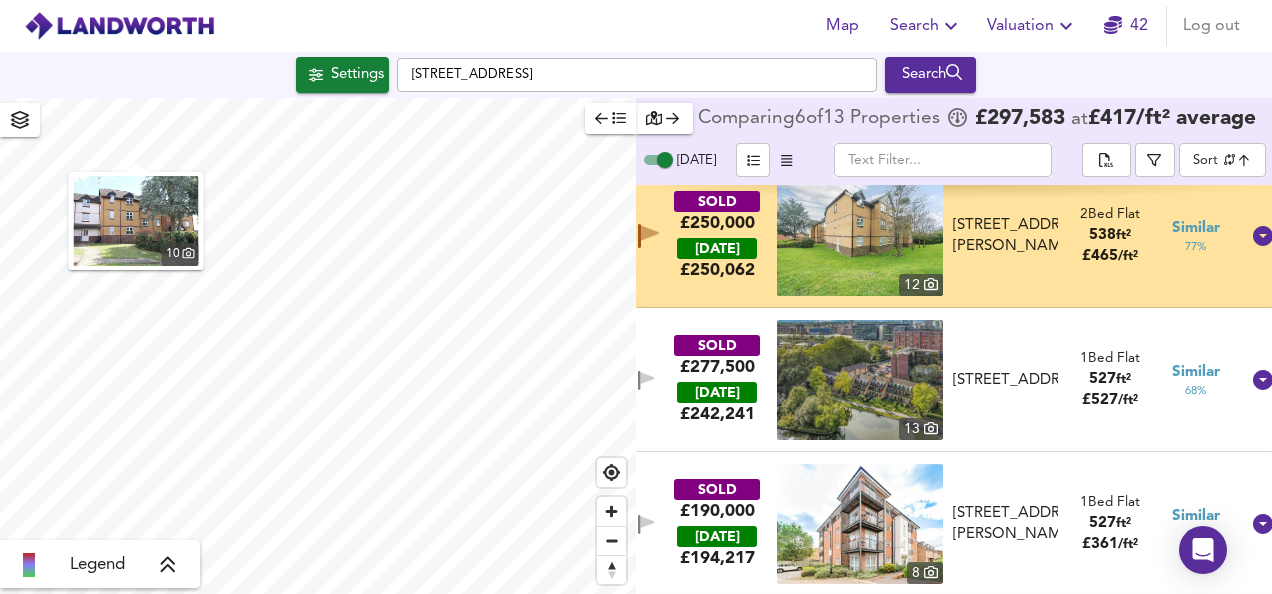 click at bounding box center (860, 236) 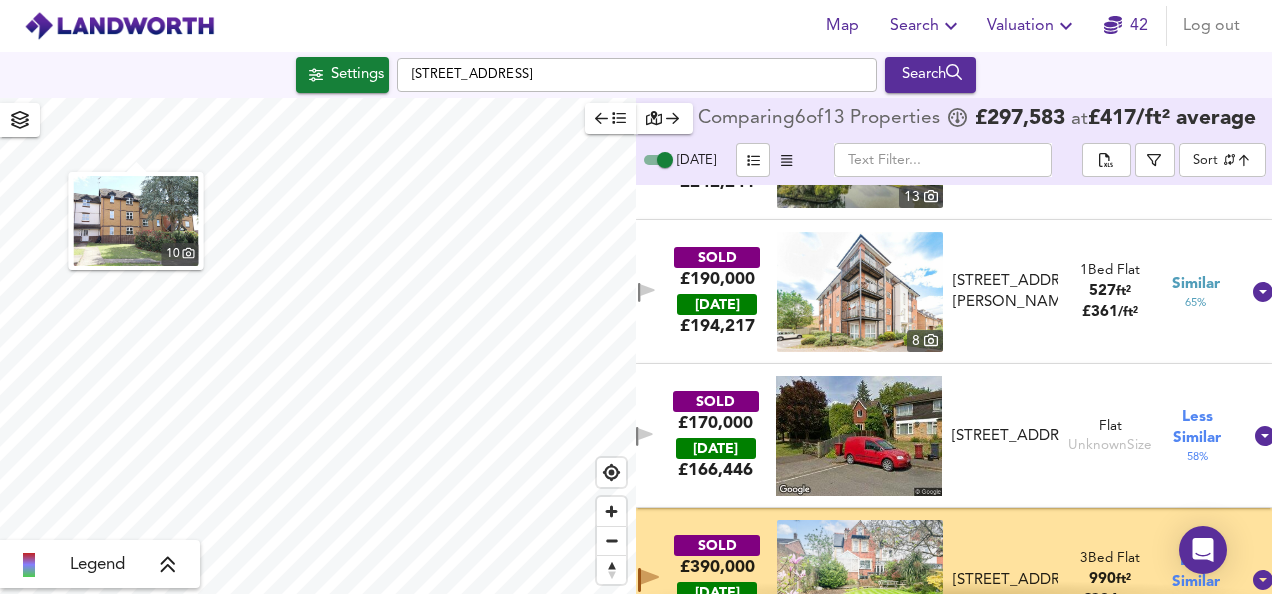 scroll, scrollTop: 2043, scrollLeft: 0, axis: vertical 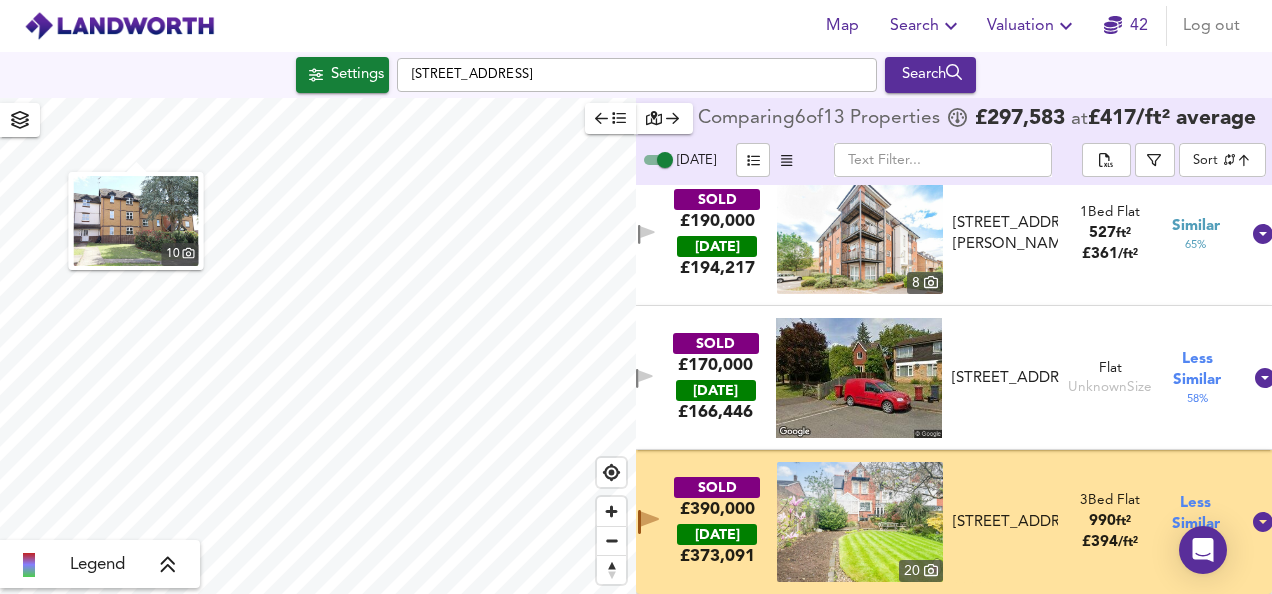 click at bounding box center (860, 522) 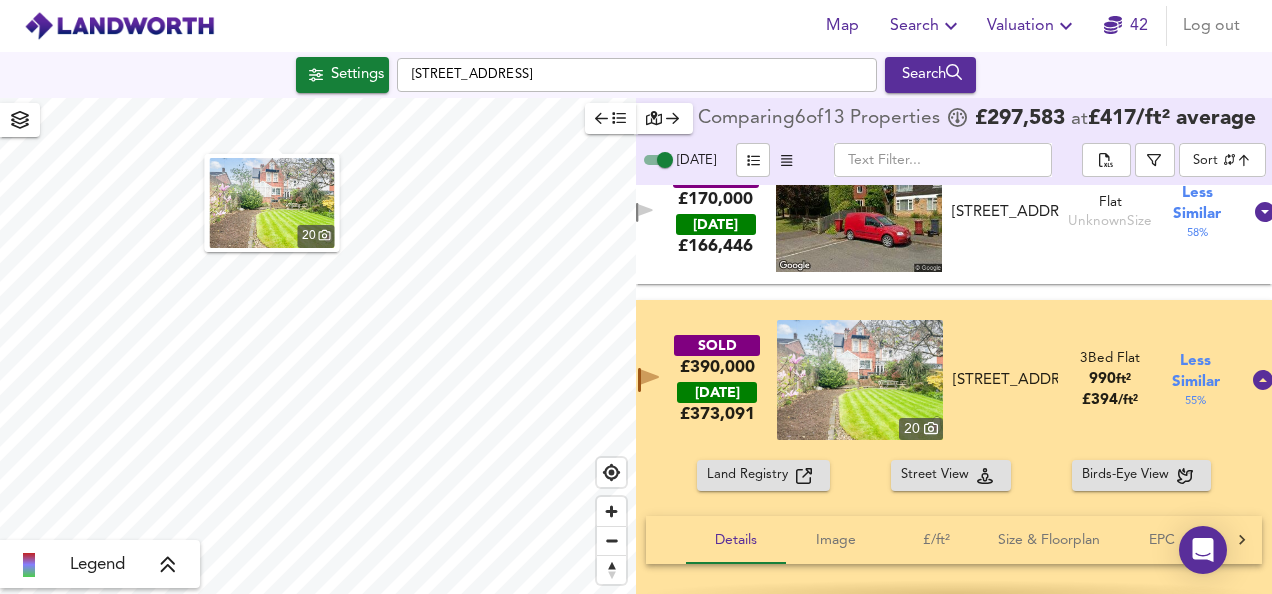 scroll, scrollTop: 2216, scrollLeft: 0, axis: vertical 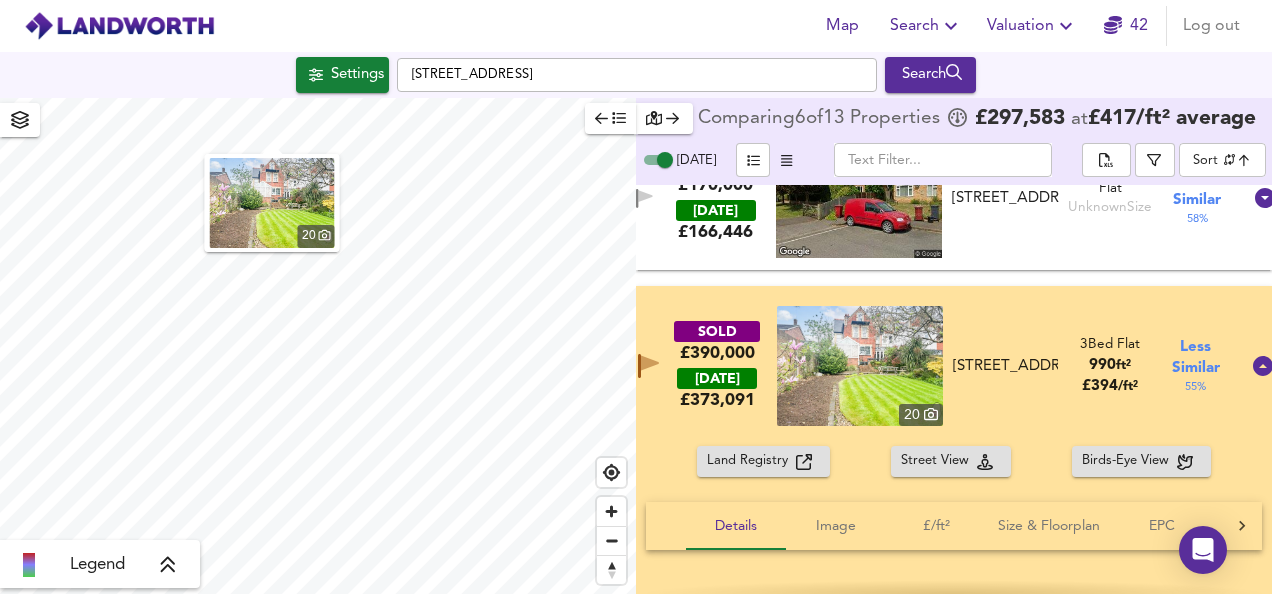 click on "SOLD £390,000   TODAY  £ 373,091   20     Flat 4, 91 Henley Road, RG4 6DS Flat 4, 91 Henley Road, RG4 6DS 3  Bed   Flat 990 ft² £ 394 / ft²   Less Similar 55 %" at bounding box center [930, 366] 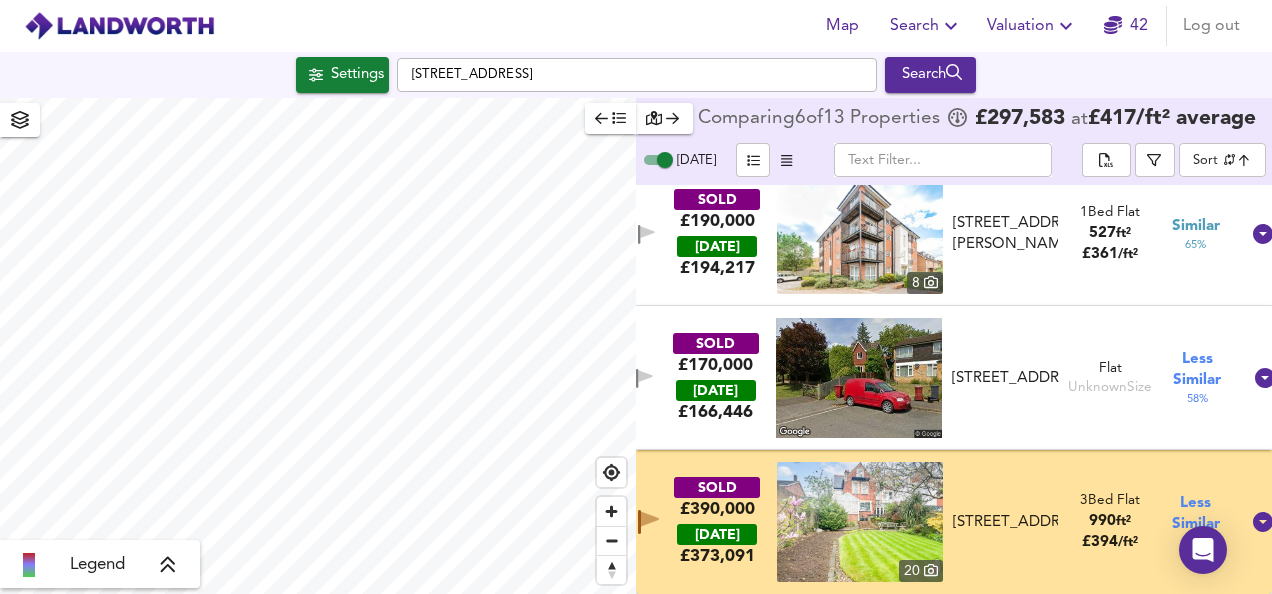 click on "SOLD £390,000   TODAY  £ 373,091   20     Flat 4, 91 Henley Road, RG4 6DS Flat 4, 91 Henley Road, RG4 6DS 3  Bed   Flat 990 ft² £ 394 / ft²   Less Similar 55 %" at bounding box center (954, 522) 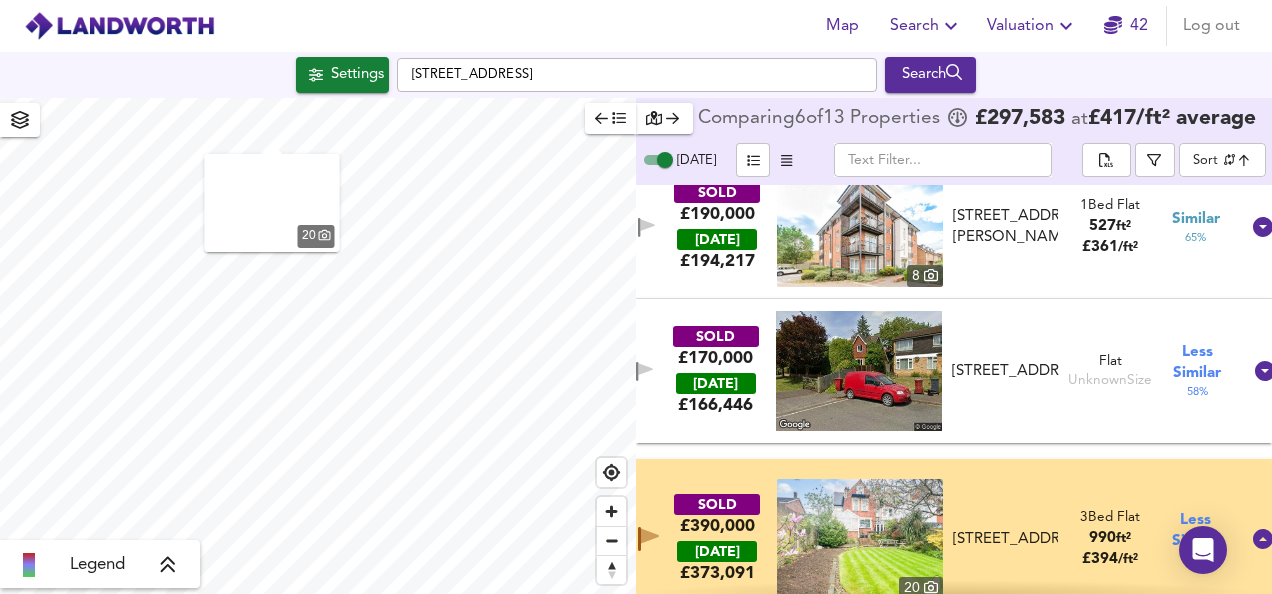 scroll, scrollTop: 2216, scrollLeft: 0, axis: vertical 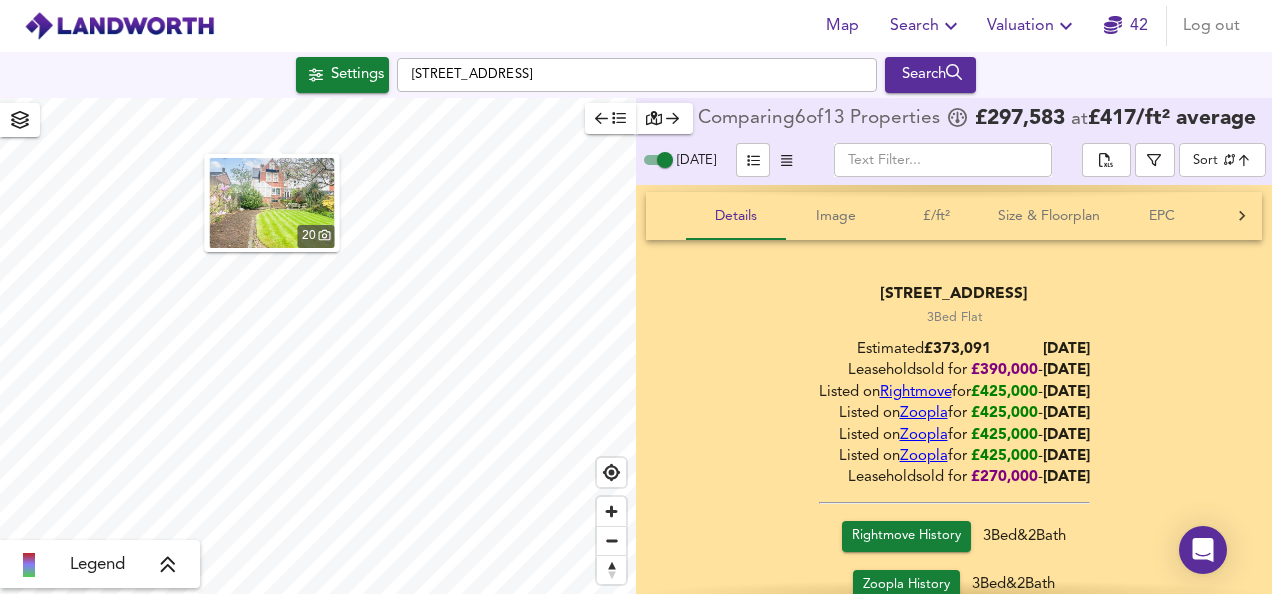 click on "Valuation" at bounding box center [1032, 26] 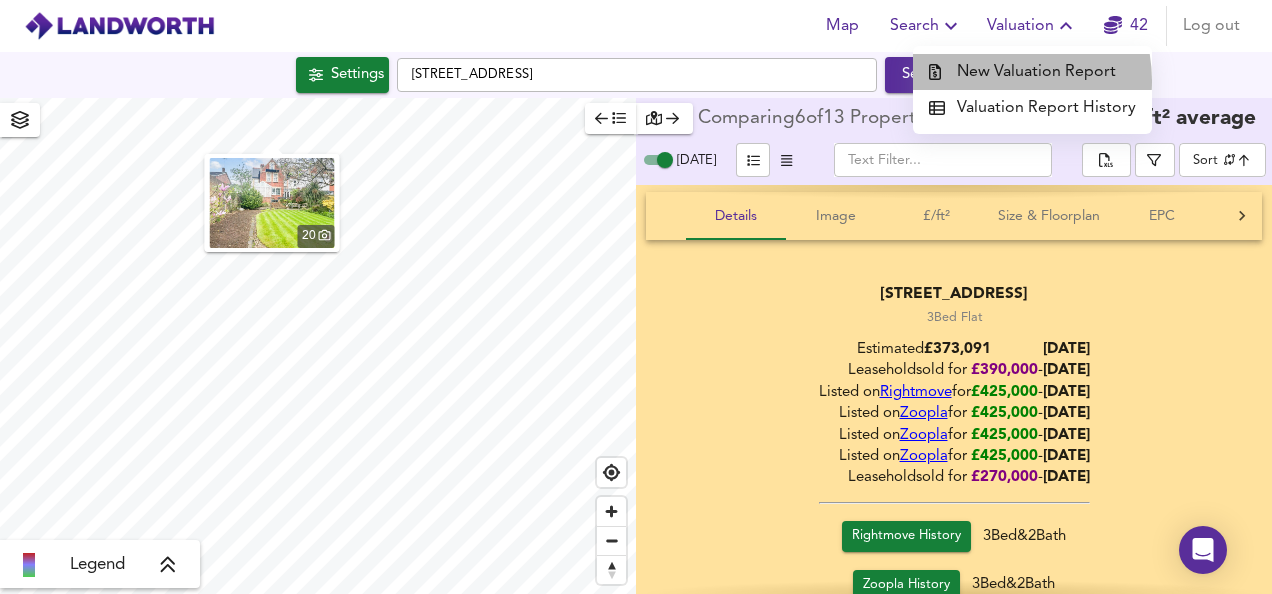 click on "New Valuation Report" at bounding box center [1032, 72] 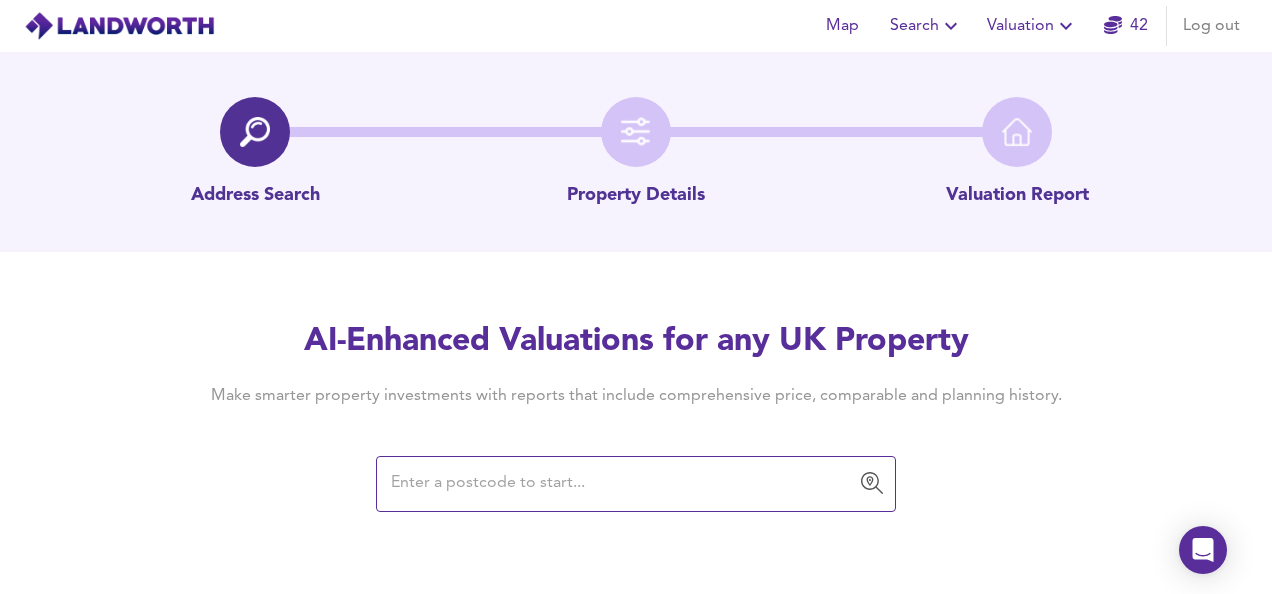 click at bounding box center (621, 484) 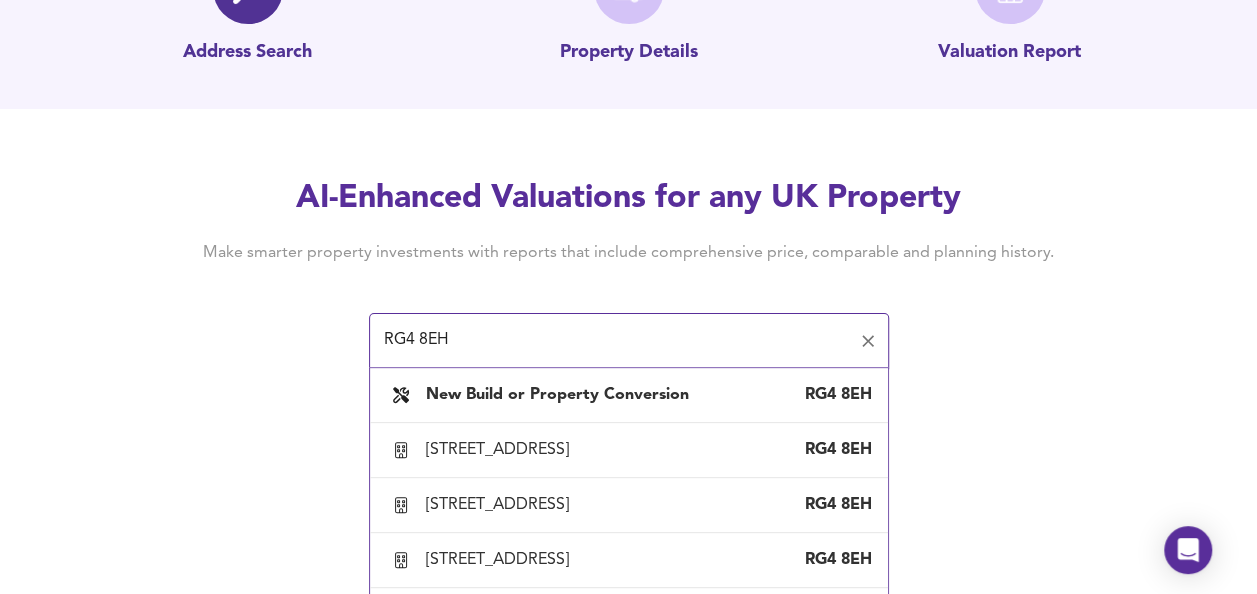 scroll, scrollTop: 154, scrollLeft: 0, axis: vertical 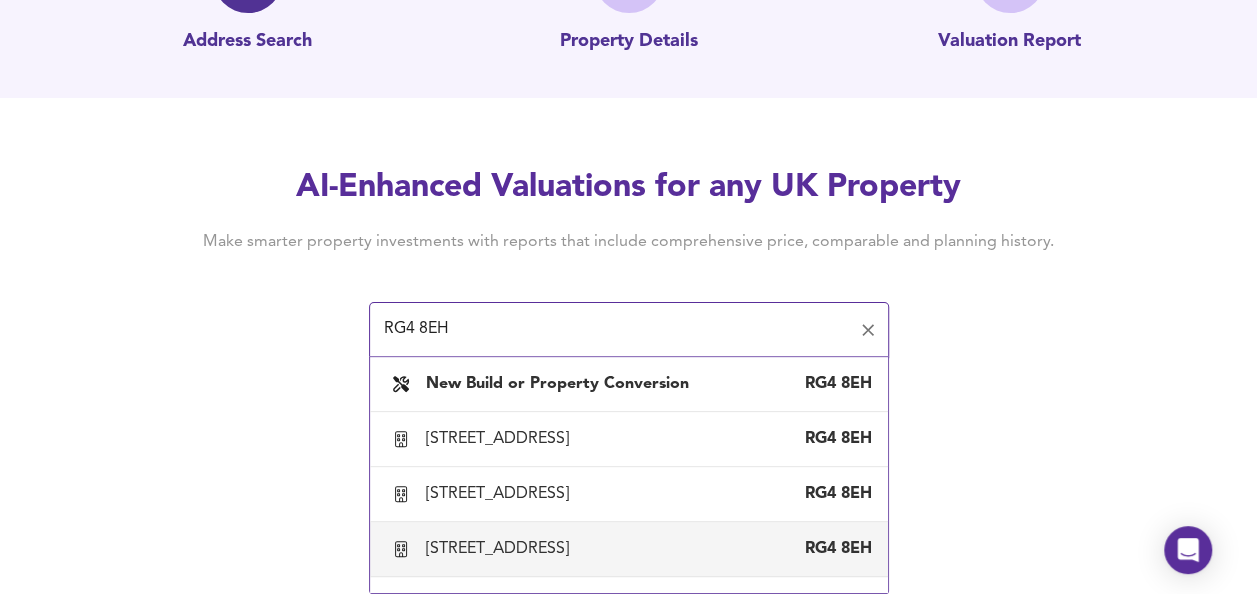 click on "Flat 3, 1 Send Road, Reading" at bounding box center (501, 549) 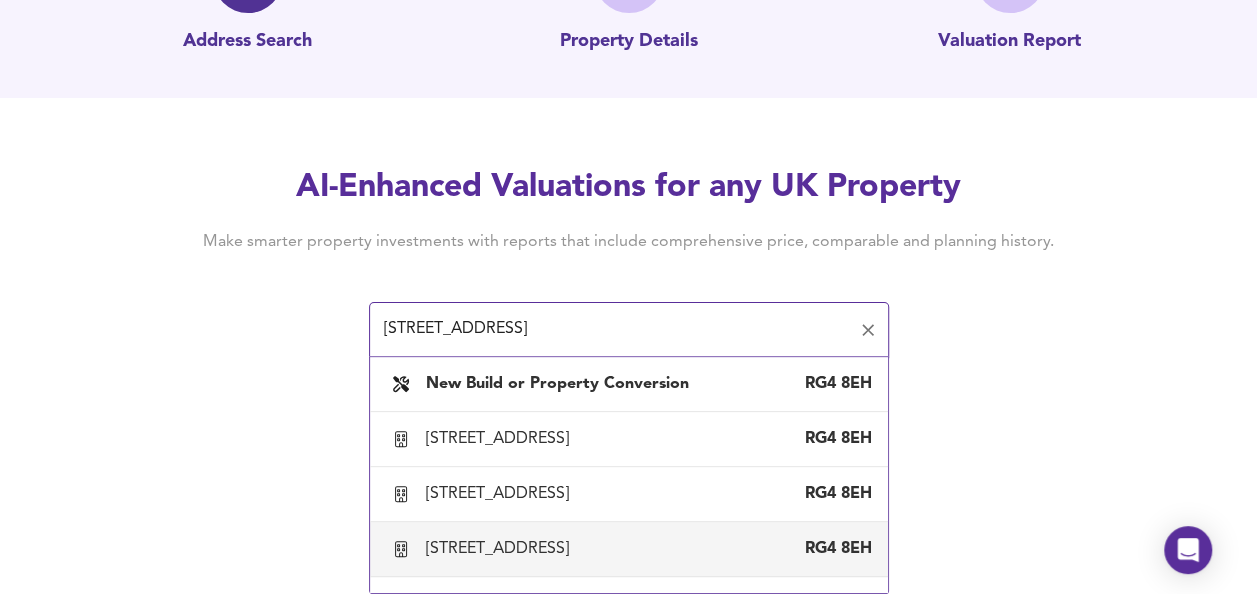 scroll, scrollTop: 0, scrollLeft: 0, axis: both 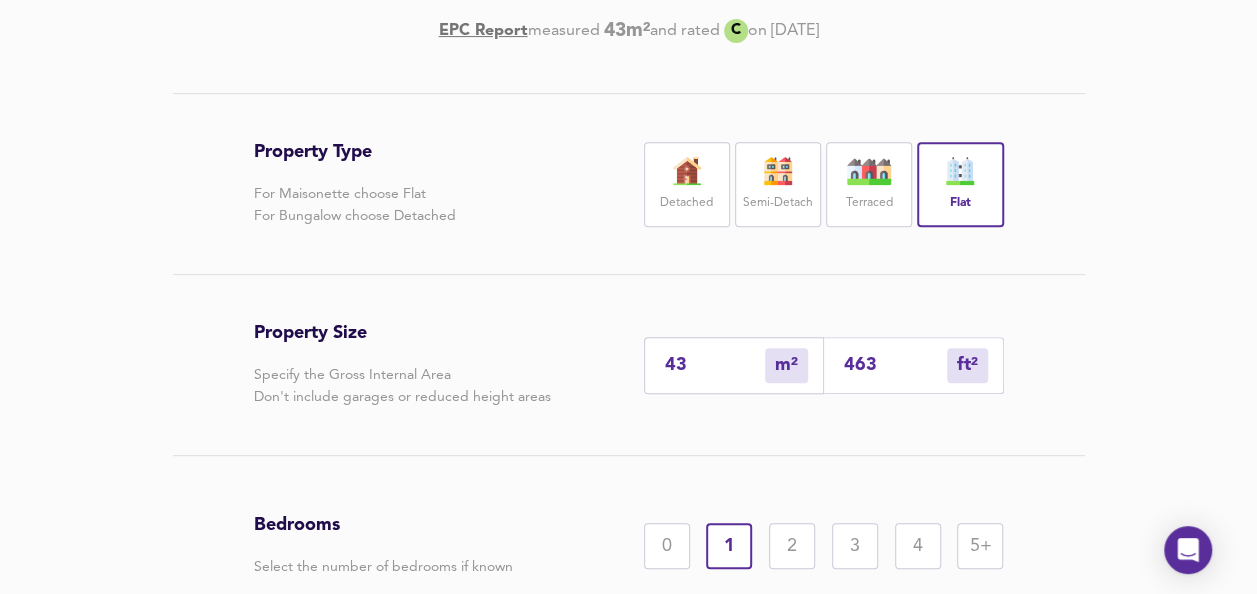 drag, startPoint x: 880, startPoint y: 358, endPoint x: 690, endPoint y: 365, distance: 190.1289 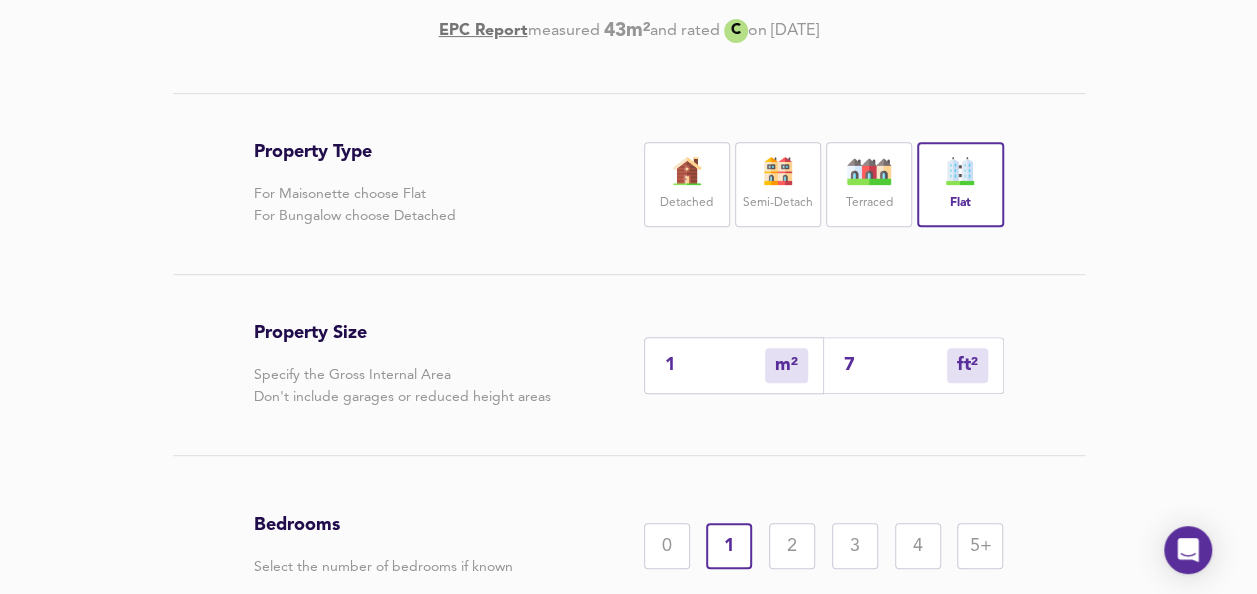 type on "7" 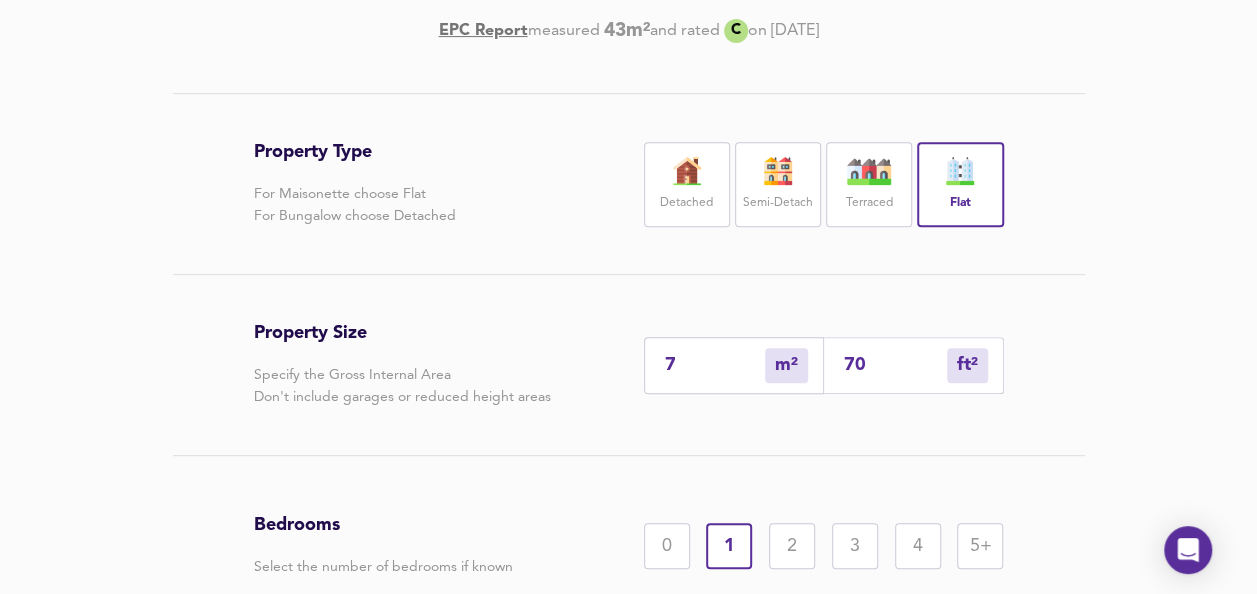 type on "65" 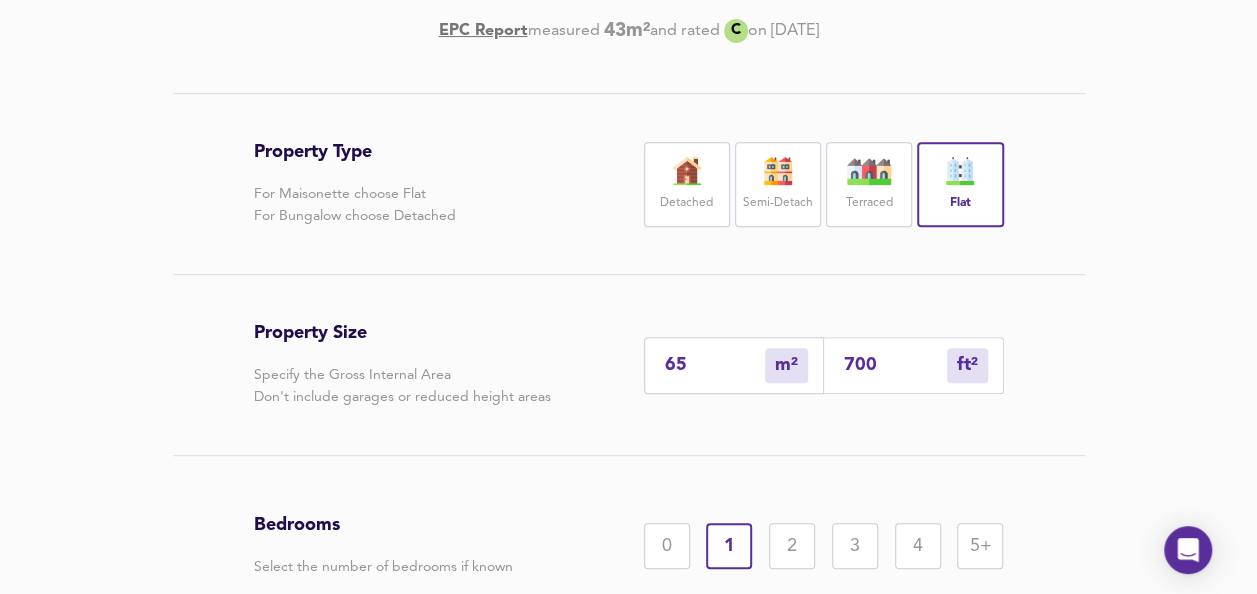 type on "700" 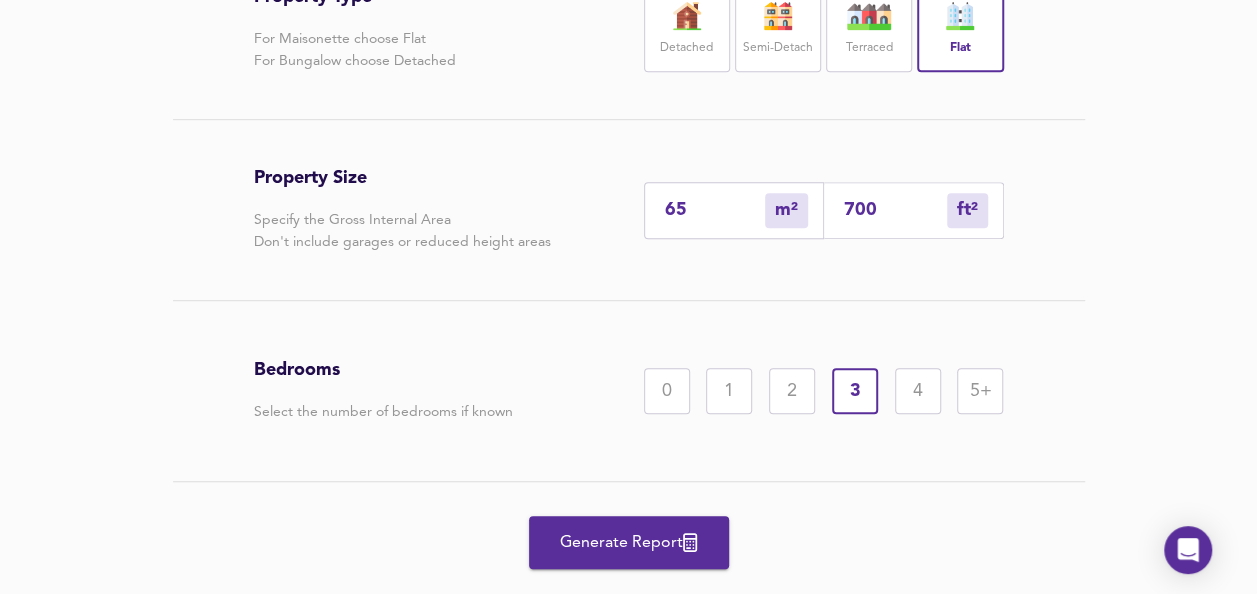 scroll, scrollTop: 552, scrollLeft: 0, axis: vertical 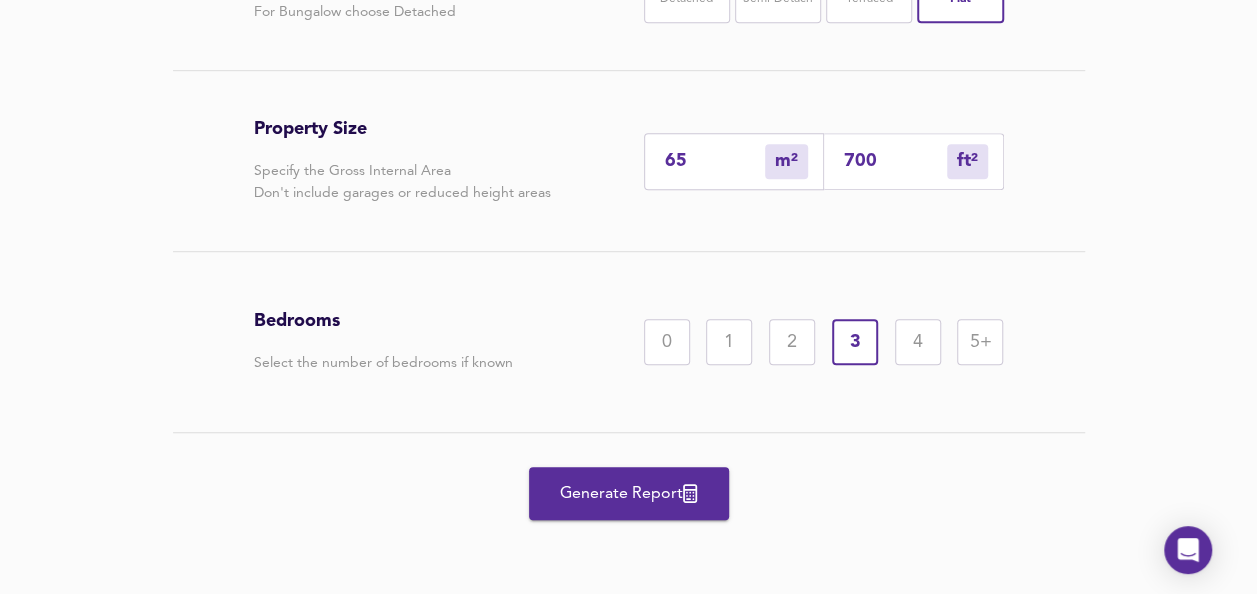 click on "Generate Report" at bounding box center [629, 494] 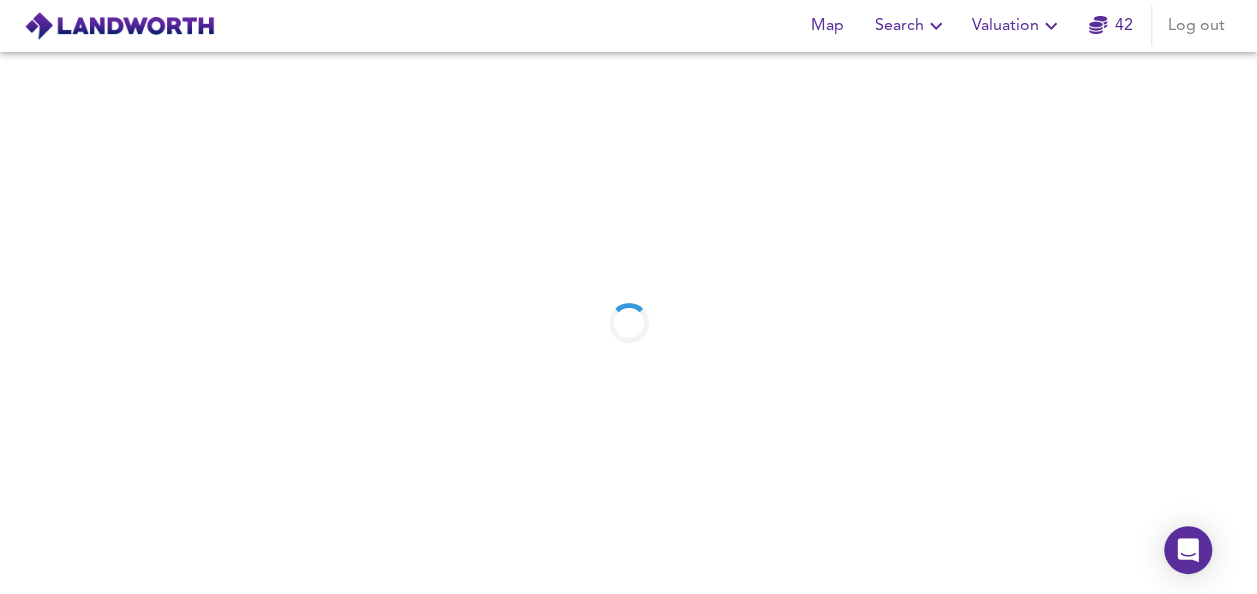 scroll, scrollTop: 0, scrollLeft: 0, axis: both 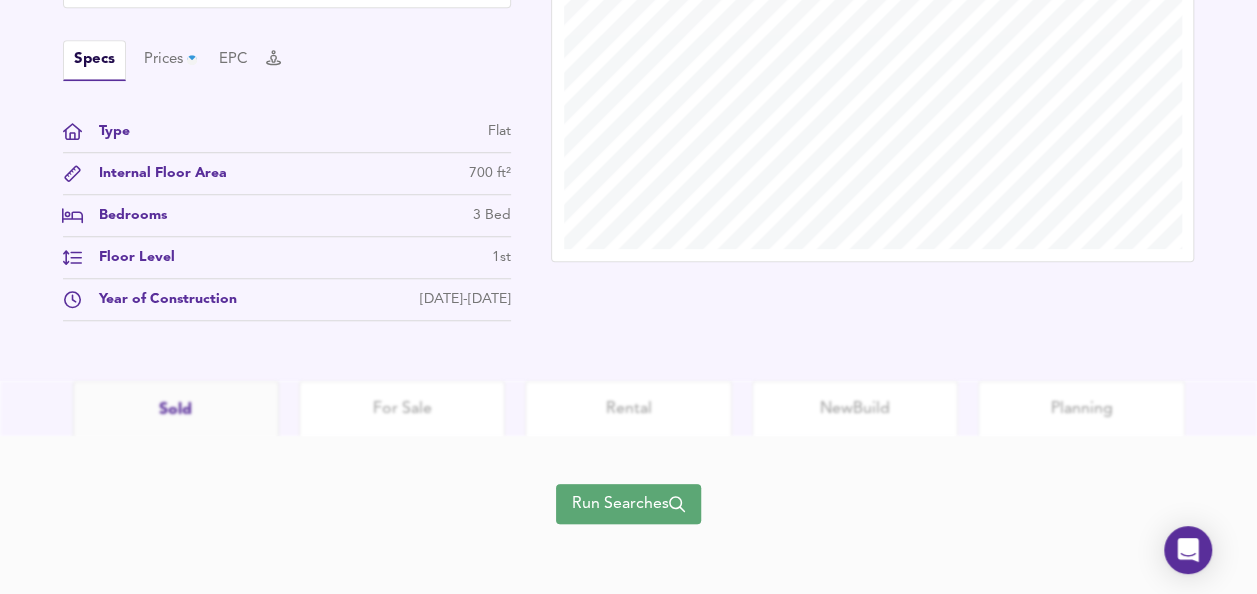 click on "Run Searches" at bounding box center (628, 504) 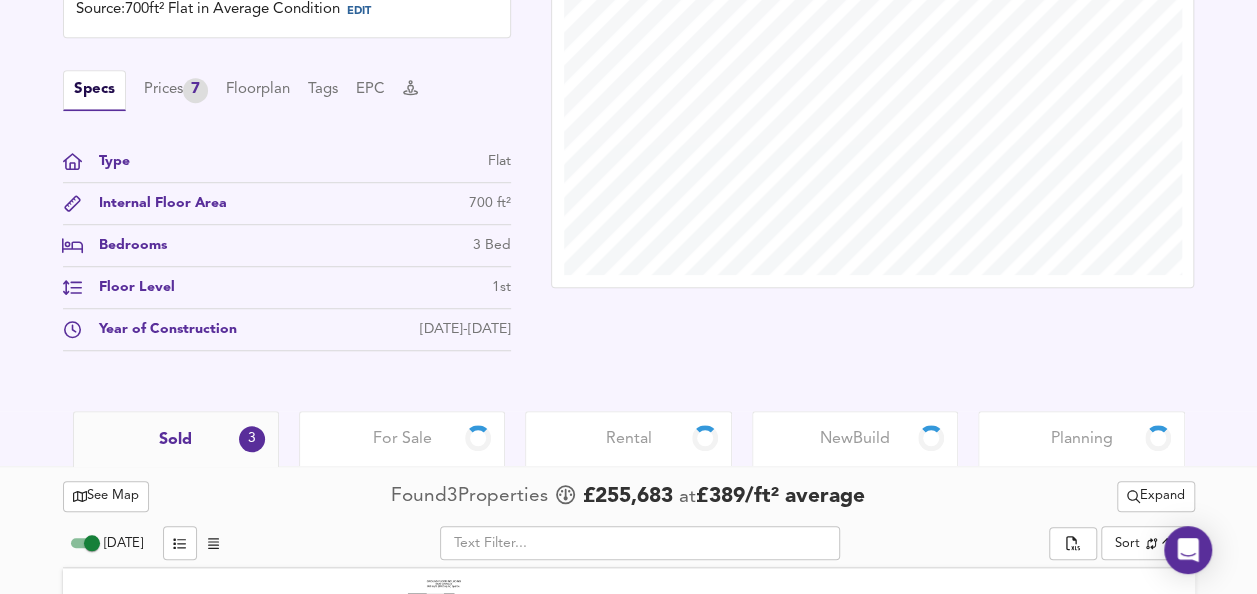 scroll, scrollTop: 645, scrollLeft: 0, axis: vertical 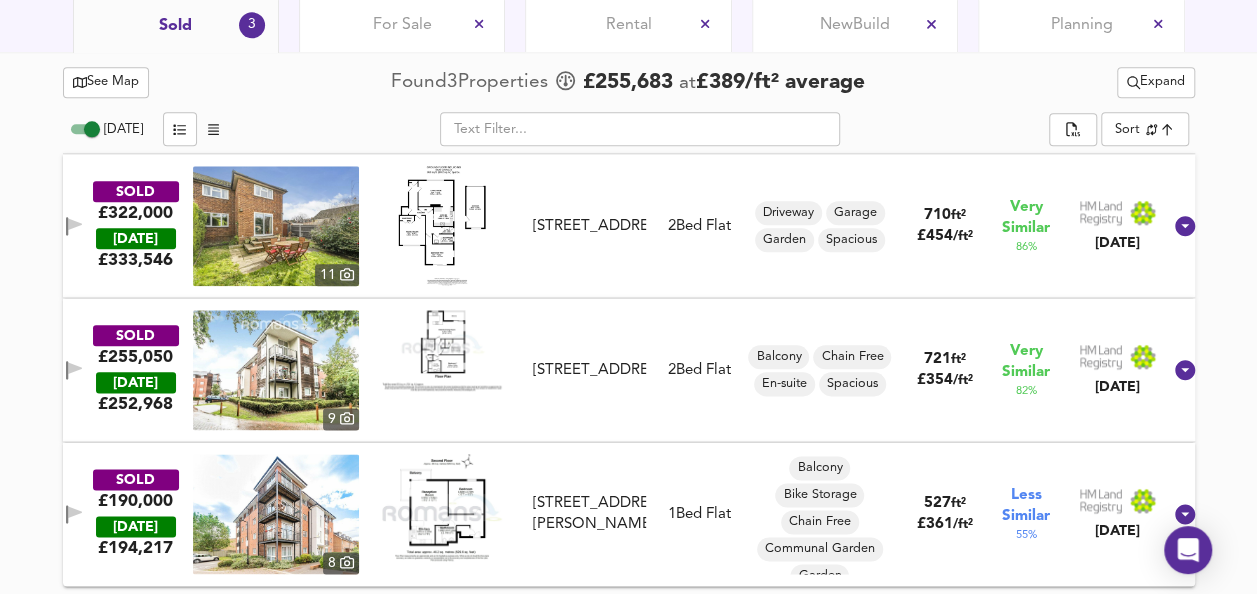 click on "See Map Found  3  Propert ies     £ 255,683   at  £ 389 / ft²   average      Expand Today           ​       Sort   similarityscore ​ SOLD £322,000   TODAY  £ 333,546   11     25 Send Road, RG4 8EH 25 Send Road, RG4 8EH 2  Bed   Flat Driveway Garage Garden Spacious 710 ft² £ 454 / ft² Very Similar 86 % 18 Oct 2024 SOLD £255,050   TODAY  £ 252,968   9     162 Meadow Way, RG4 5LY 162 Meadow Way, RG4 5LY 2  Bed   Flat Balcony Chain Free En-suite Spacious 721 ft² £ 354 / ft² Very Similar 82 % 4 Sept 2024 SOLD £190,000   TODAY  £ 194,217   8     23 Mead Close, RG4 5LQ 23 Mead Close, RG4 5LQ 1  Bed   Flat Balcony Bike Storage Chain Free Communal Garden Garden Open Plan Kitchen Spacious 527 ft² £ 361 / ft² Less Similar 55 % 29 Nov 2024" at bounding box center [629, 324] 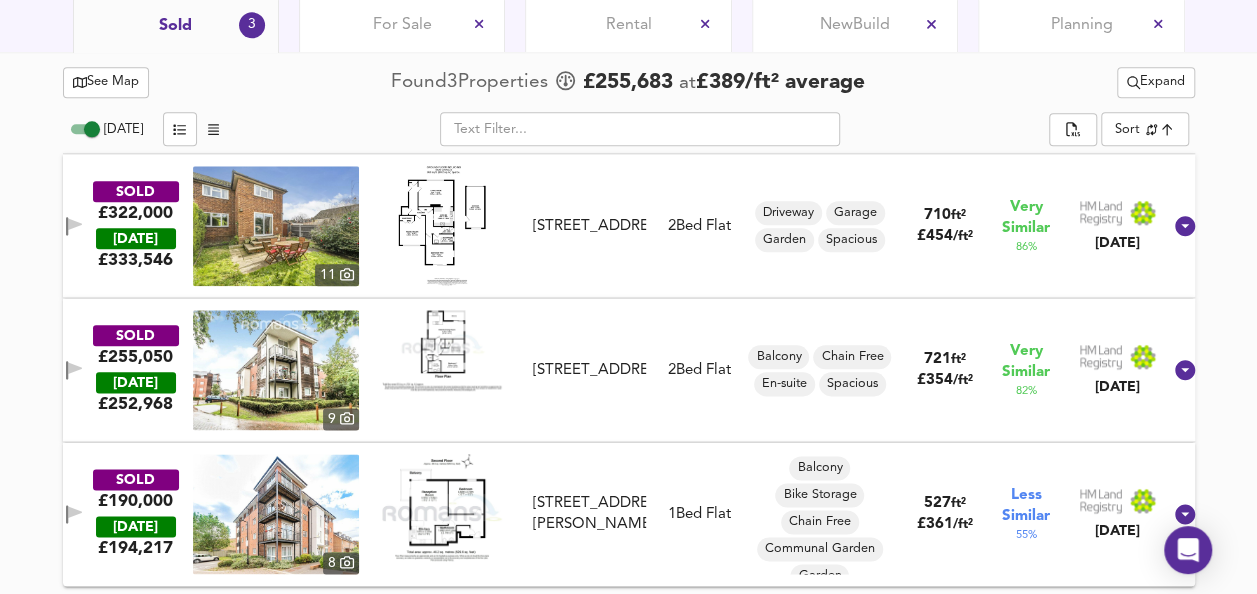 click on "Expand" at bounding box center [1156, 82] 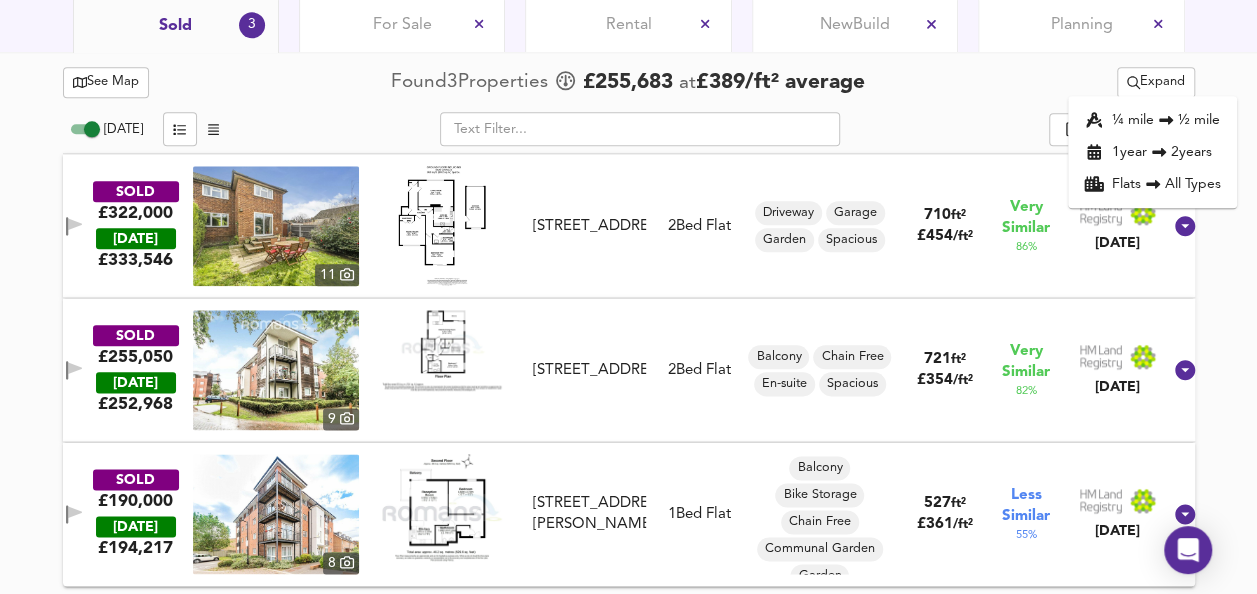 click on "¼ mile ½ mile" at bounding box center (1152, 120) 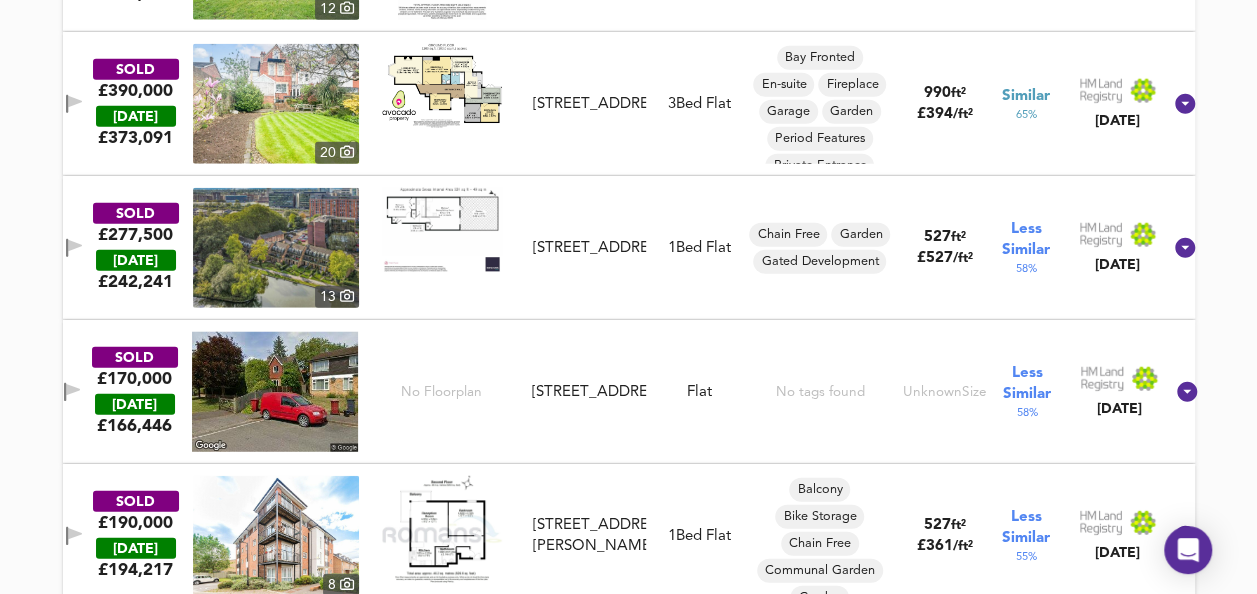 scroll, scrollTop: 2472, scrollLeft: 0, axis: vertical 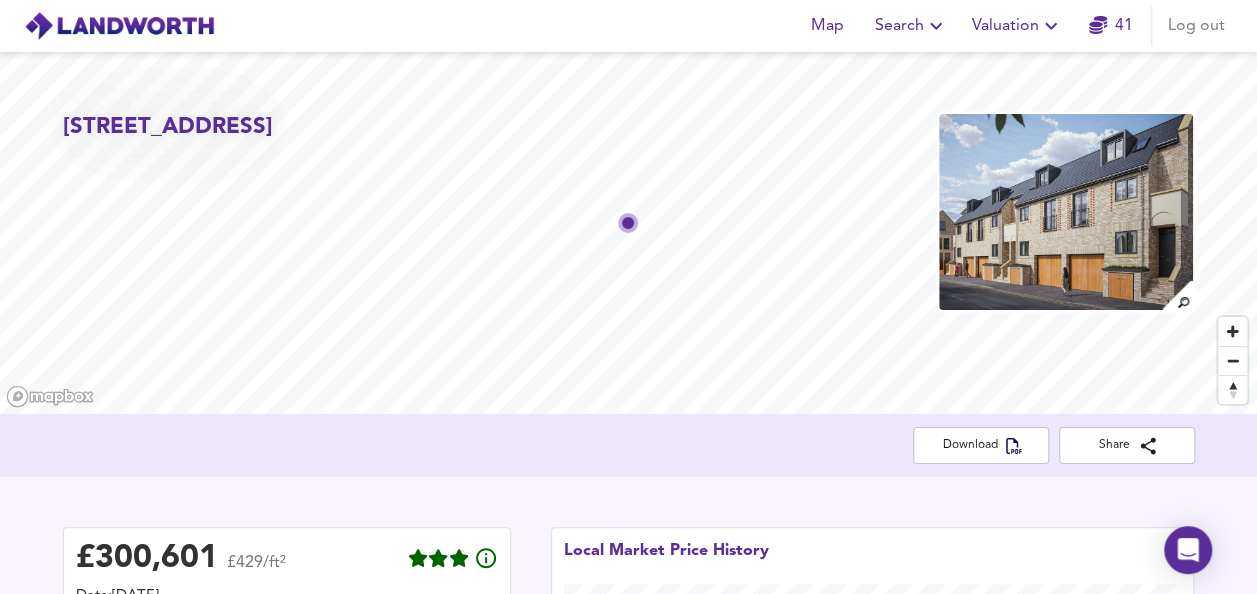 click at bounding box center (119, 26) 